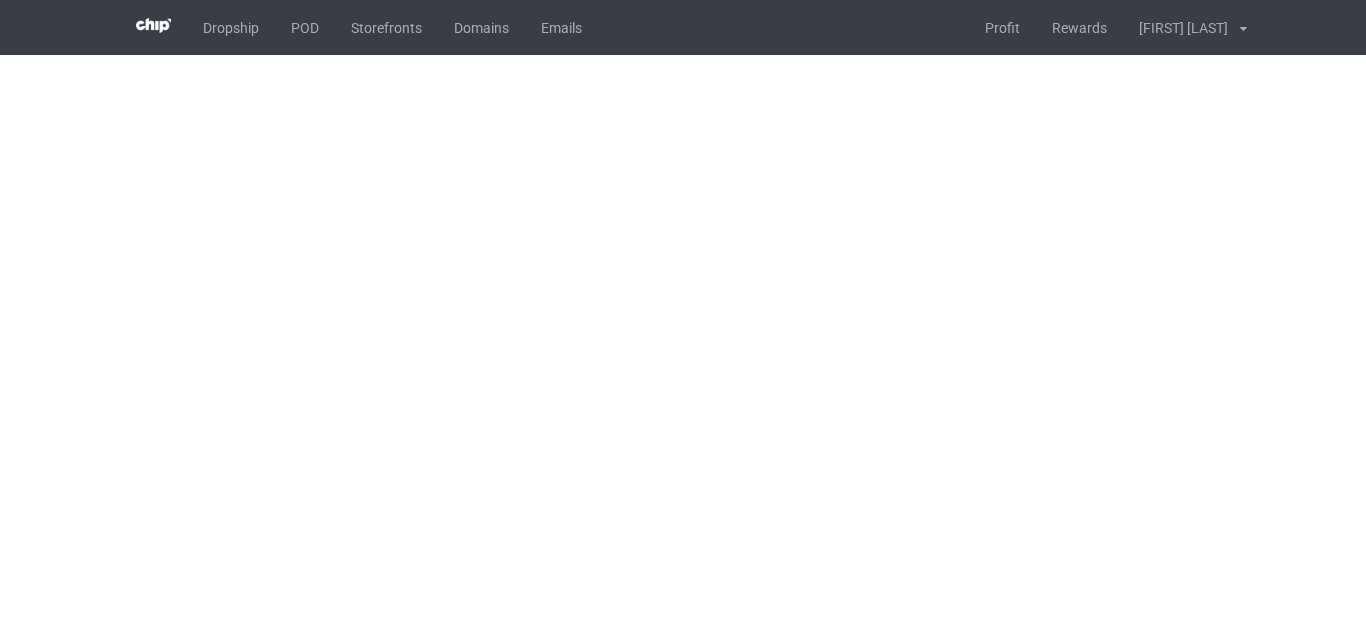 scroll, scrollTop: 0, scrollLeft: 0, axis: both 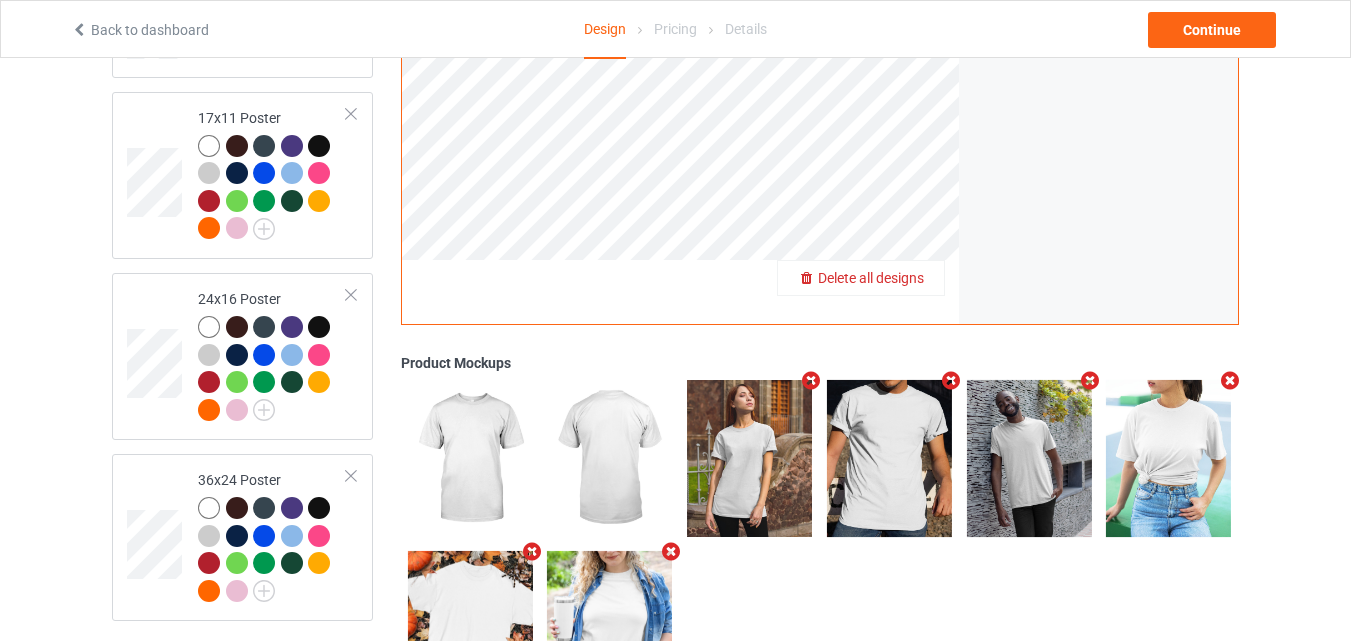 click on "Delete all designs" at bounding box center (871, 279) 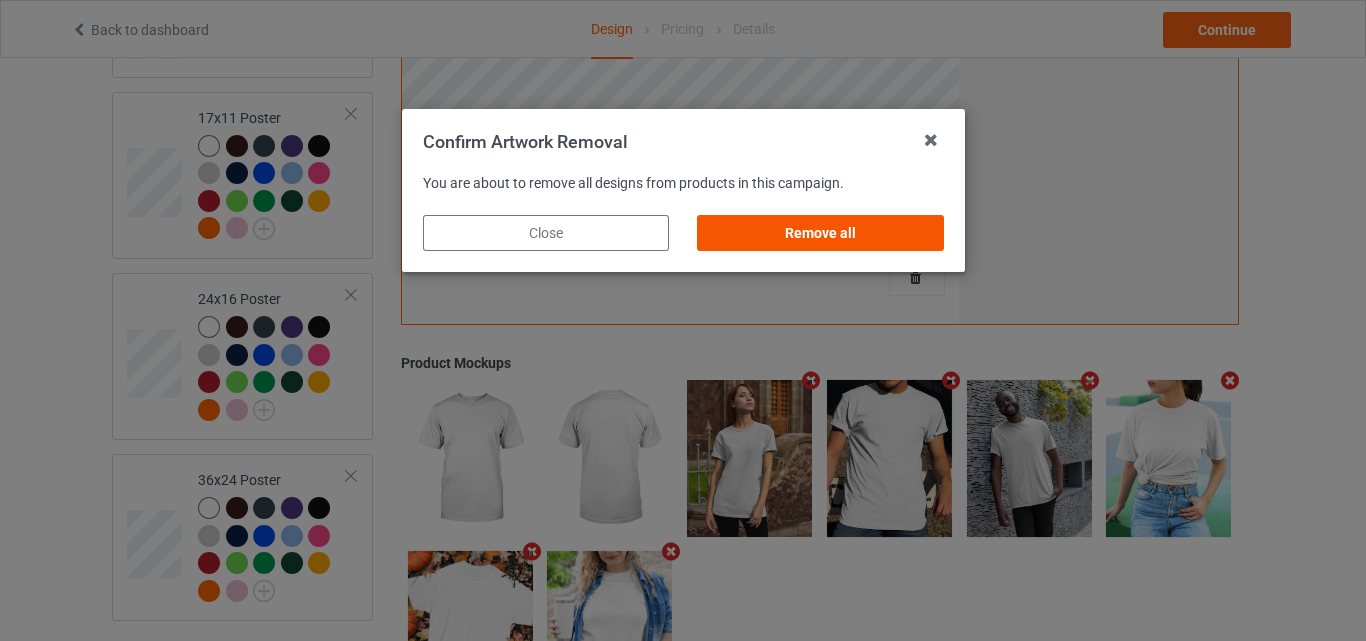 click on "Remove all" at bounding box center [820, 233] 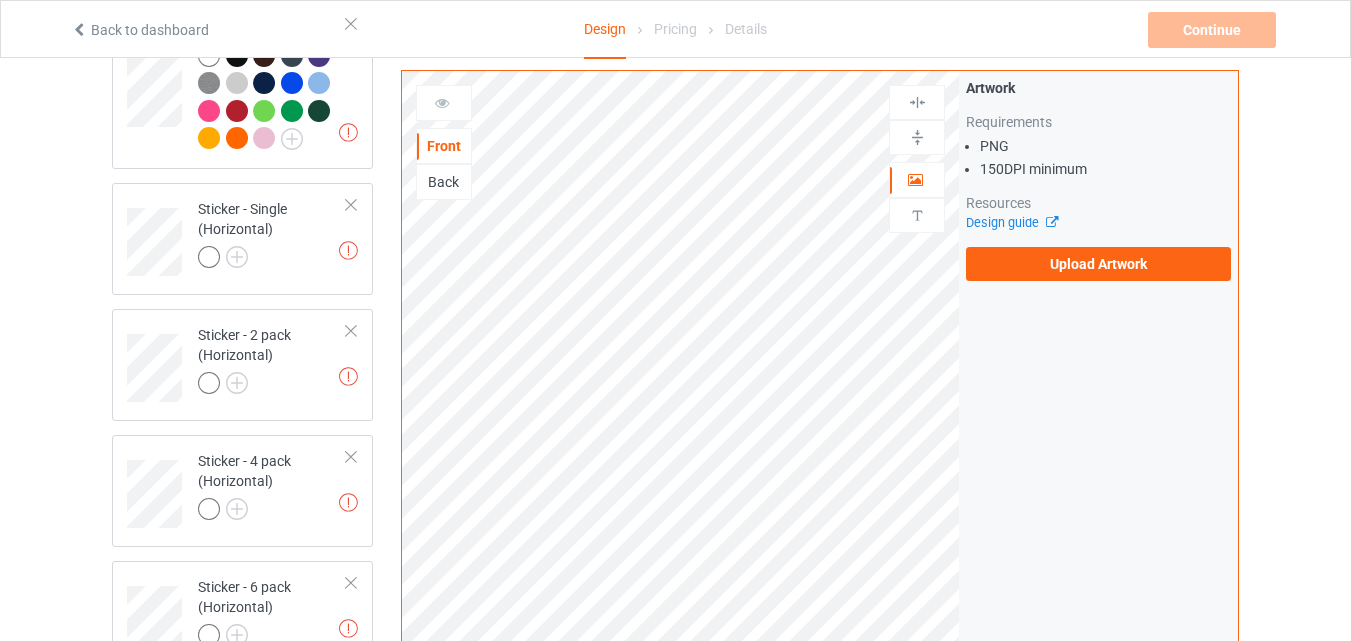 scroll, scrollTop: 1321, scrollLeft: 0, axis: vertical 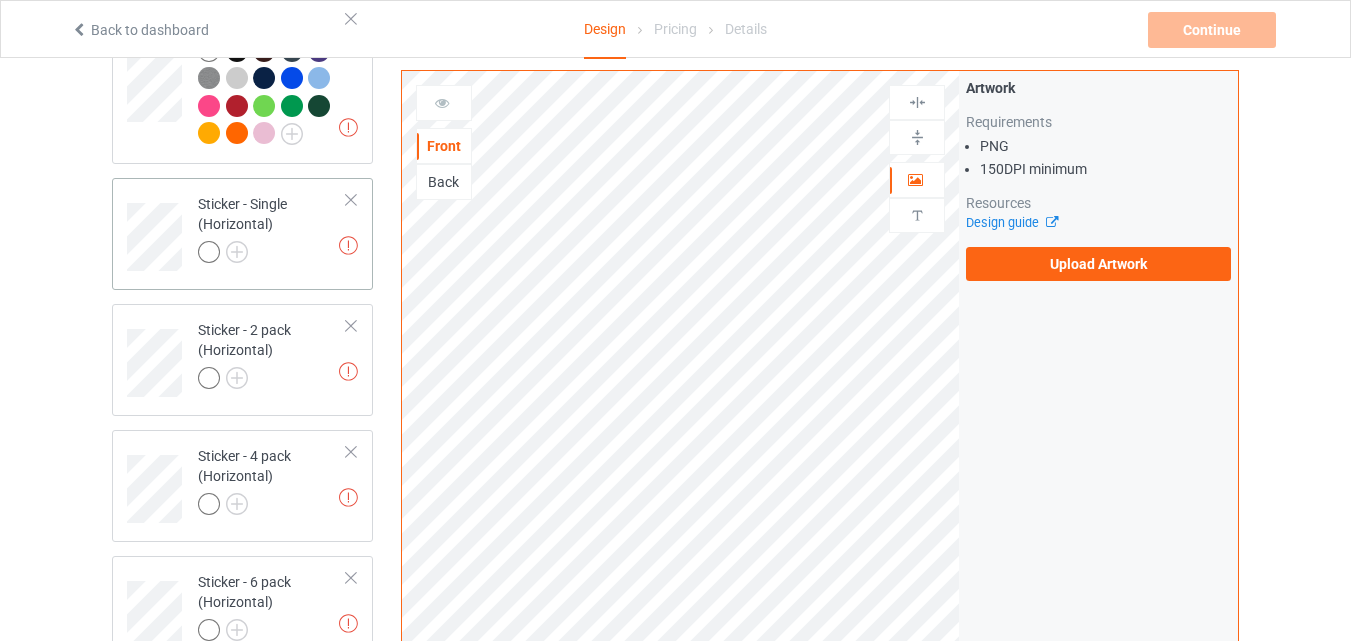 click at bounding box center (351, 200) 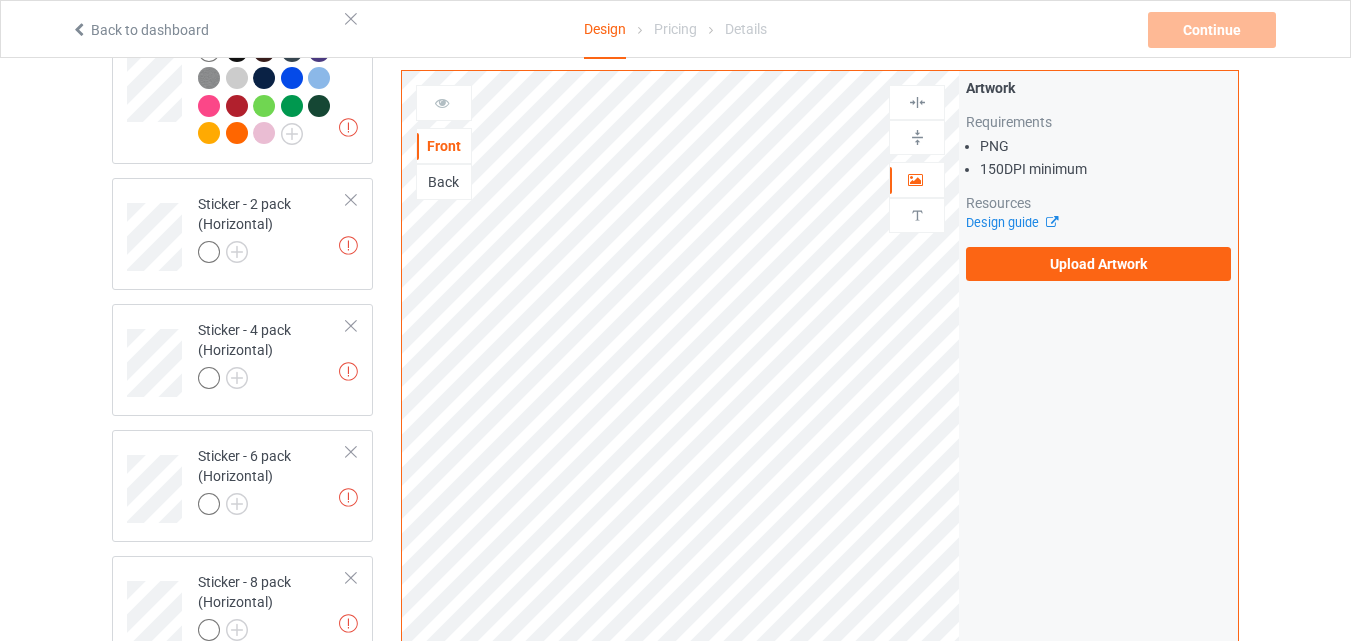 click at bounding box center [351, 200] 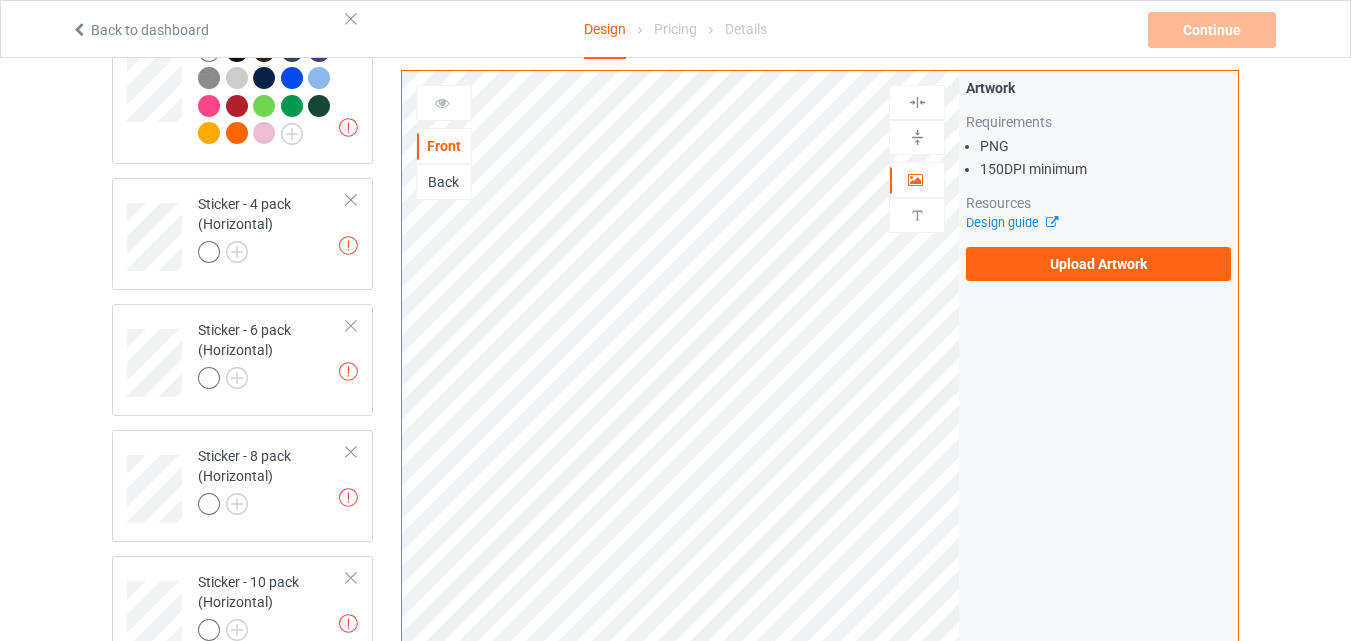click at bounding box center (351, 200) 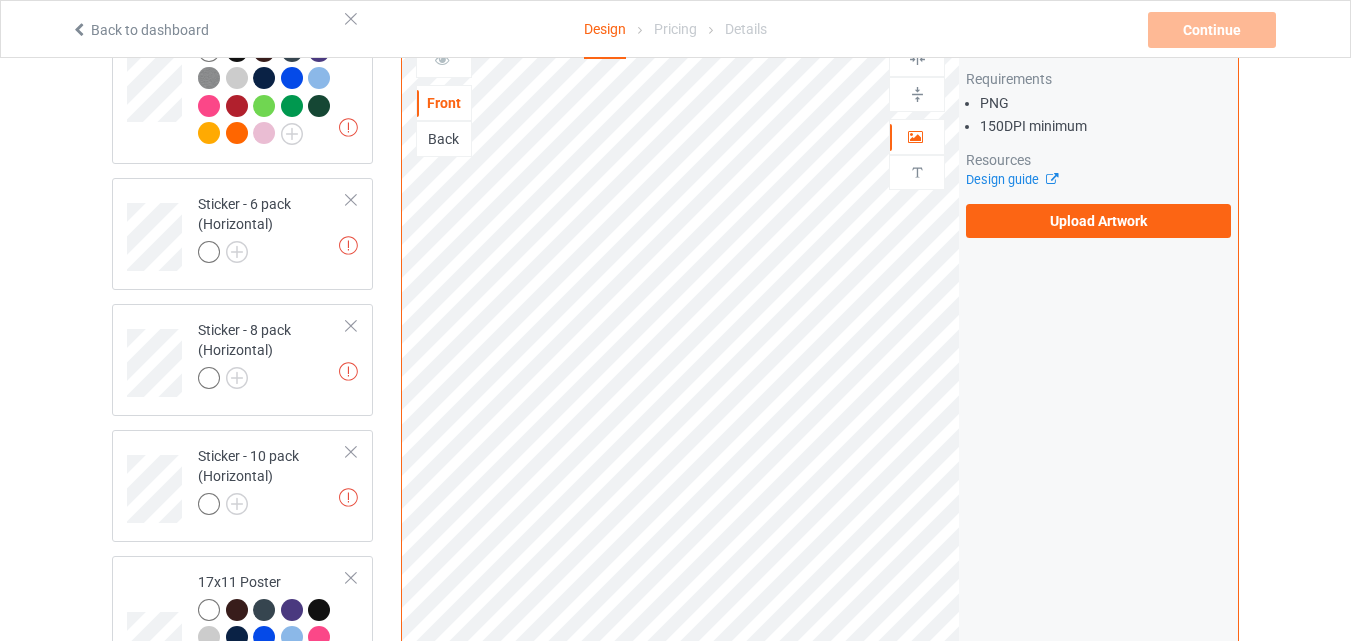 click at bounding box center (351, 200) 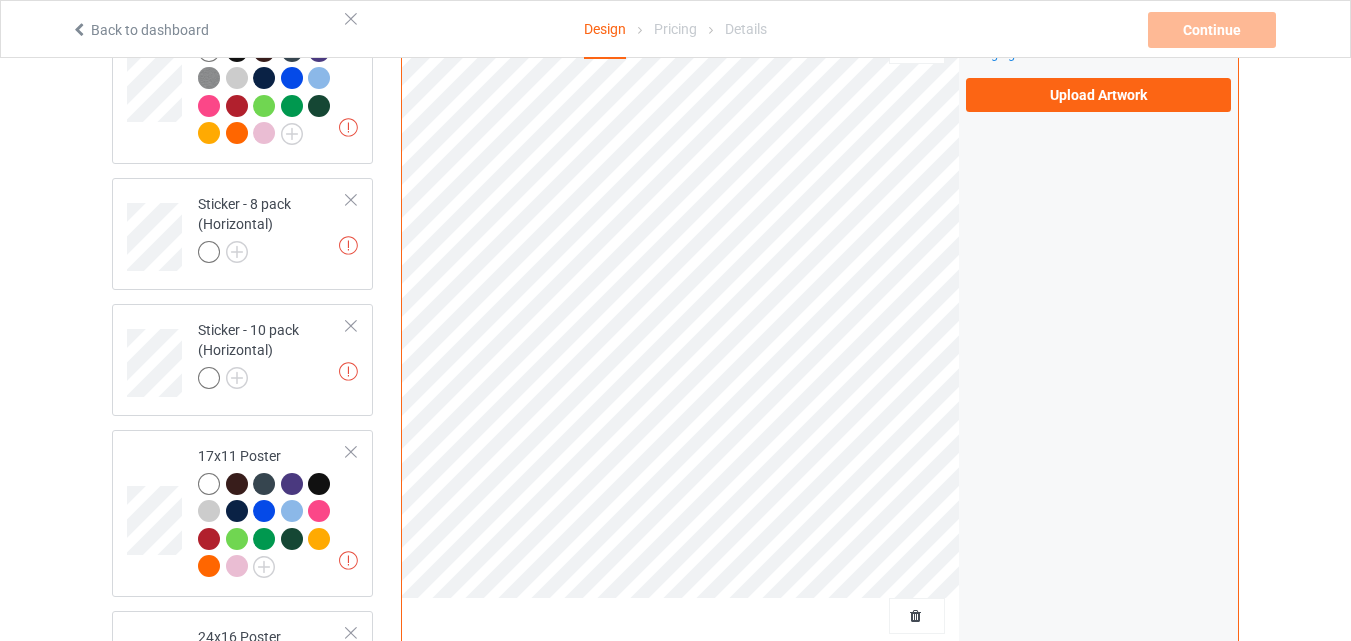 click at bounding box center (351, 200) 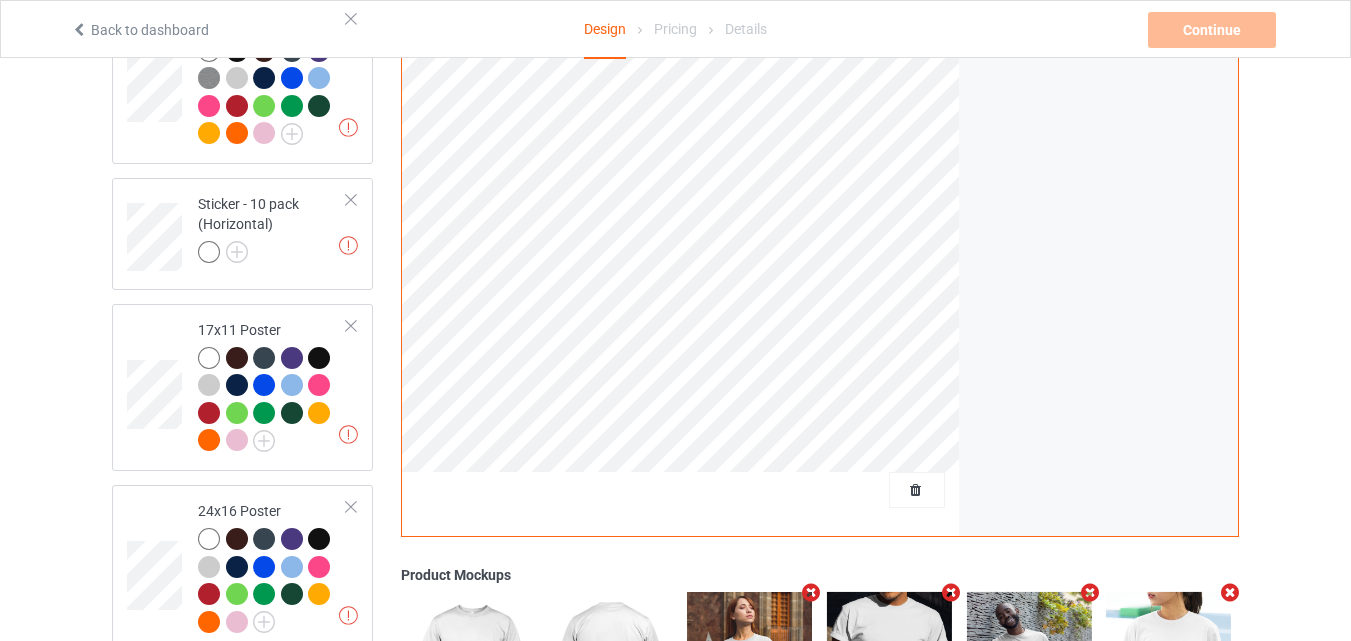 click at bounding box center [351, 200] 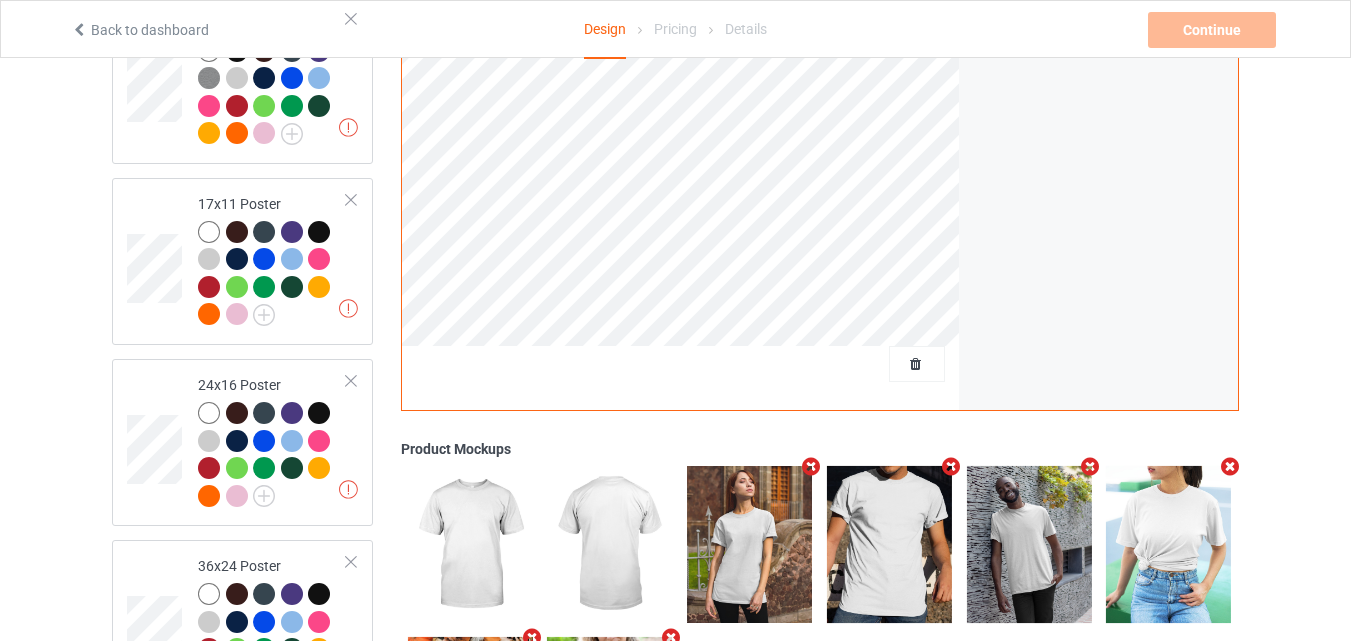 click at bounding box center (351, 200) 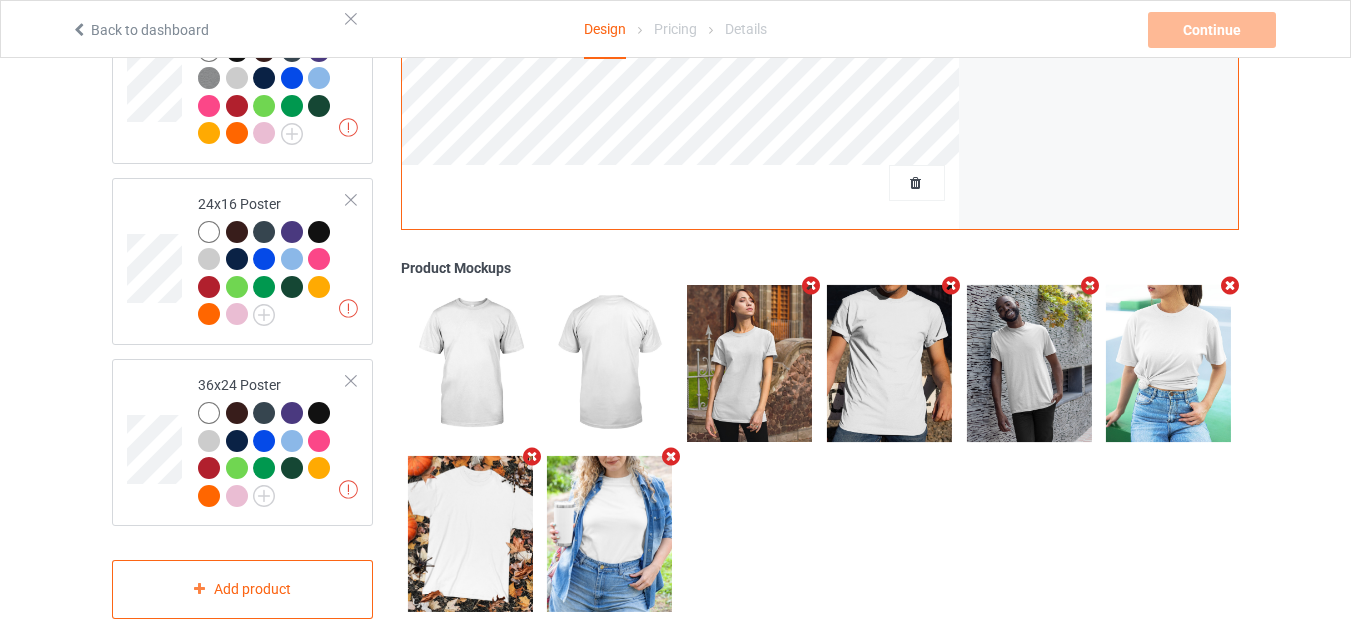 click at bounding box center (351, 200) 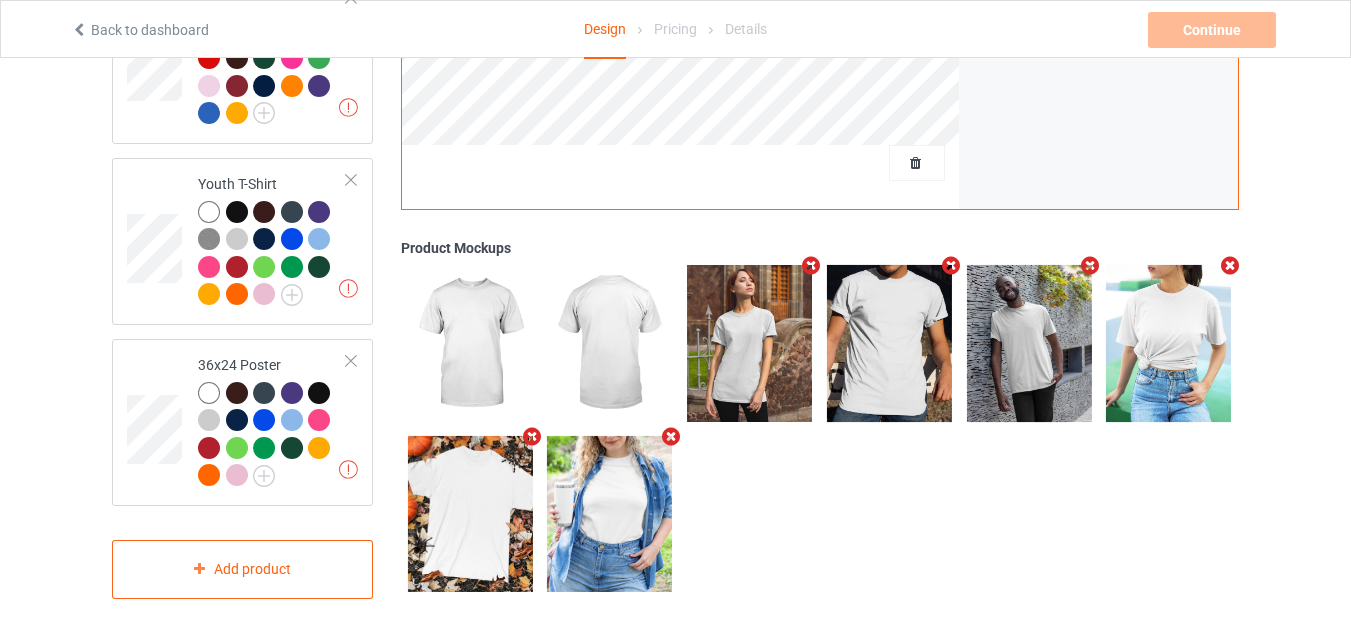 scroll, scrollTop: 1169, scrollLeft: 0, axis: vertical 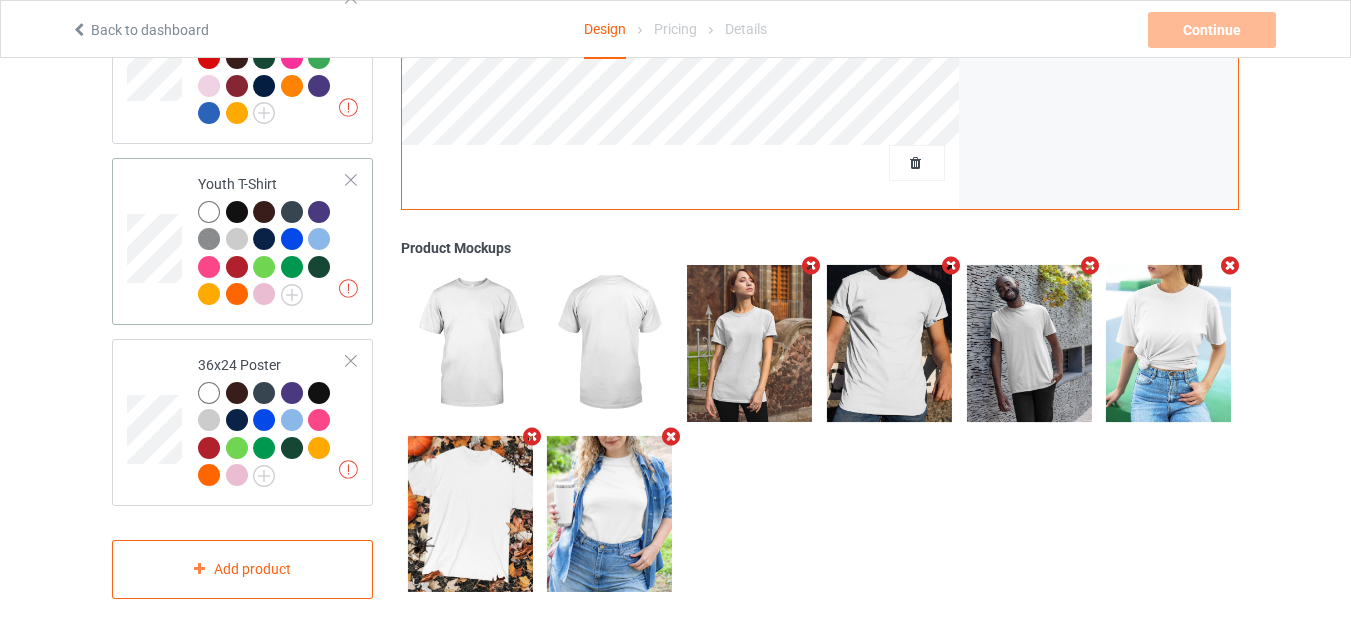 click at bounding box center [351, 180] 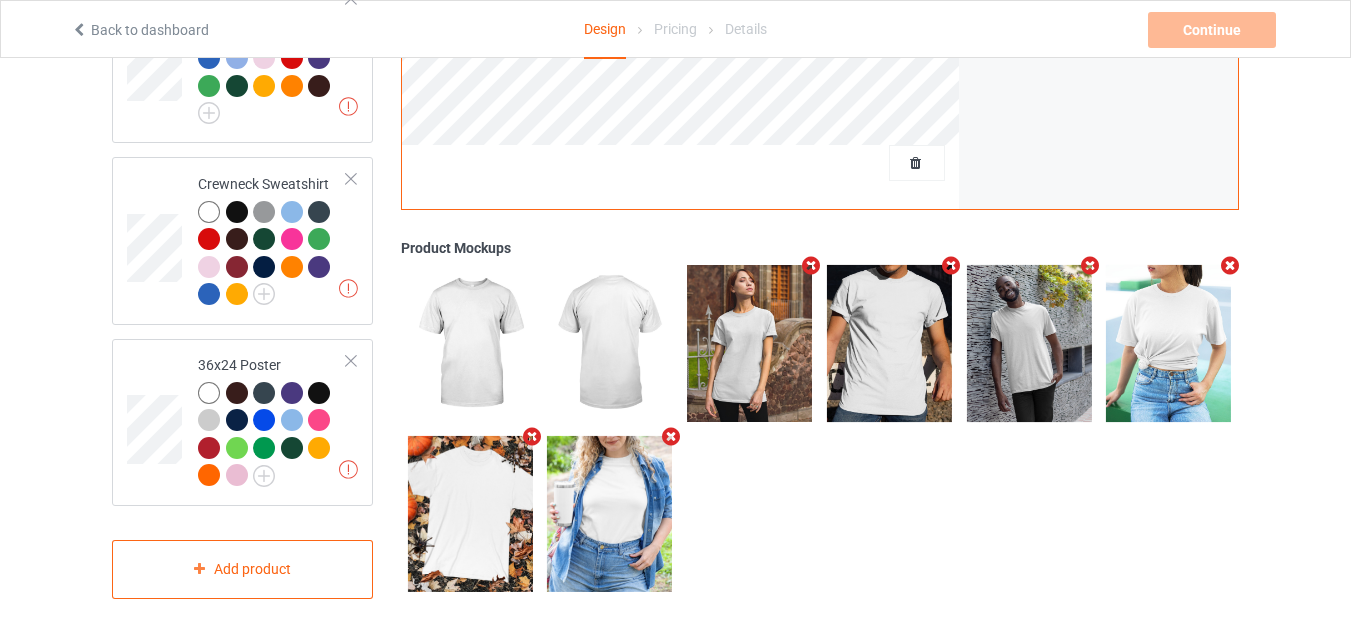 scroll, scrollTop: 987, scrollLeft: 0, axis: vertical 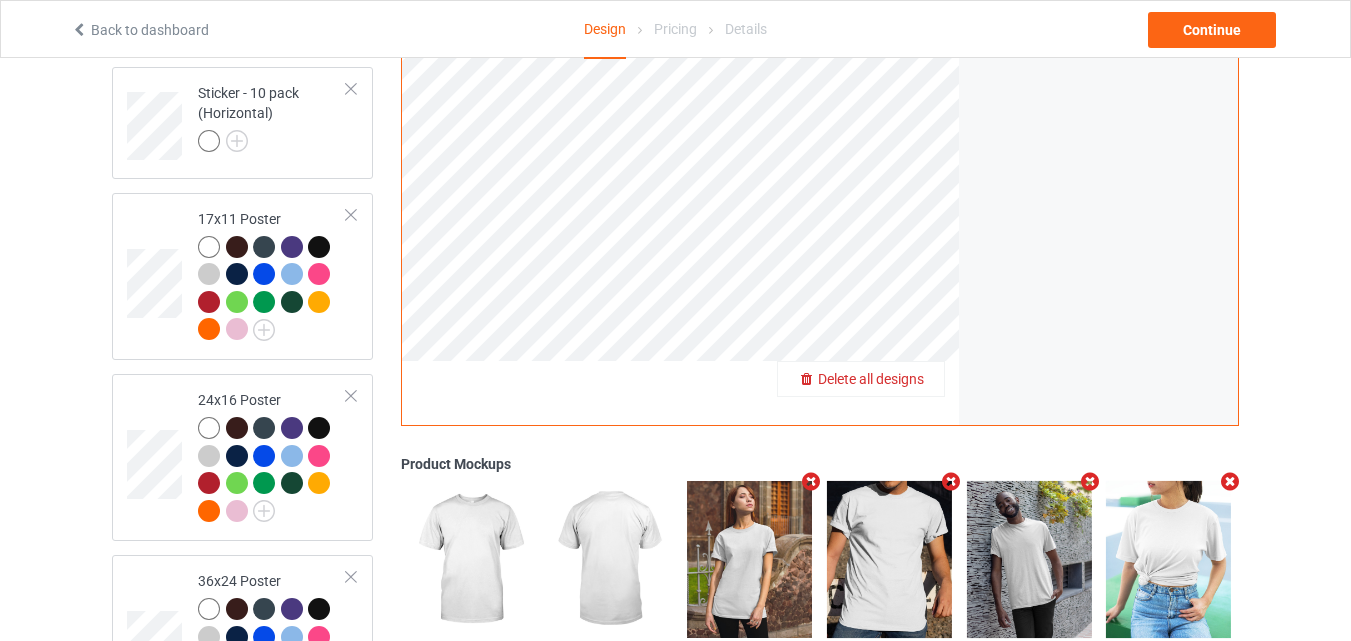 click on "Delete all designs" at bounding box center [871, 380] 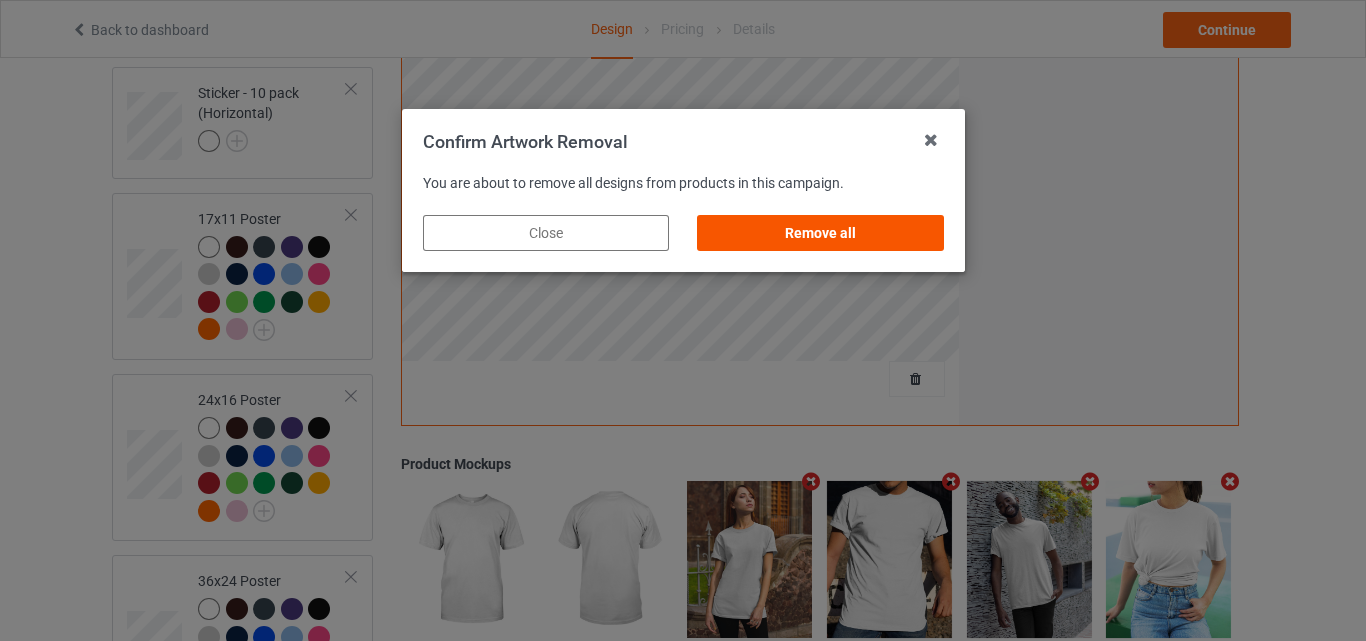 click on "Remove all" at bounding box center [820, 233] 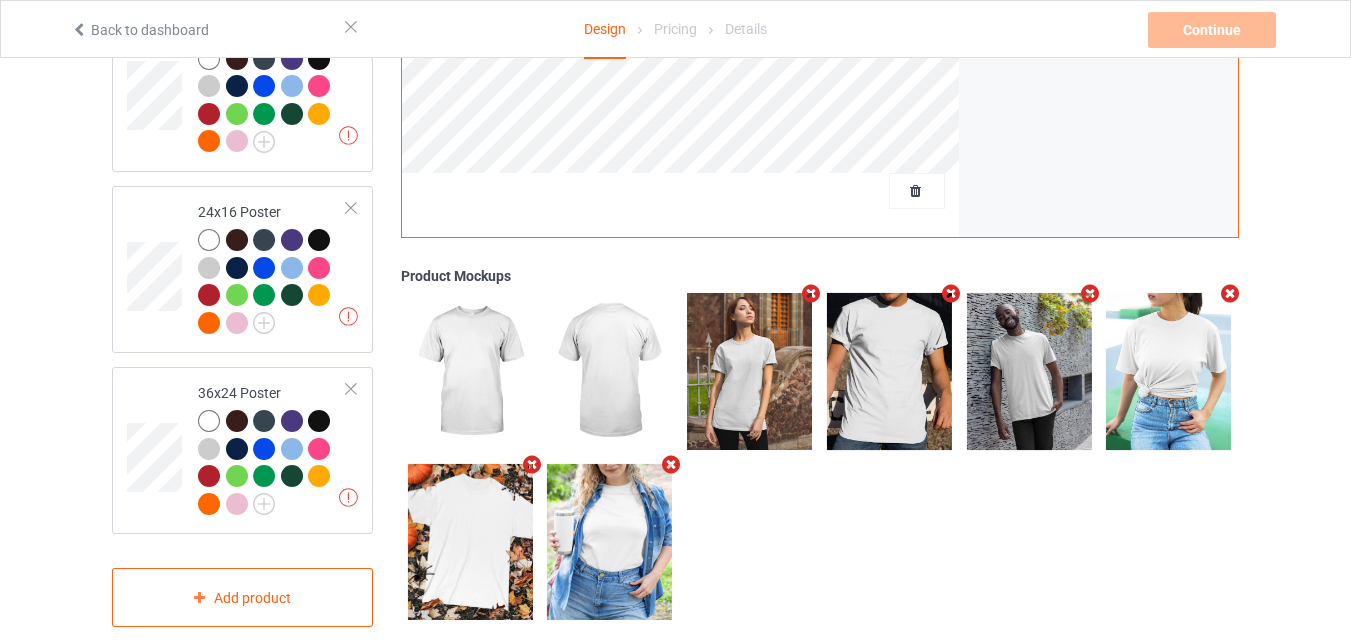 scroll, scrollTop: 2289, scrollLeft: 0, axis: vertical 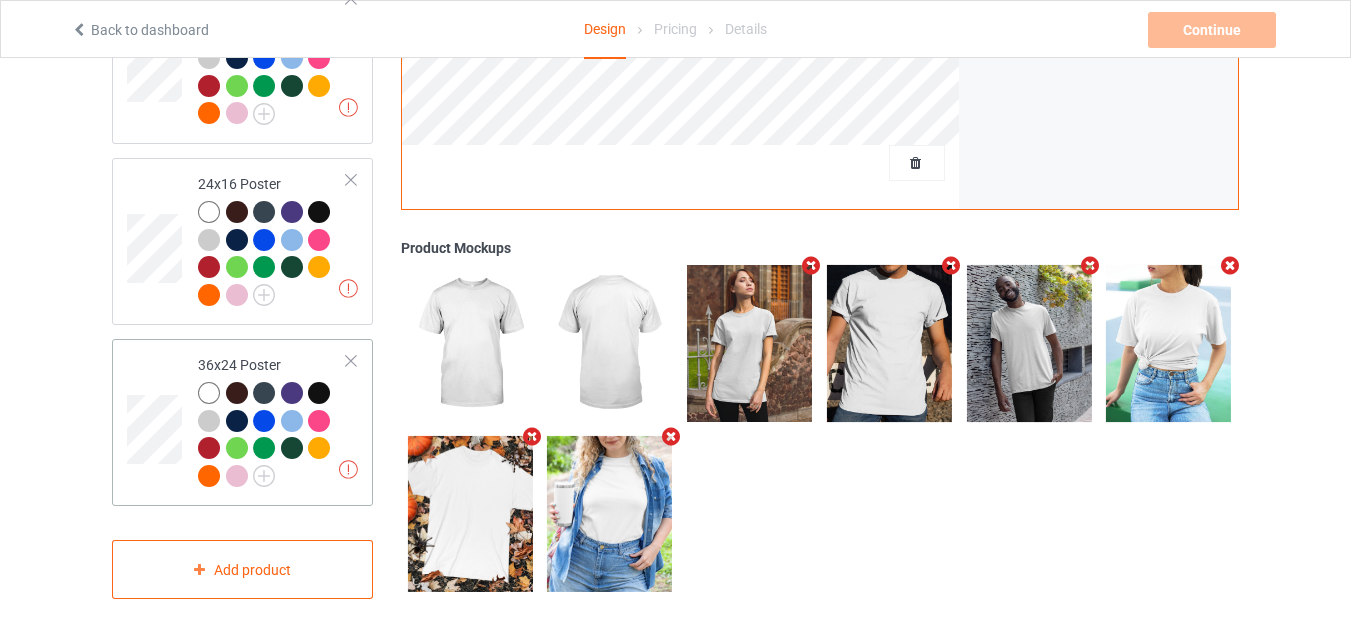 click at bounding box center (351, 361) 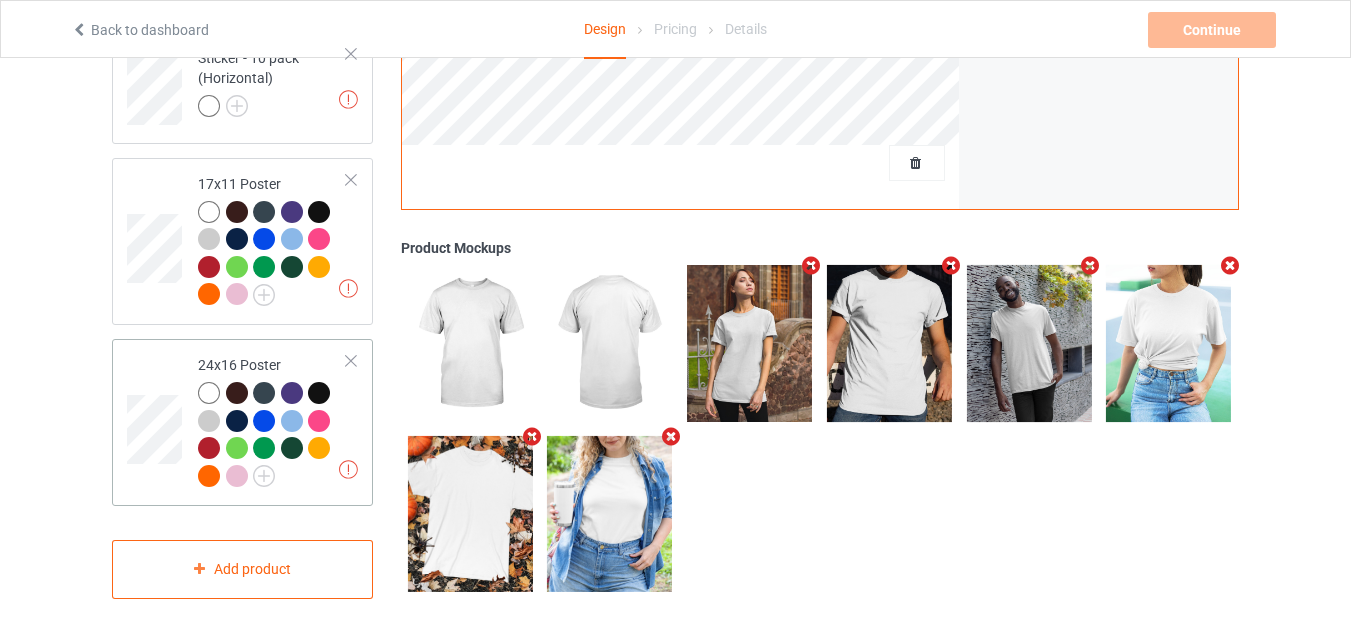 click at bounding box center [351, 361] 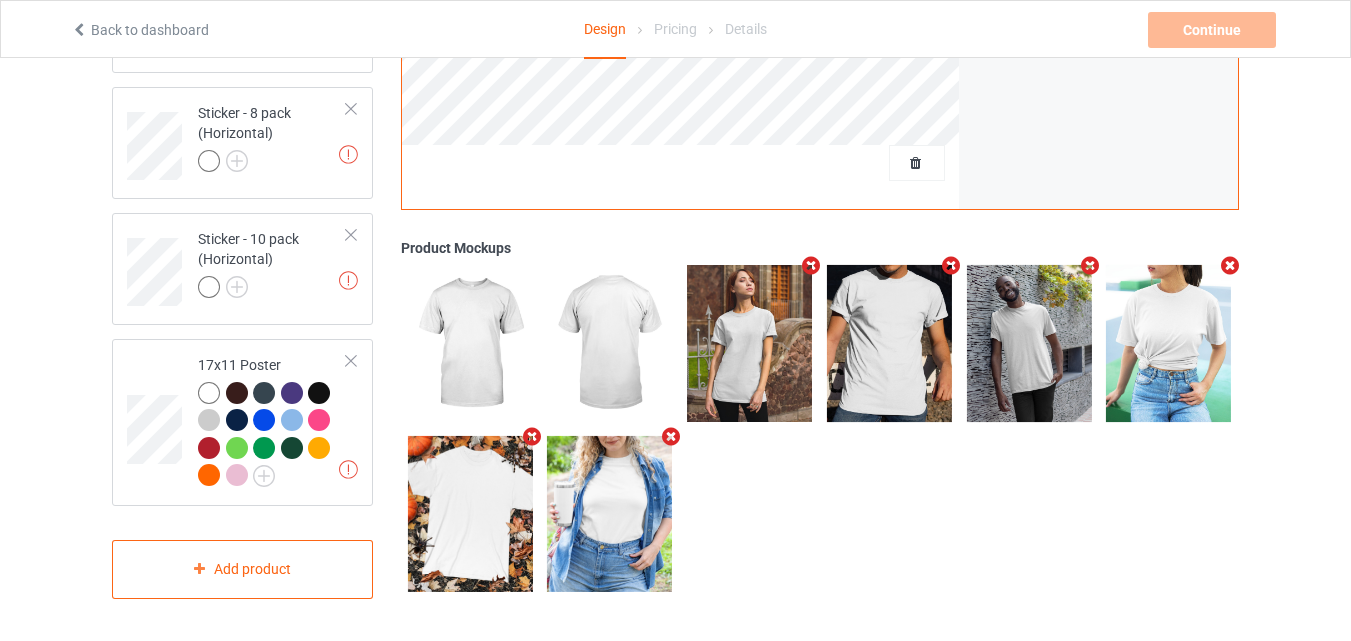 scroll, scrollTop: 1925, scrollLeft: 0, axis: vertical 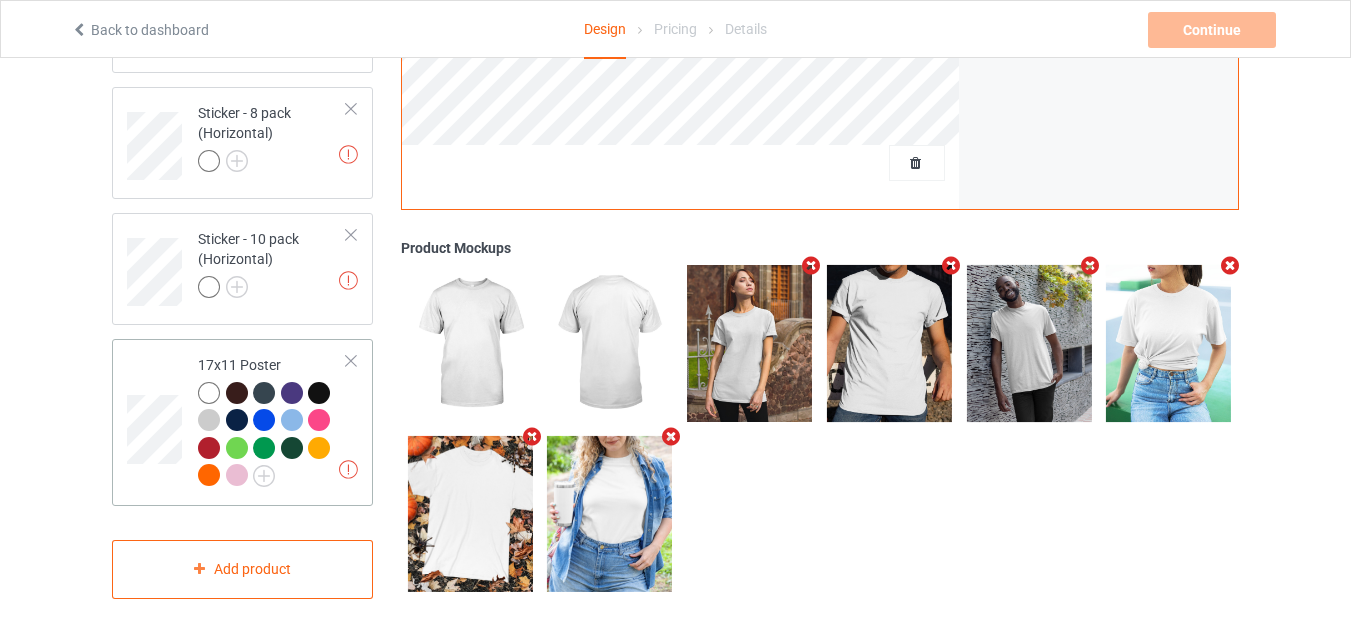 click at bounding box center [351, 361] 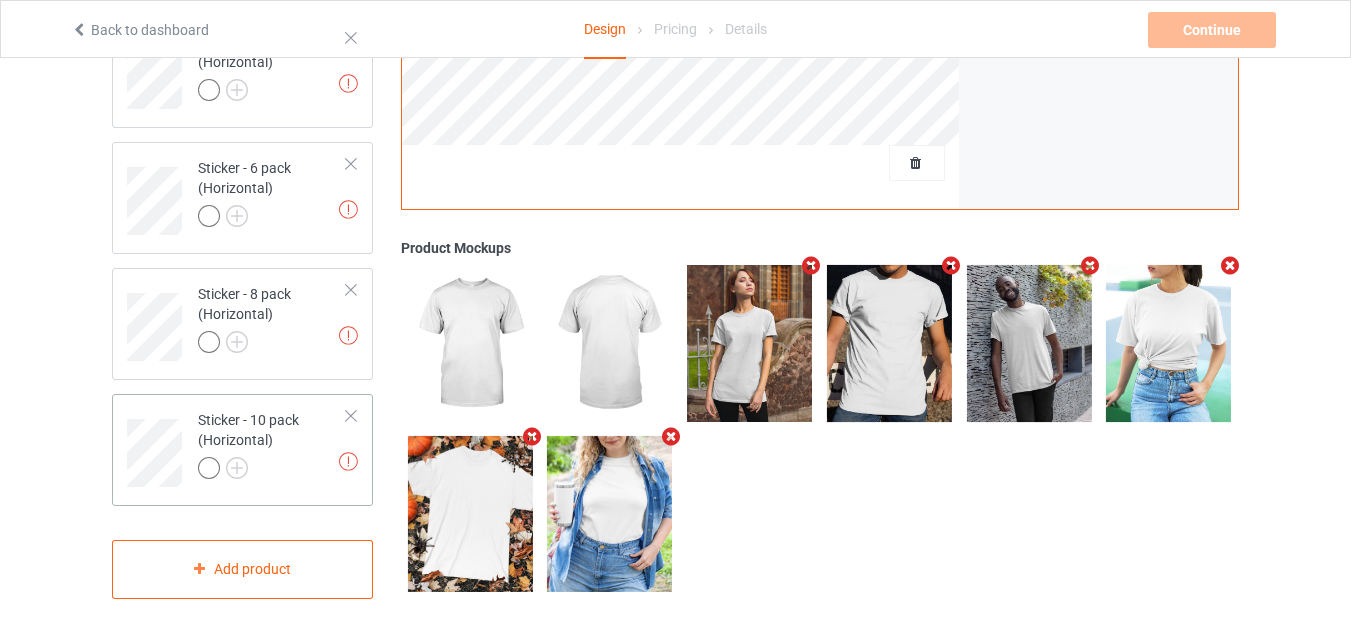 click at bounding box center [351, 416] 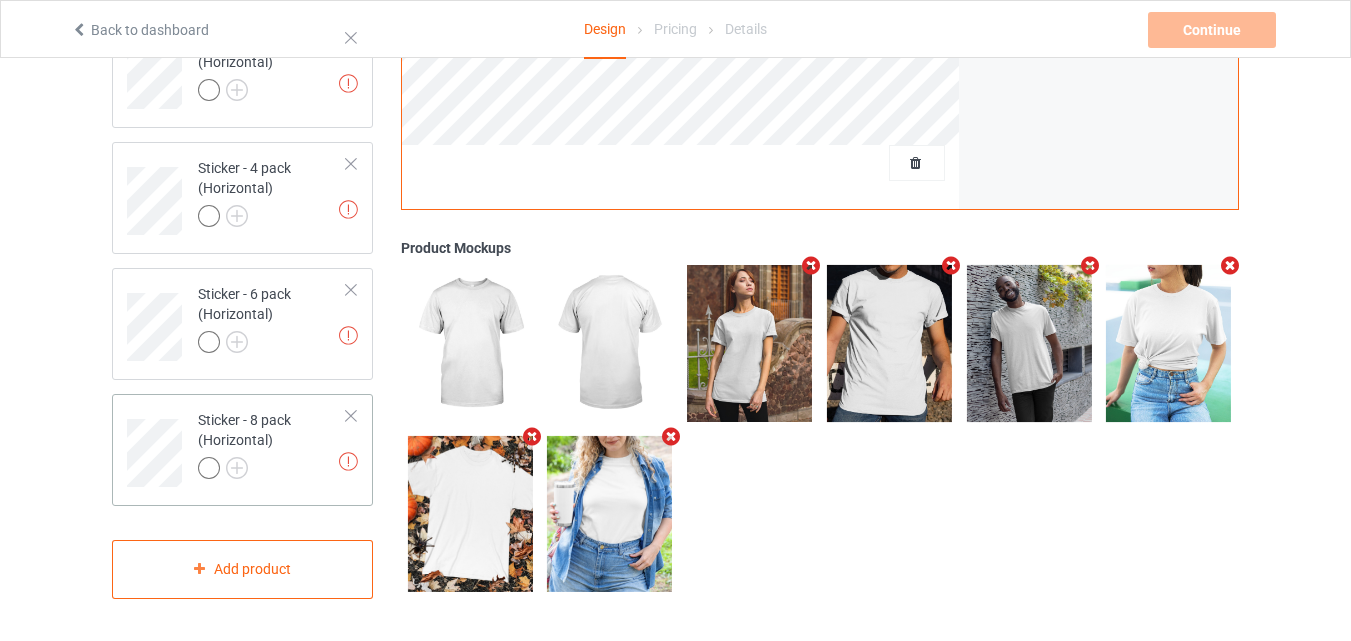 click at bounding box center (351, 416) 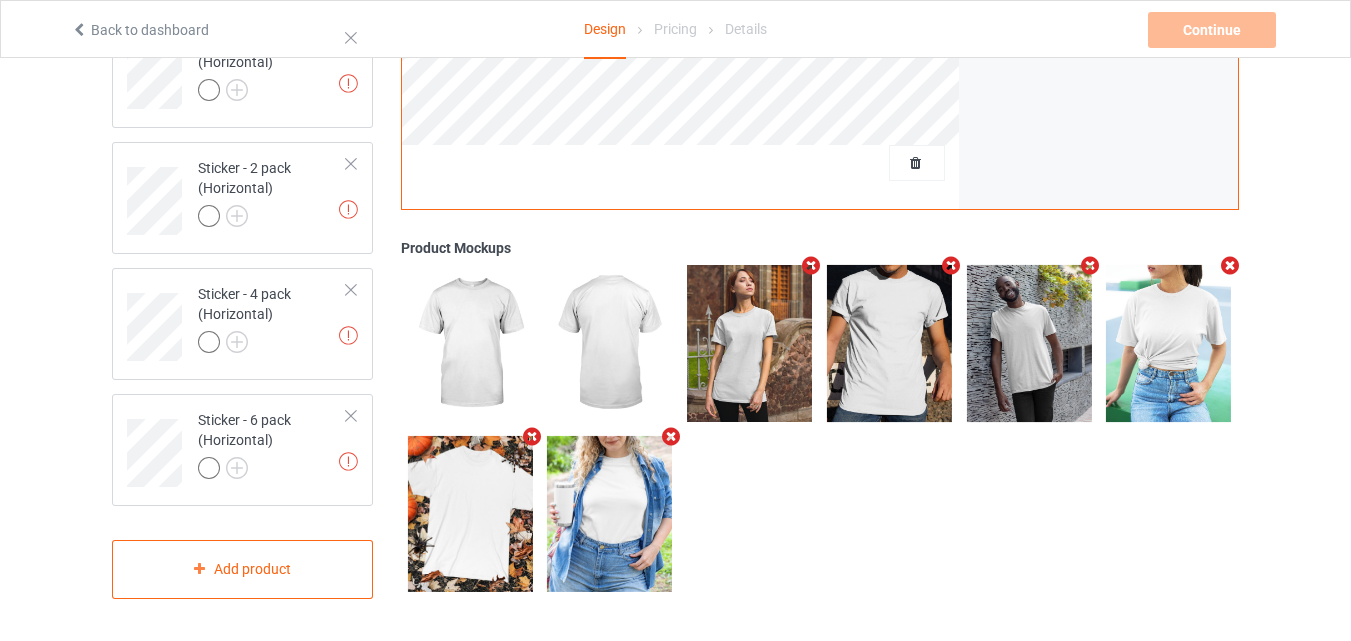 click at bounding box center (351, 416) 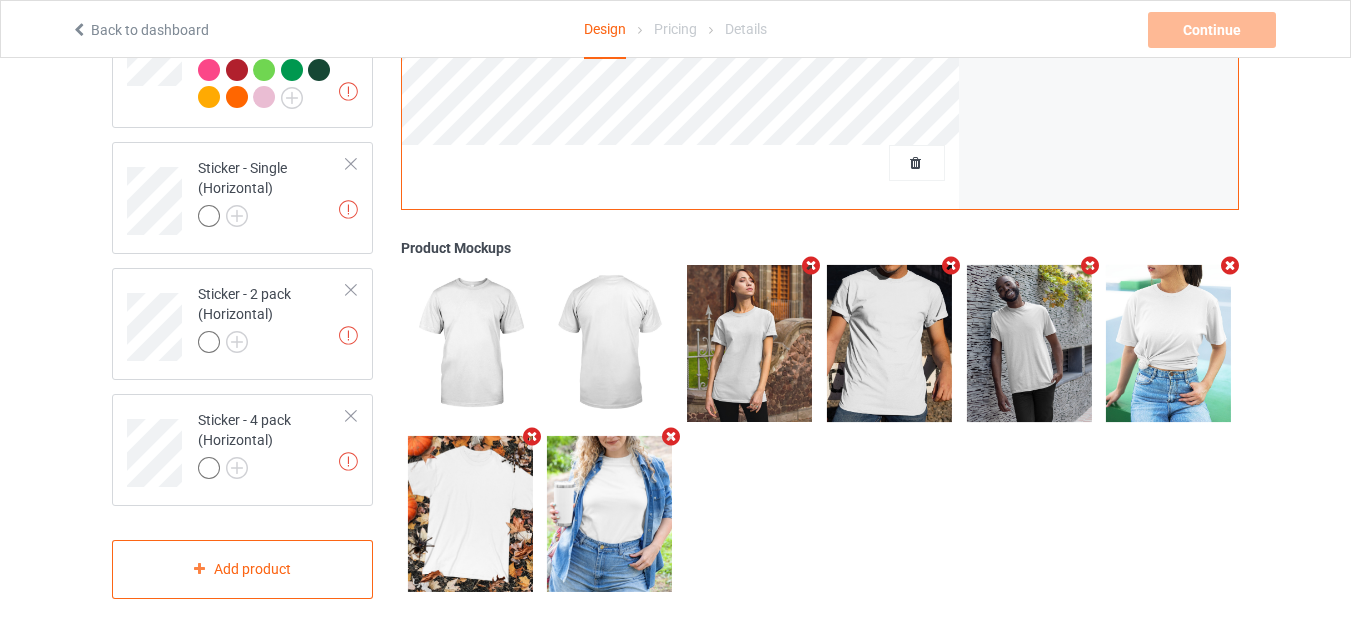 click at bounding box center [351, 416] 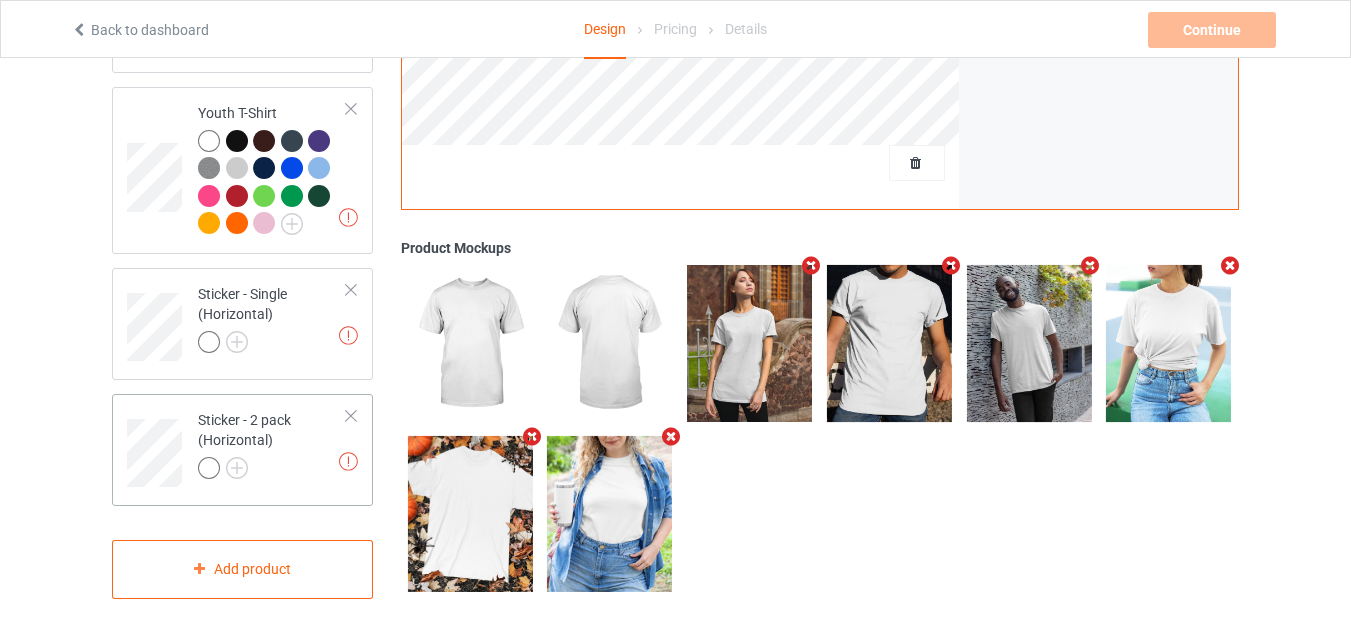 click at bounding box center [351, 416] 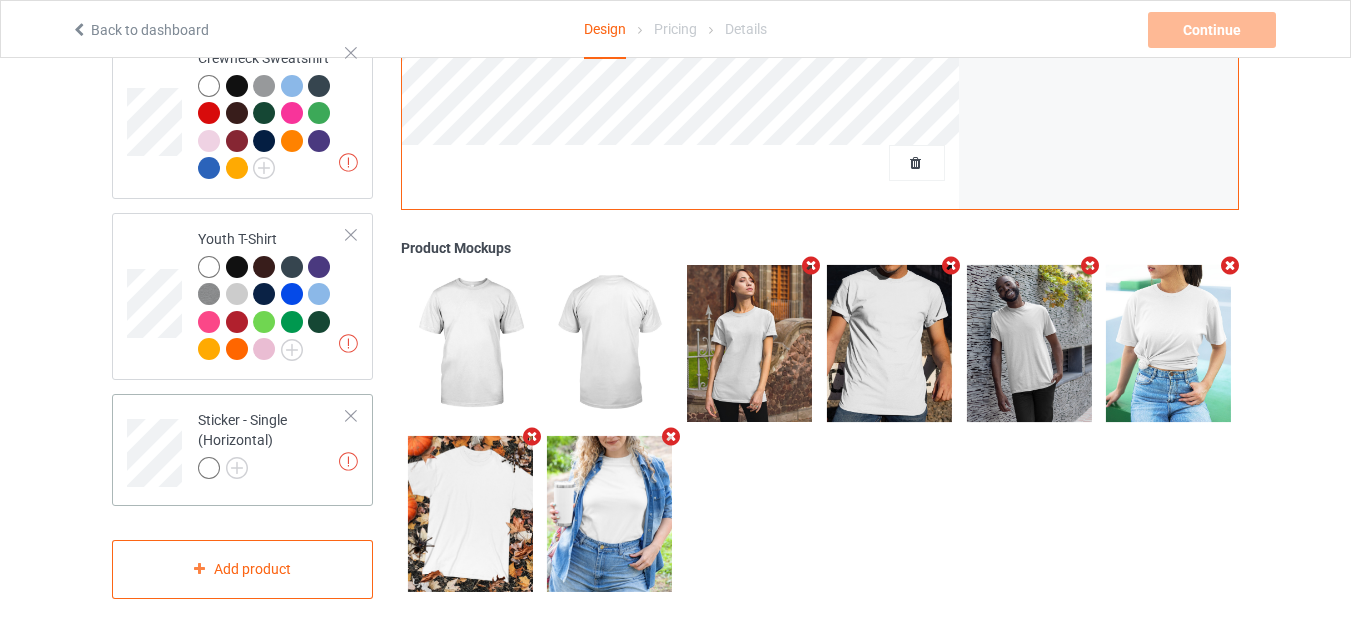 click at bounding box center [351, 416] 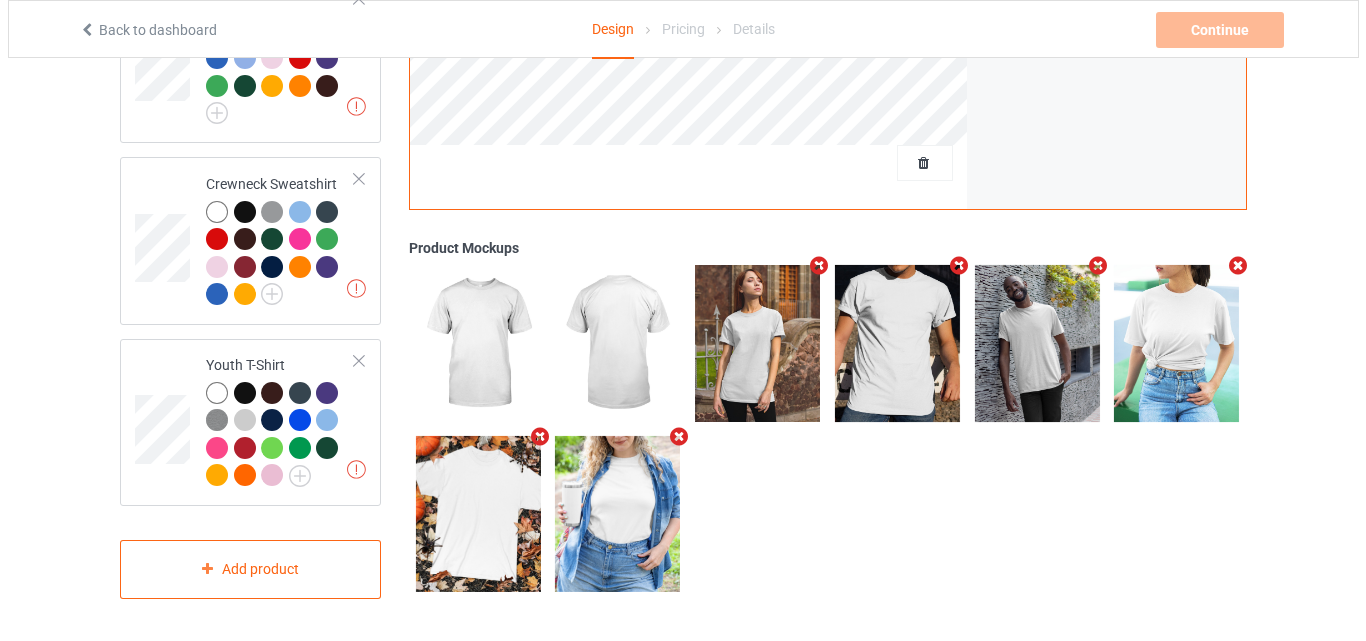 scroll, scrollTop: 987, scrollLeft: 0, axis: vertical 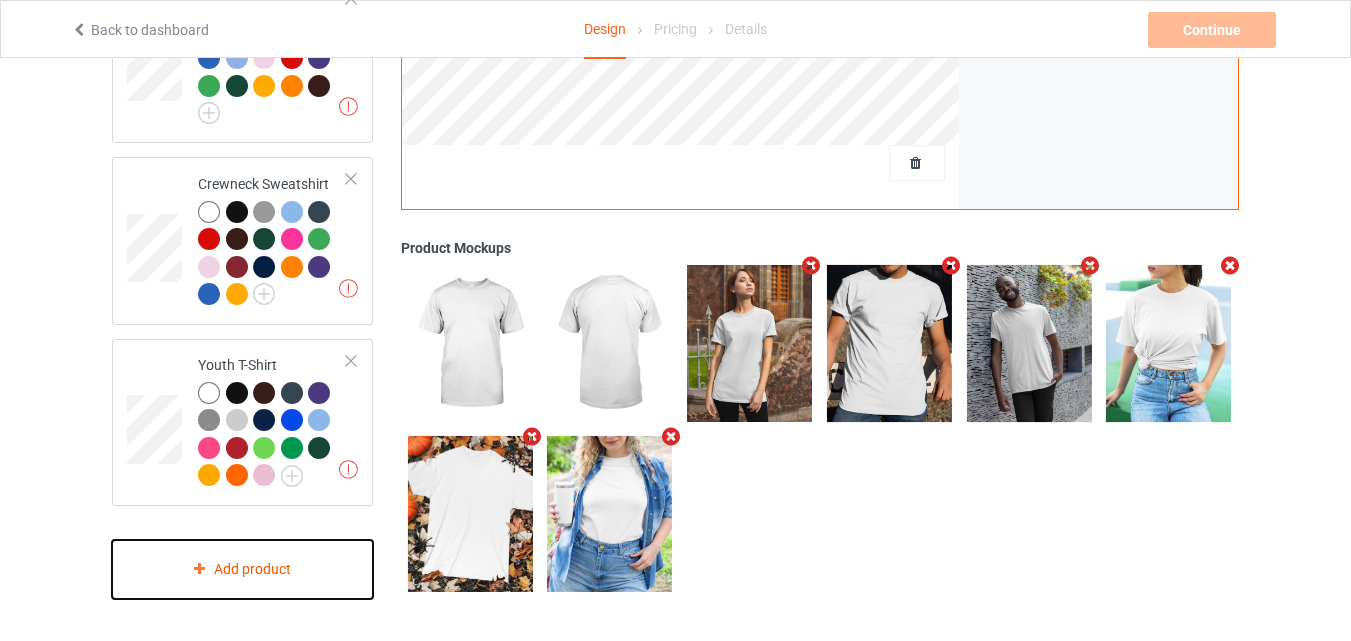 click on "Add product" at bounding box center [242, 569] 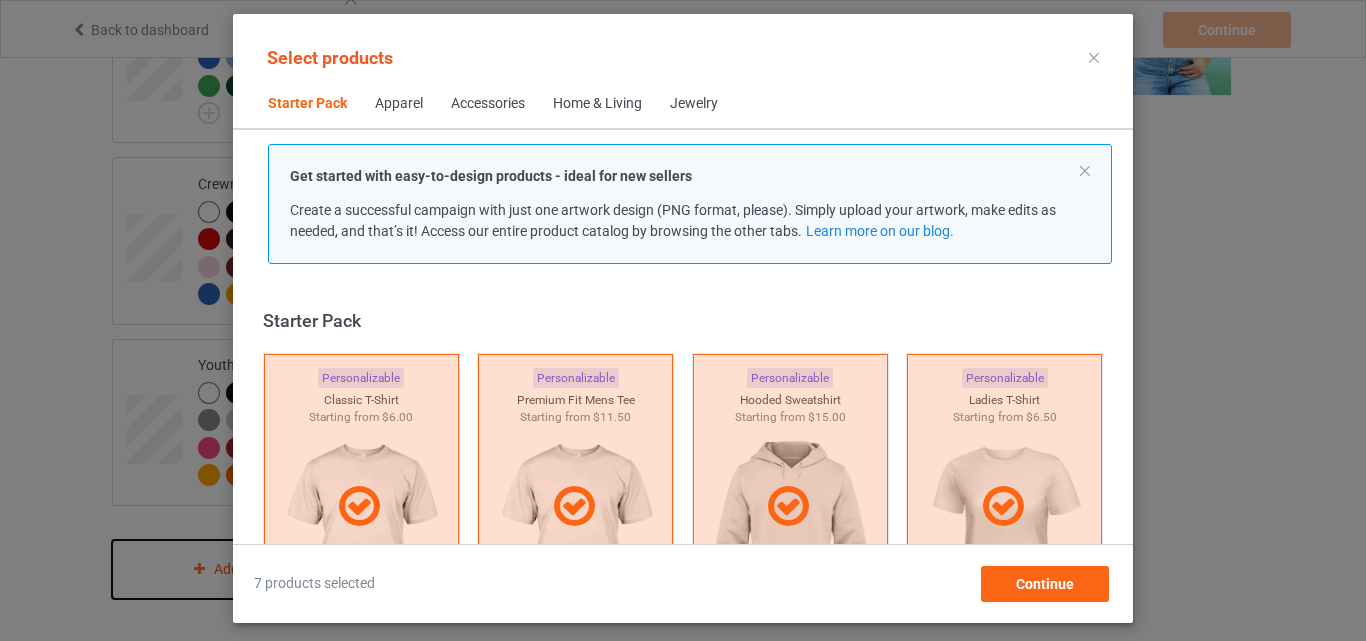 scroll, scrollTop: 26, scrollLeft: 0, axis: vertical 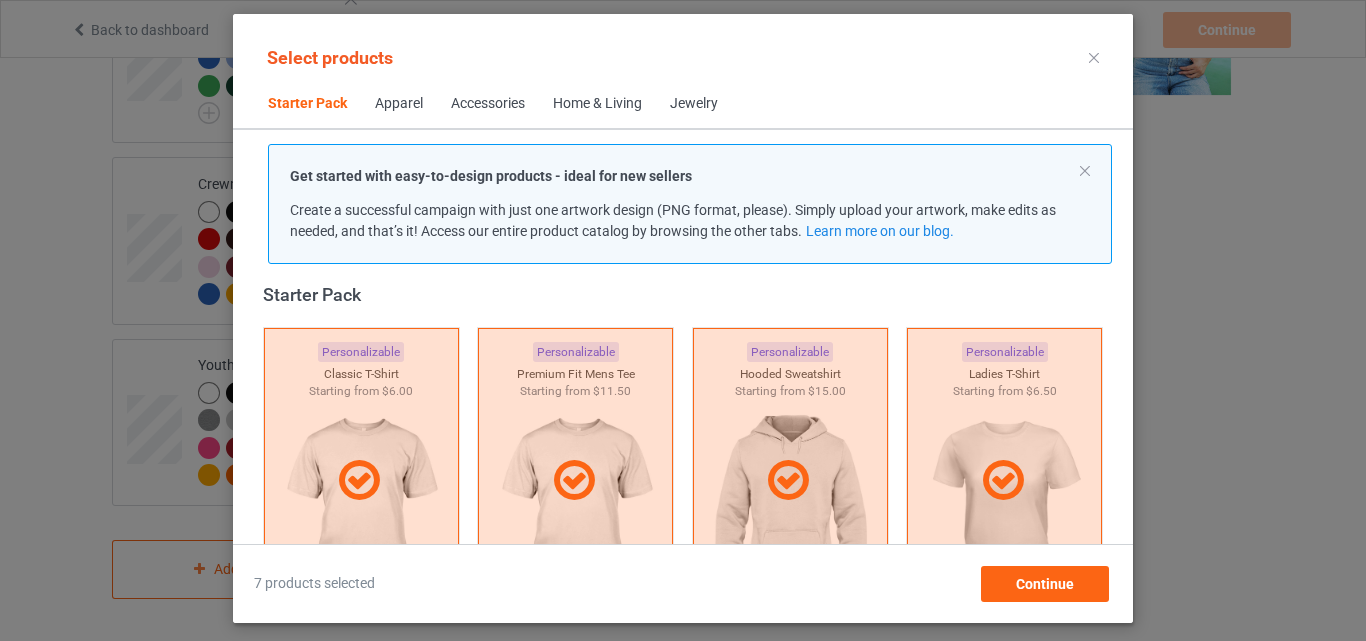 click on "Accessories" at bounding box center [488, 104] 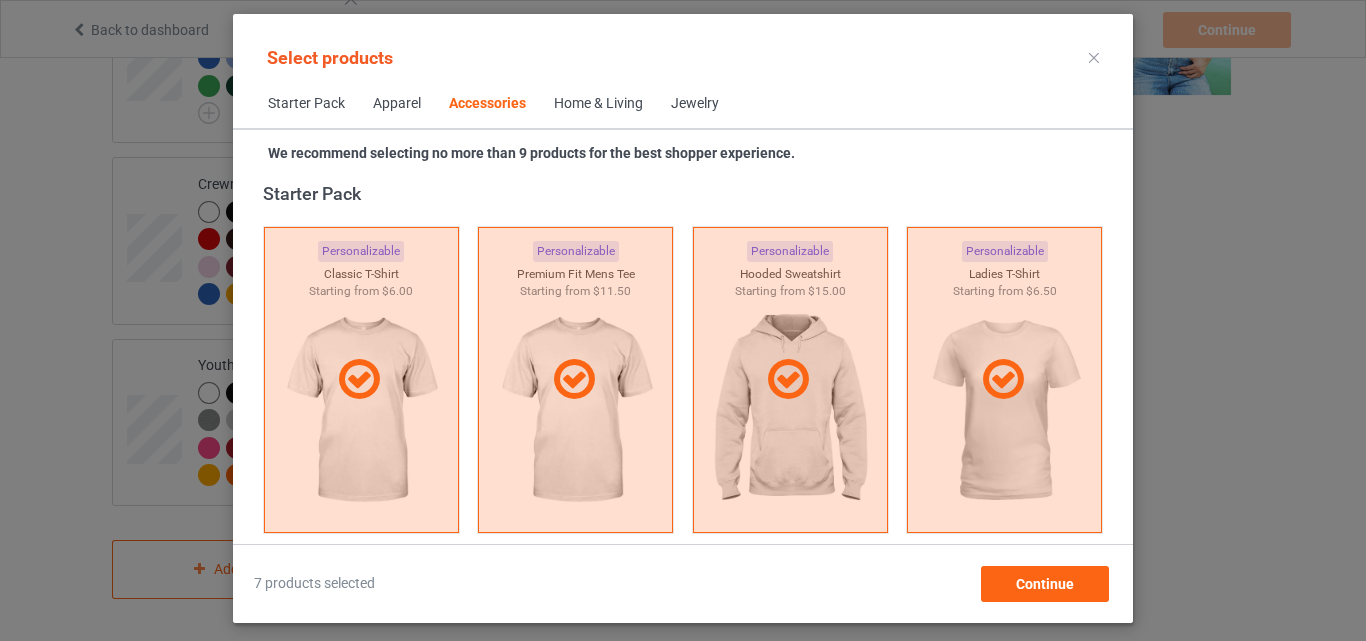 scroll, scrollTop: 4394, scrollLeft: 0, axis: vertical 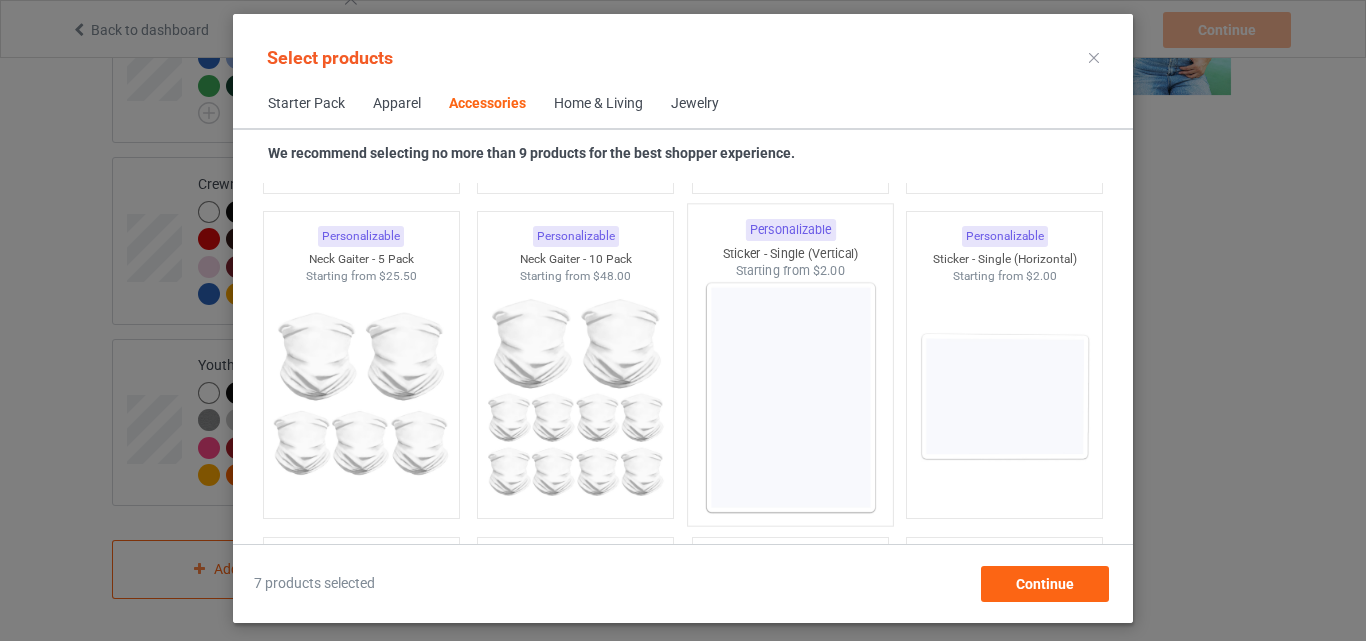 click at bounding box center [790, 397] 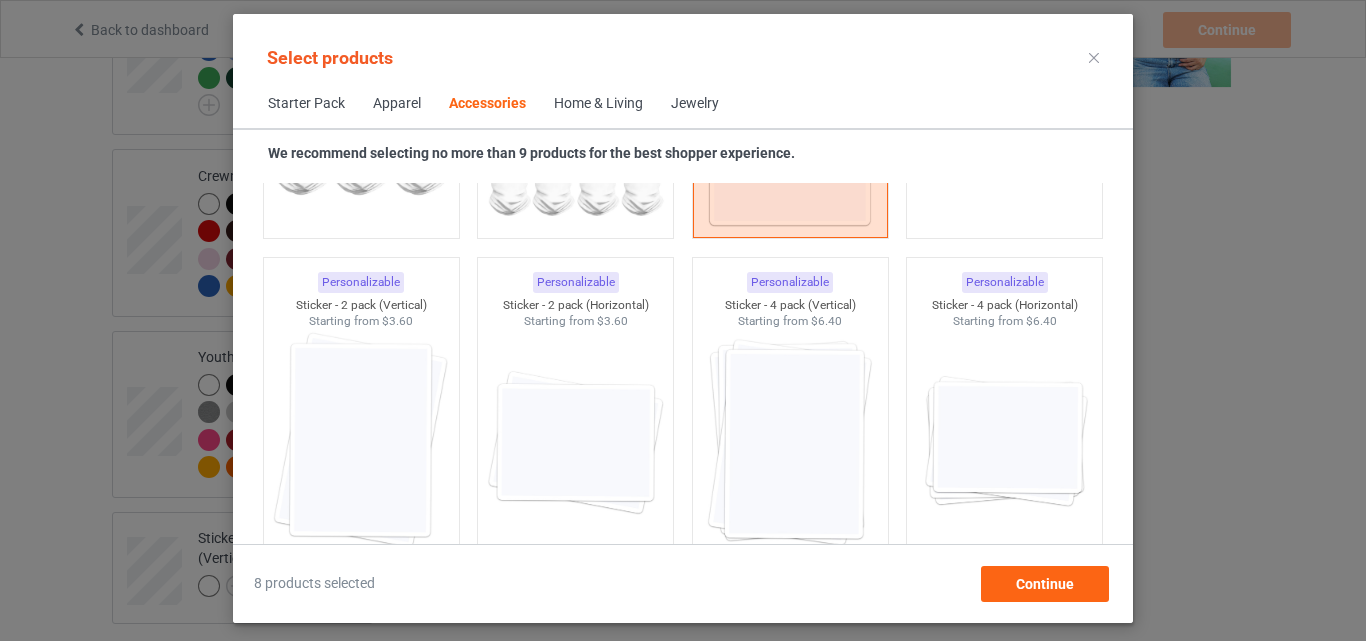 scroll, scrollTop: 7008, scrollLeft: 0, axis: vertical 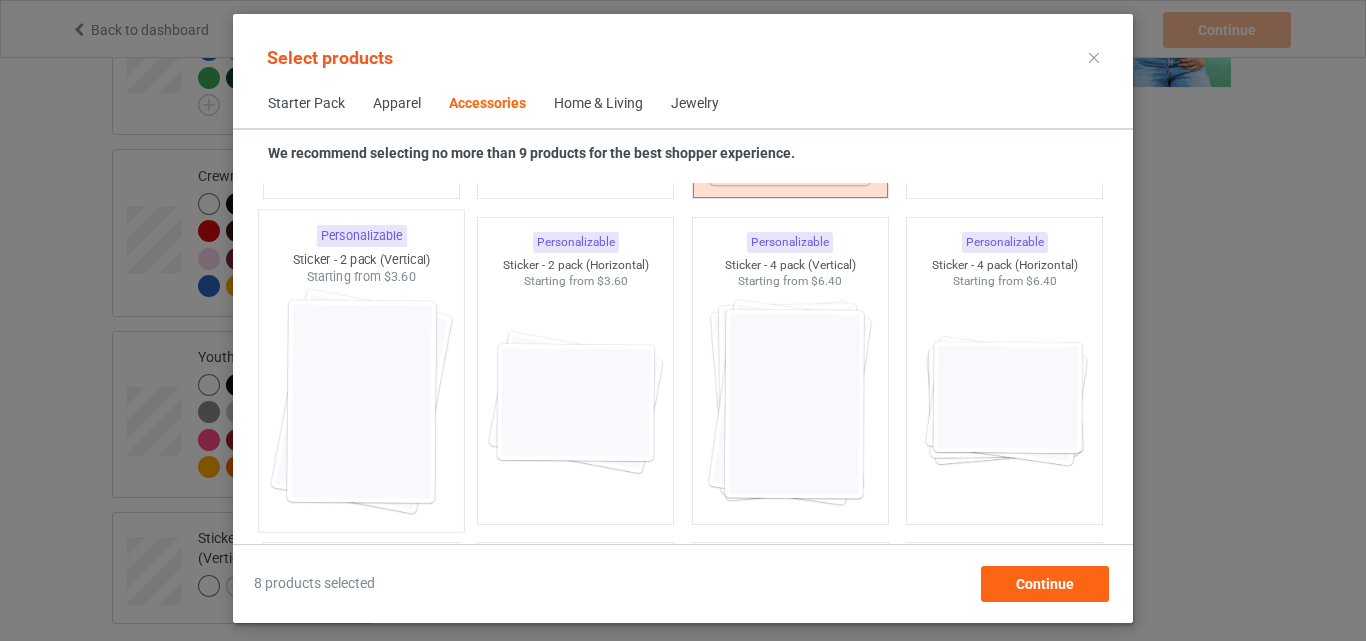 click at bounding box center [361, 403] 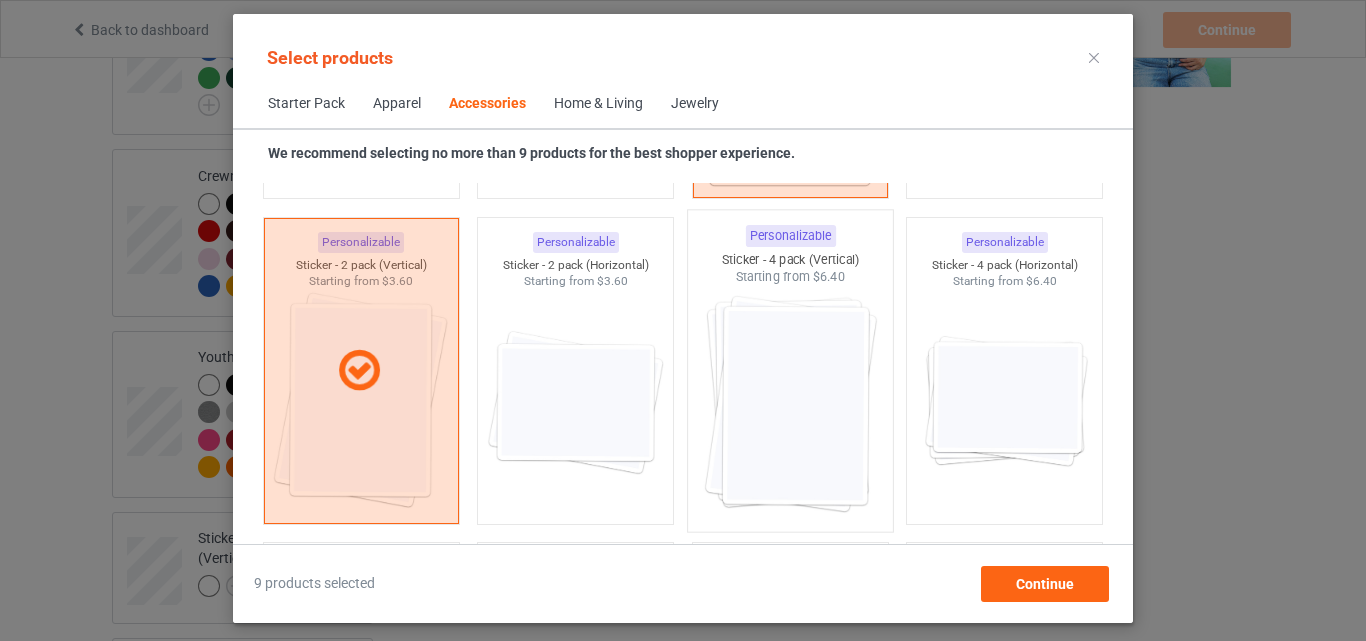 click at bounding box center (790, 403) 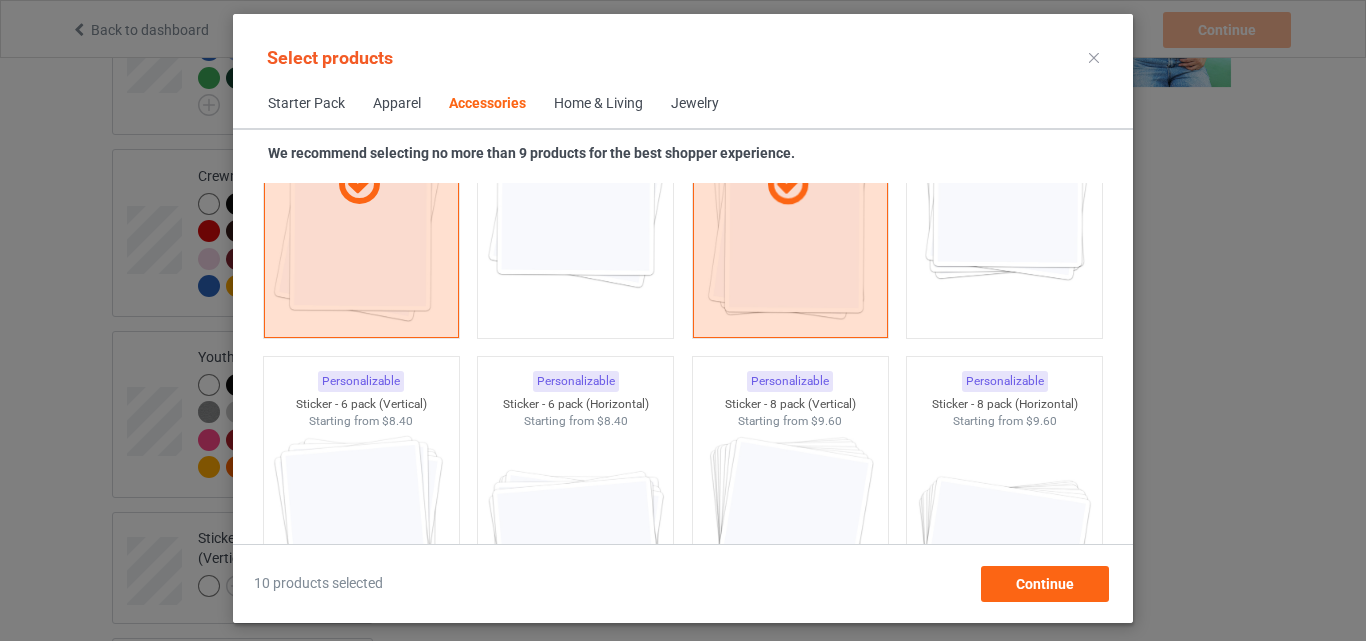 scroll, scrollTop: 7328, scrollLeft: 0, axis: vertical 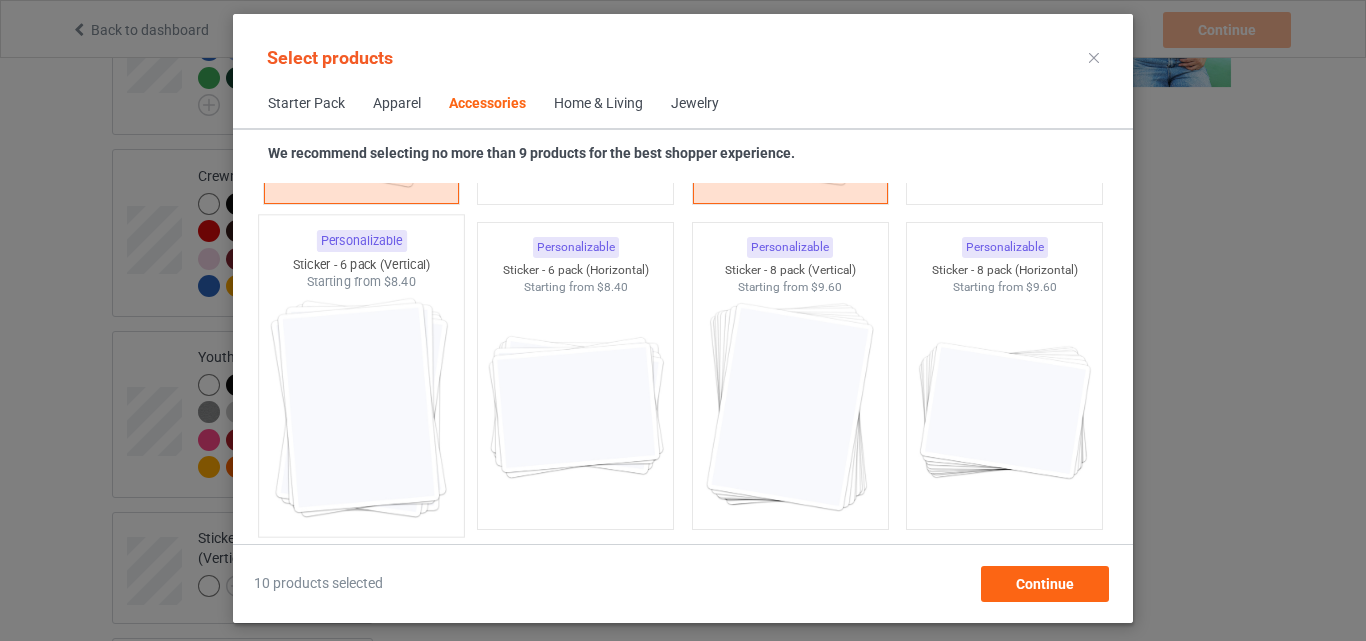 click at bounding box center (361, 408) 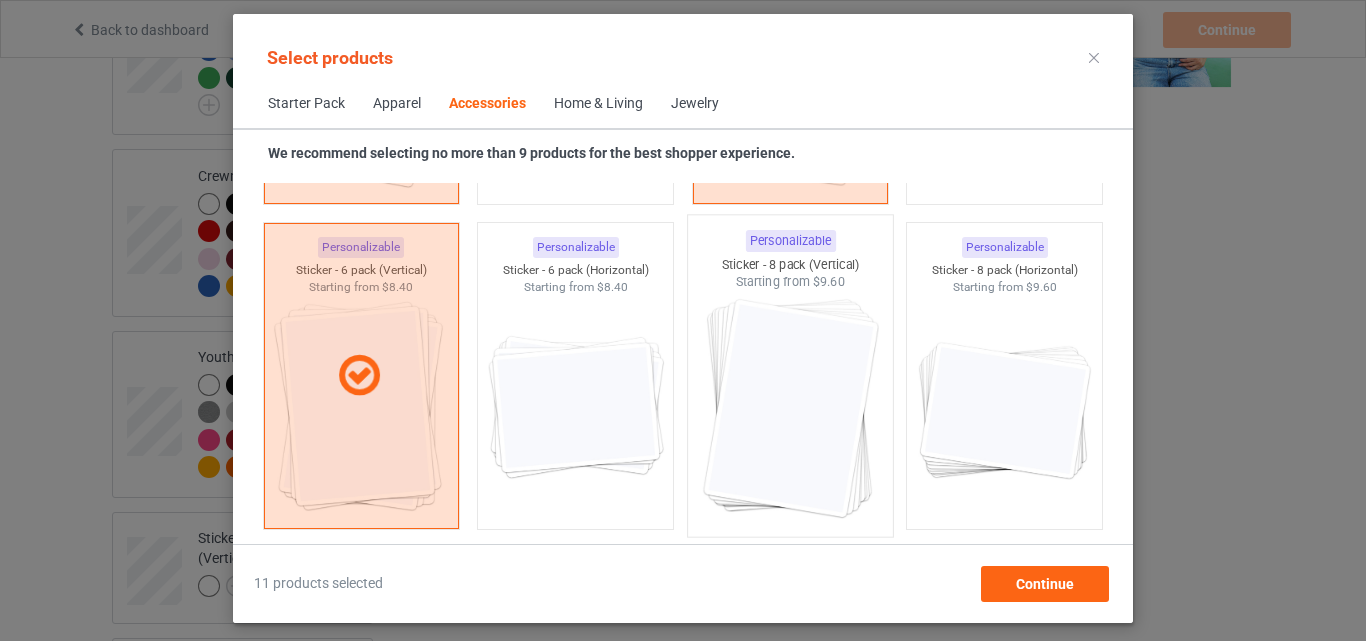 click at bounding box center (790, 408) 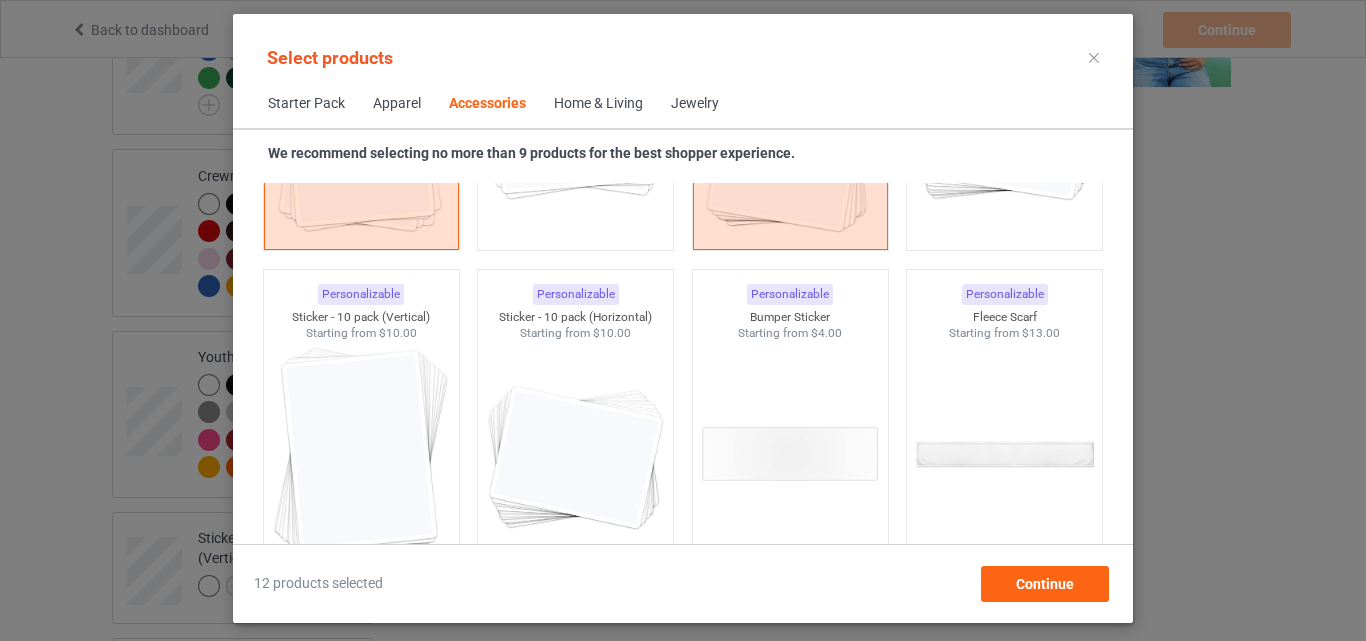 scroll, scrollTop: 7608, scrollLeft: 0, axis: vertical 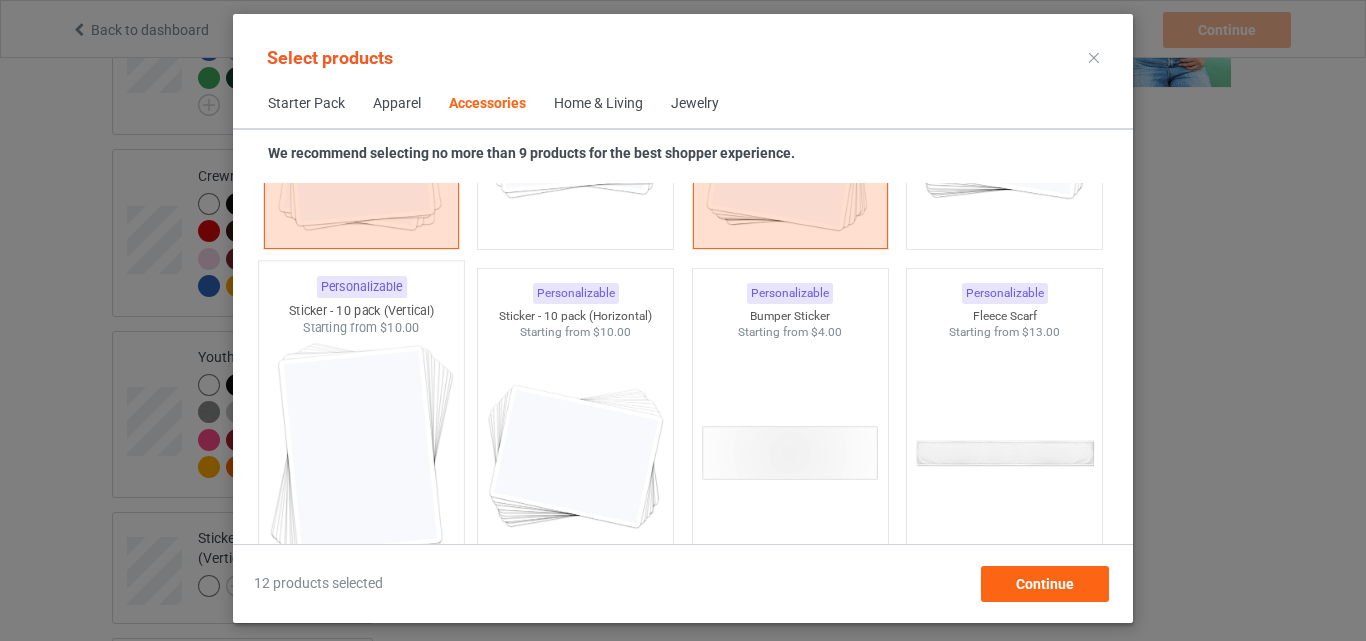 click at bounding box center (361, 454) 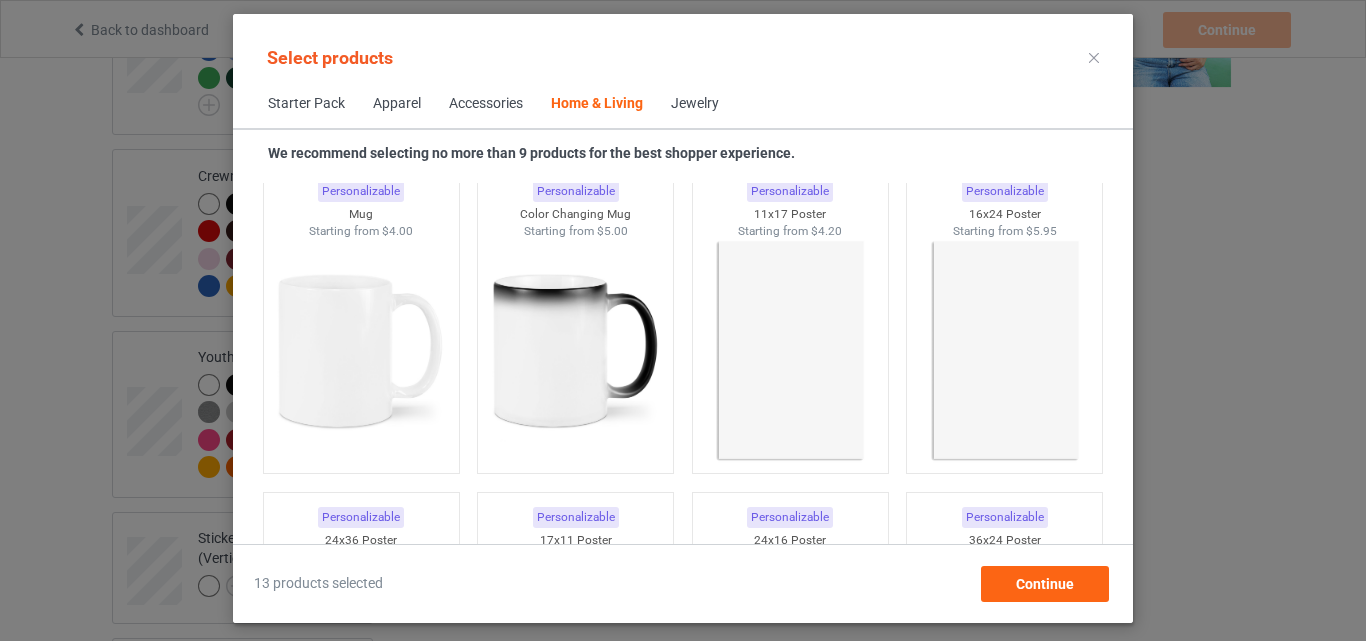 scroll, scrollTop: 9088, scrollLeft: 0, axis: vertical 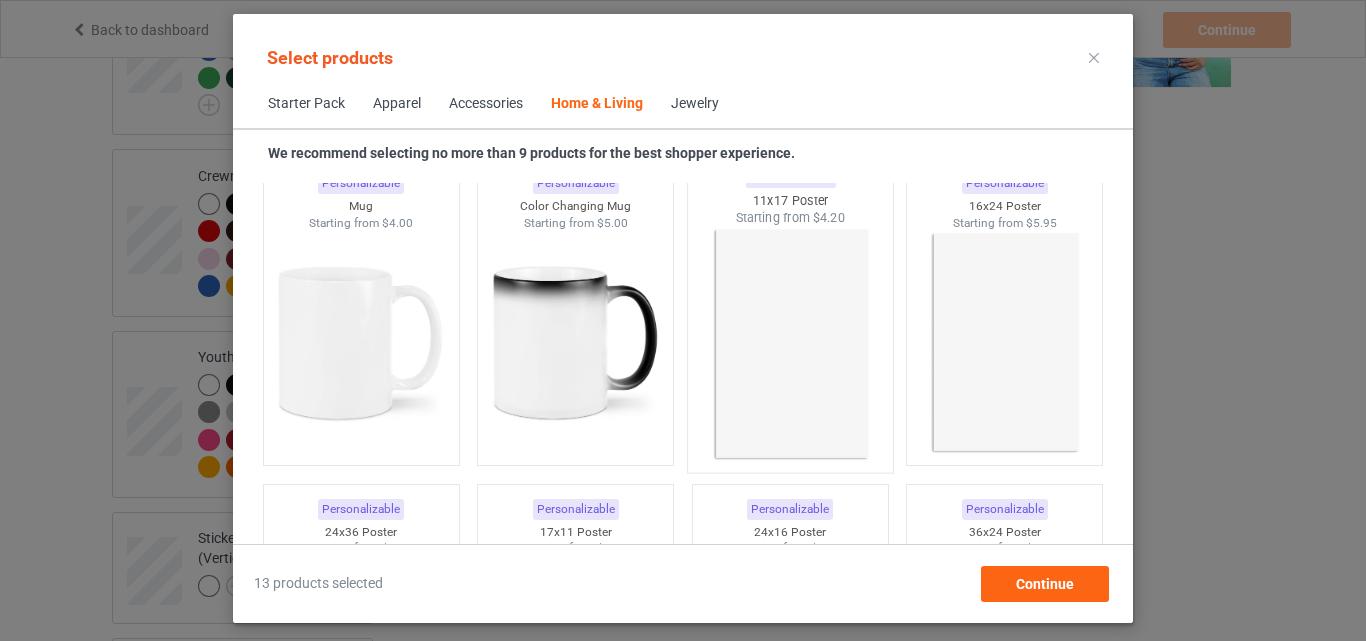 click at bounding box center [790, 344] 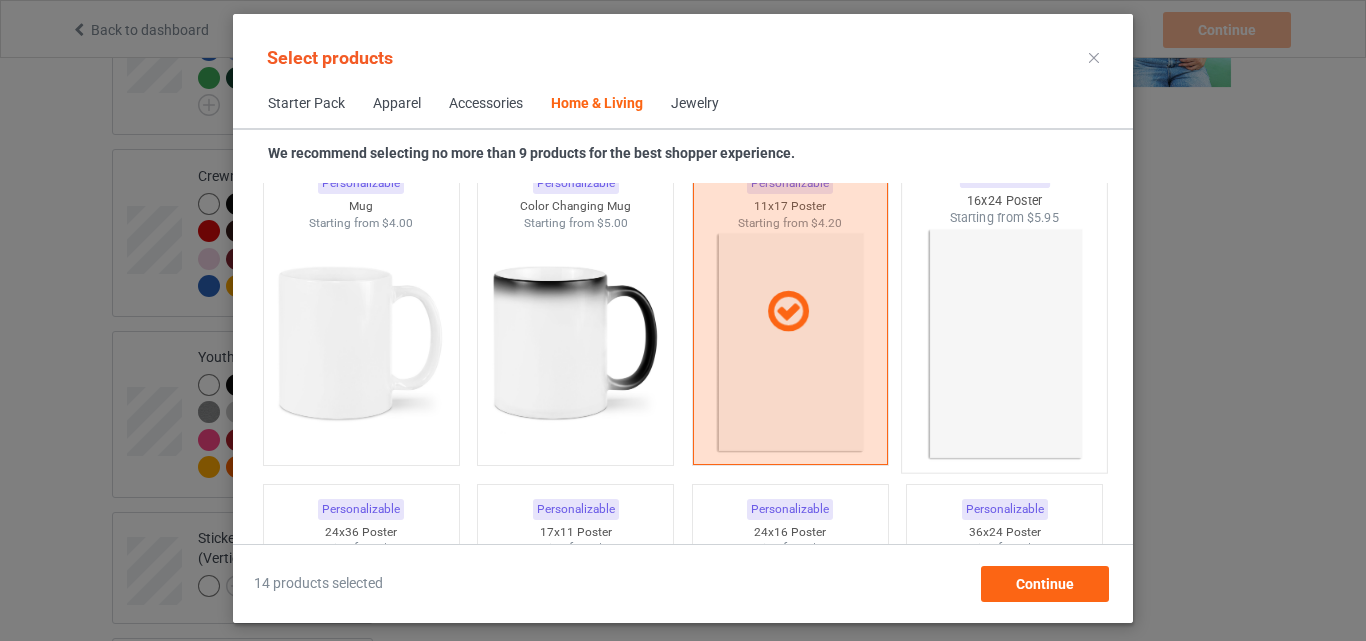 click at bounding box center (1005, 344) 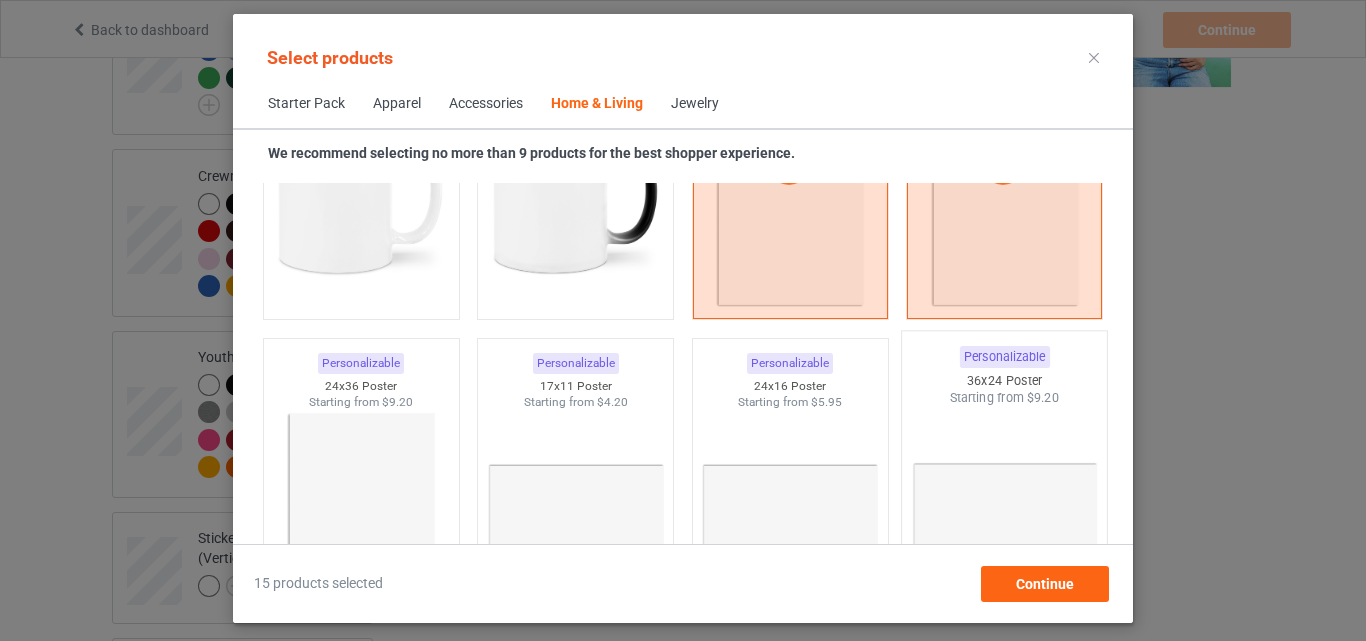scroll, scrollTop: 9248, scrollLeft: 0, axis: vertical 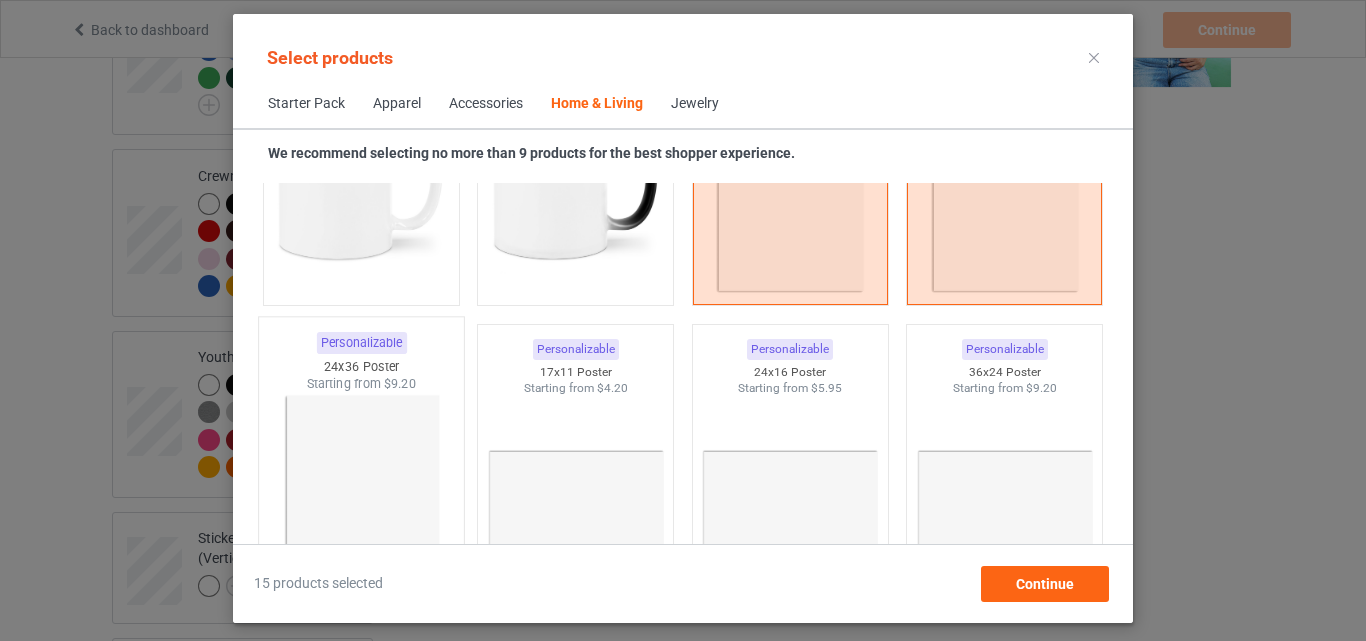 click at bounding box center [361, 510] 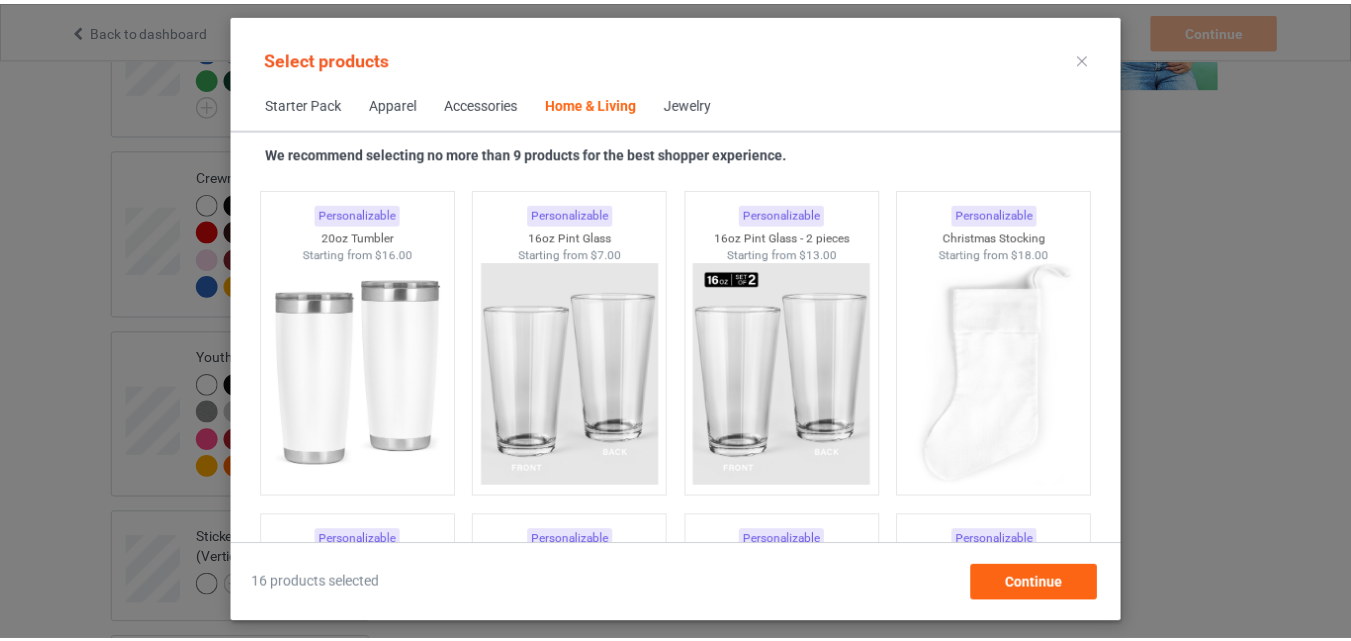 scroll, scrollTop: 14934, scrollLeft: 0, axis: vertical 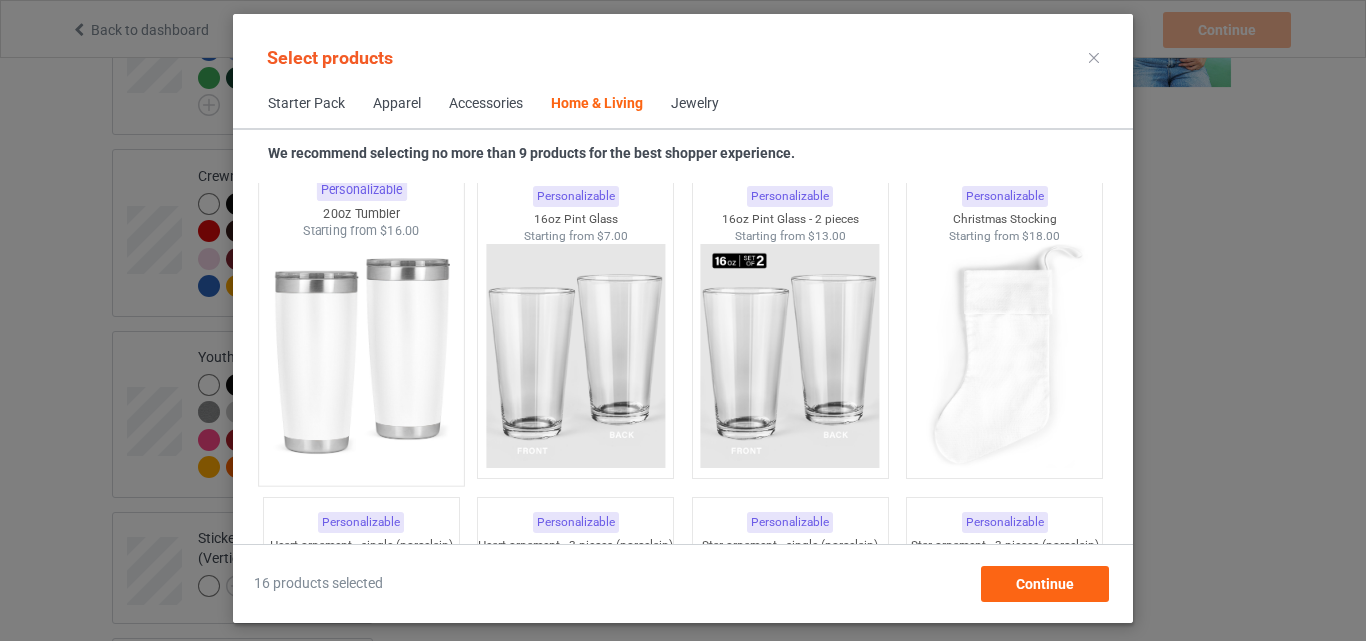 click at bounding box center [361, 357] 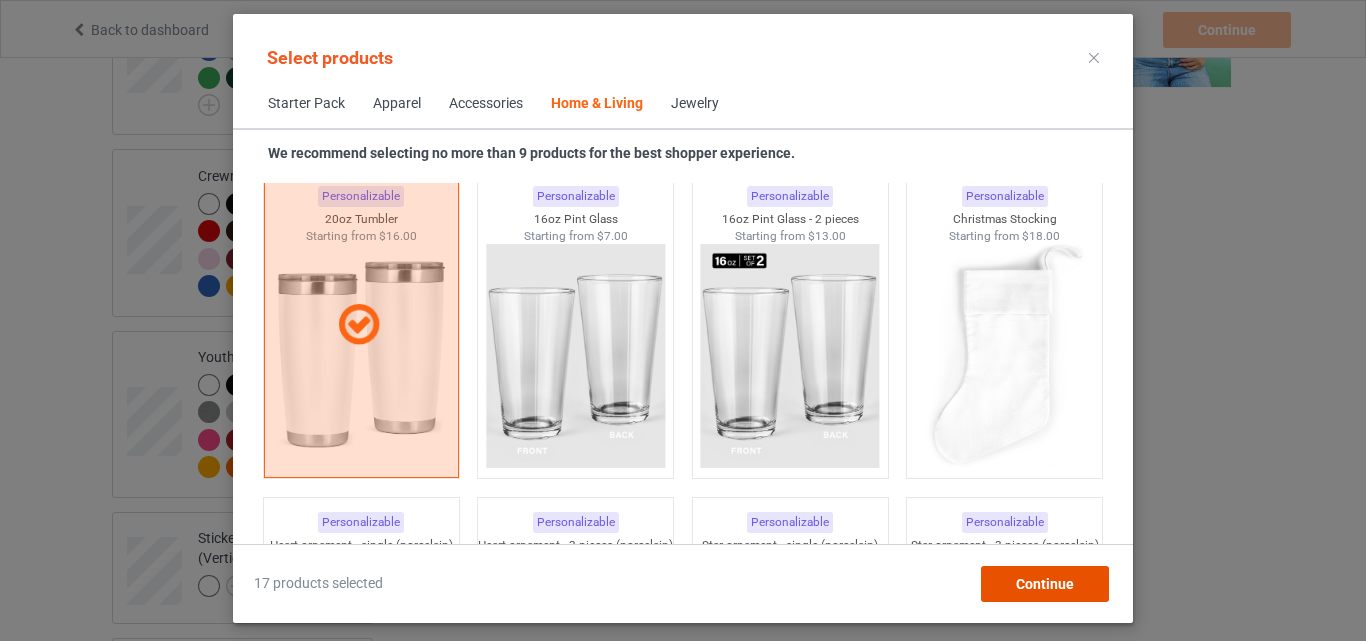 click on "Continue" at bounding box center [1045, 584] 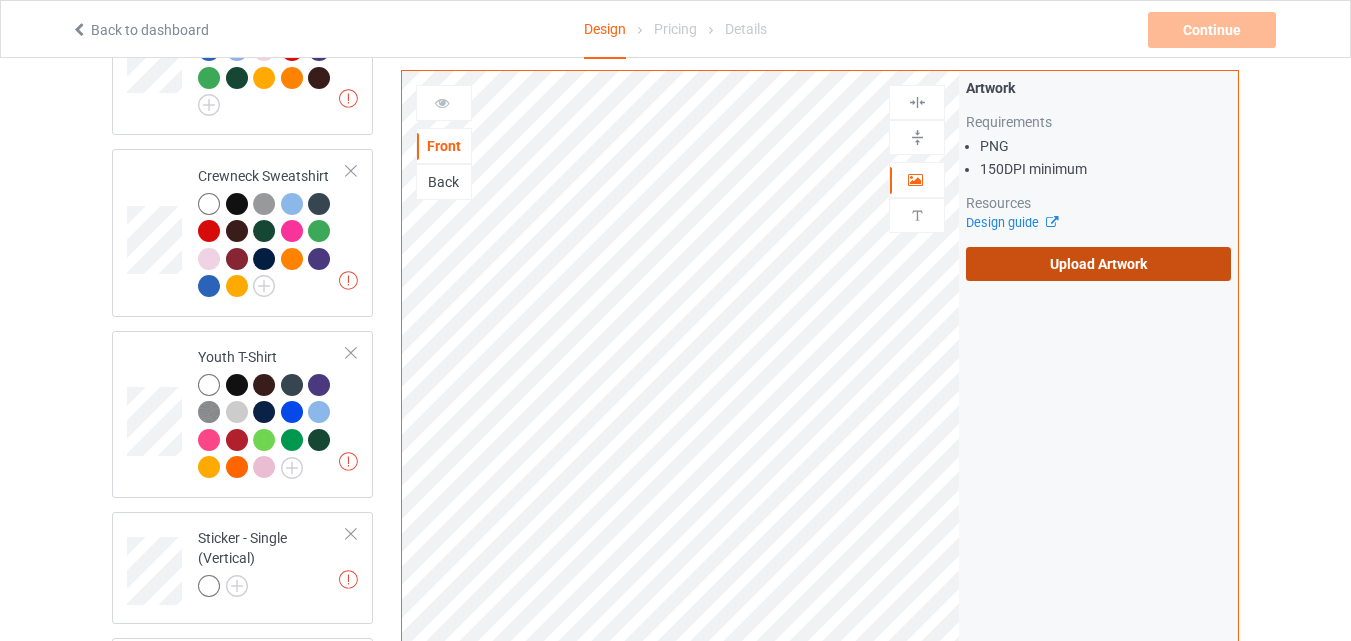 click on "Upload Artwork" at bounding box center (1098, 264) 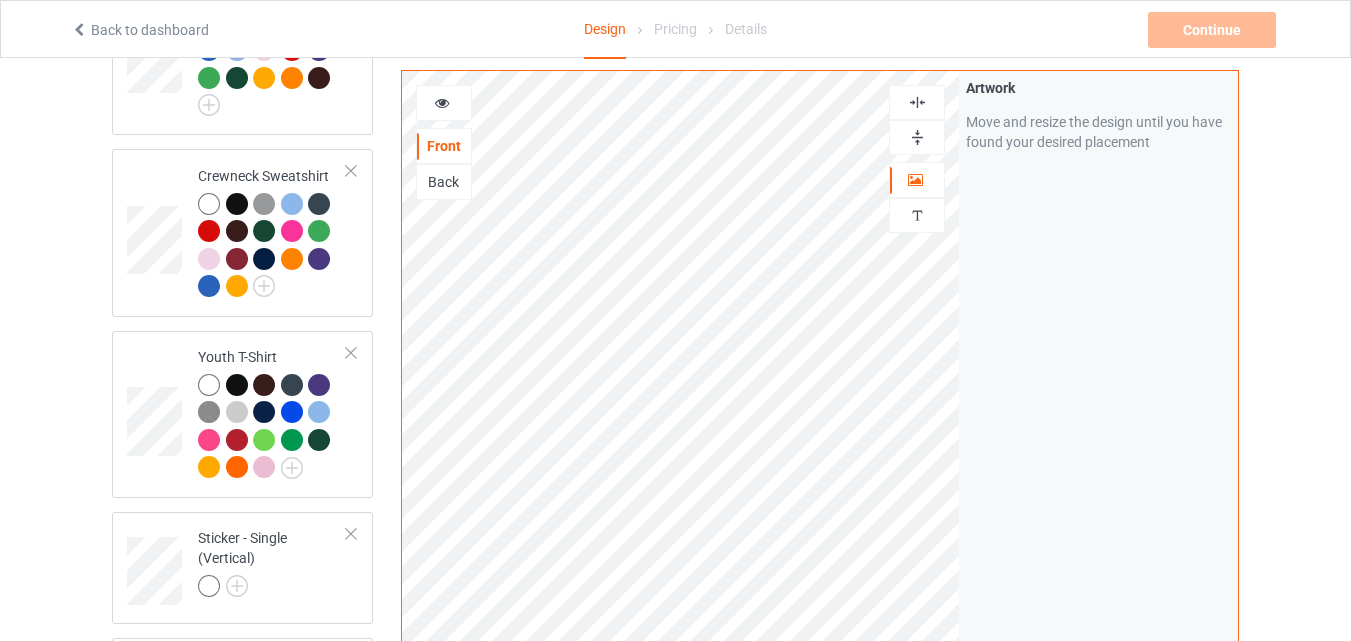 click at bounding box center [917, 102] 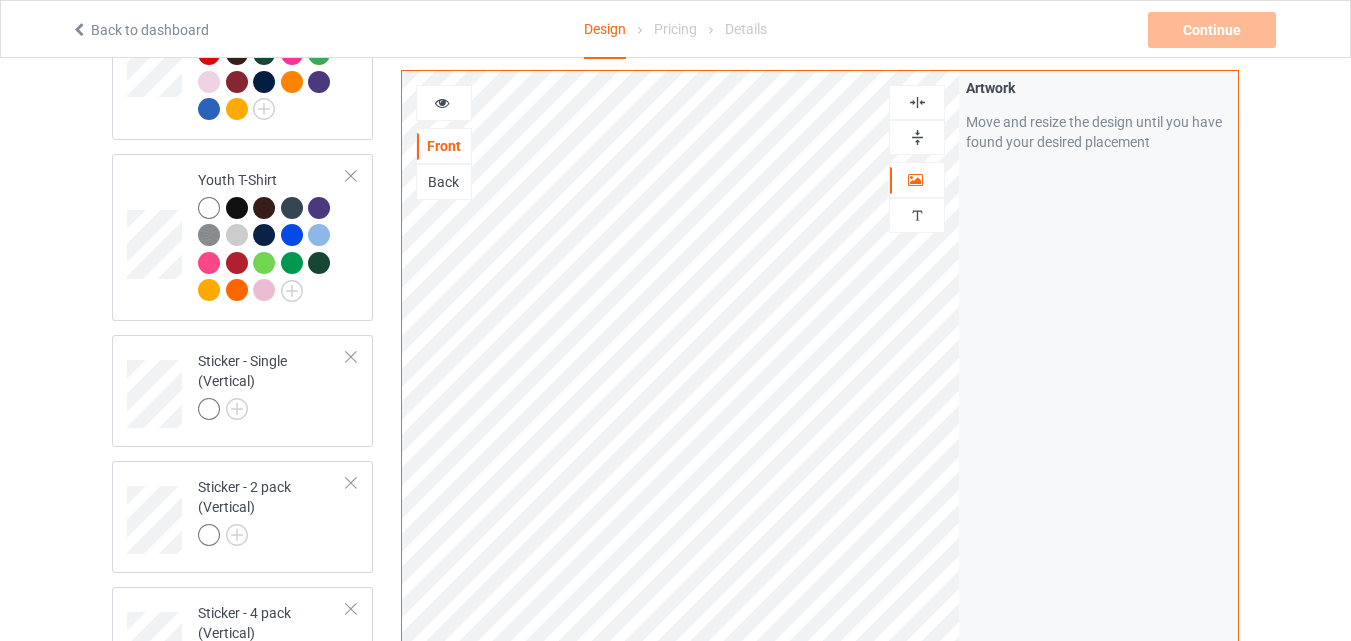 scroll, scrollTop: 1168, scrollLeft: 0, axis: vertical 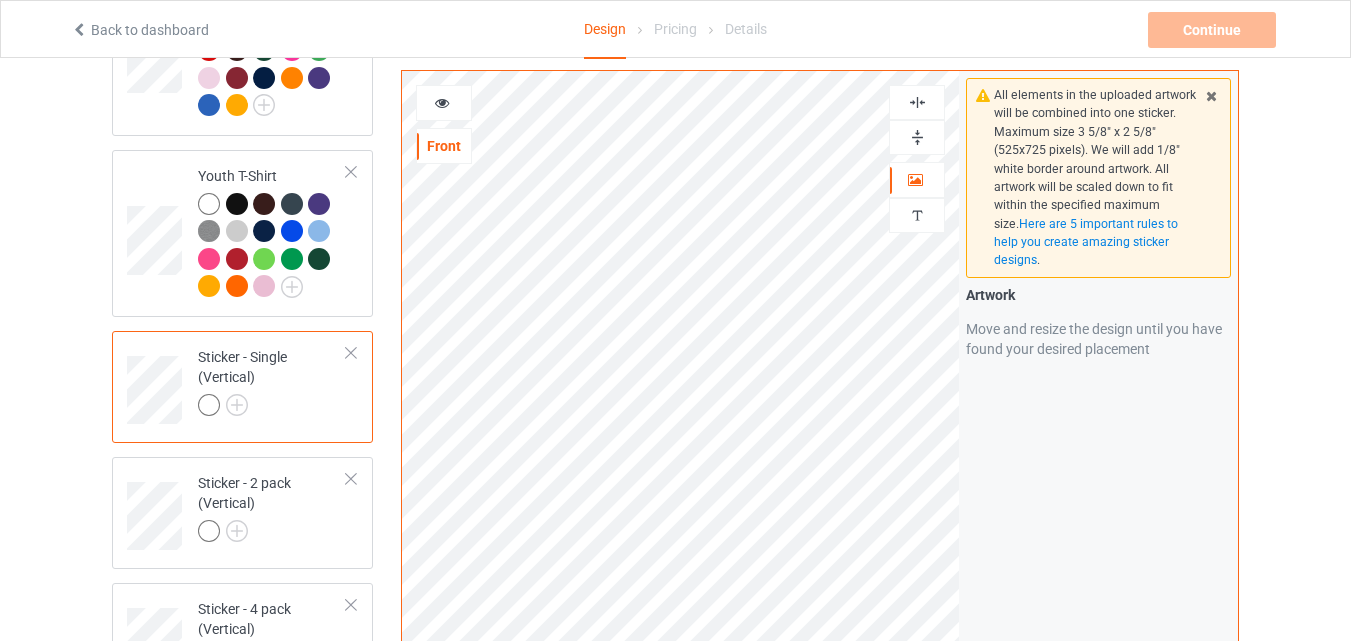 click at bounding box center (917, 102) 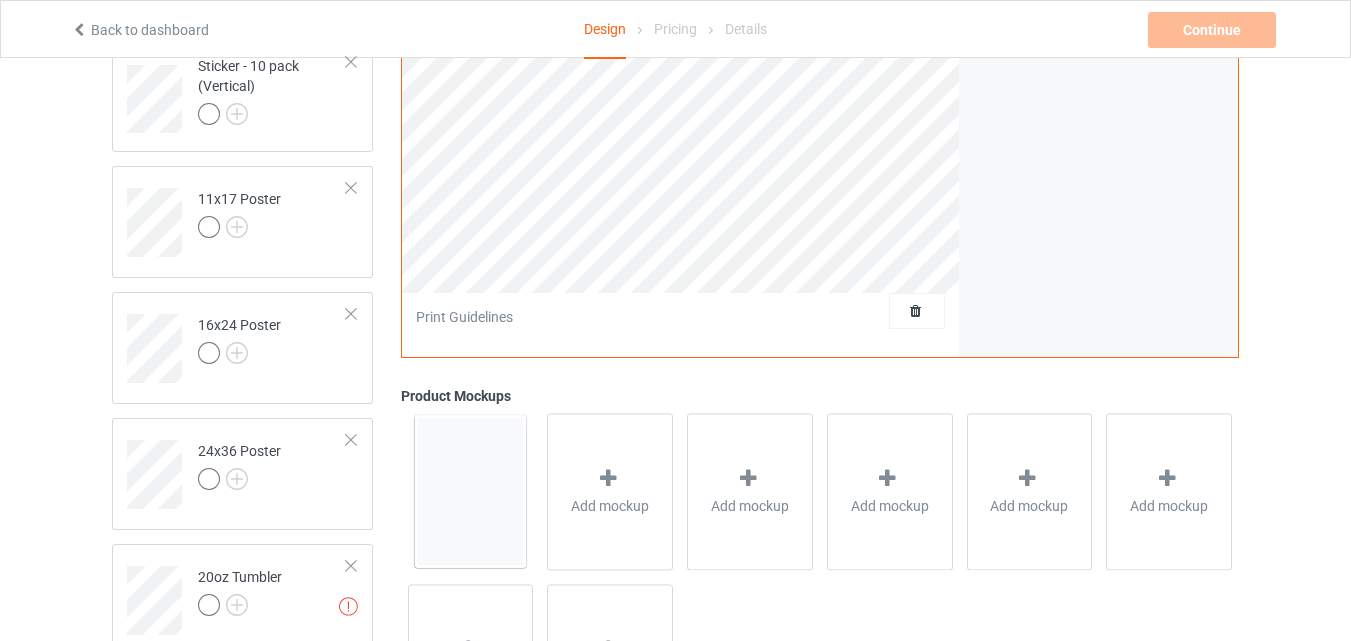 scroll, scrollTop: 2084, scrollLeft: 0, axis: vertical 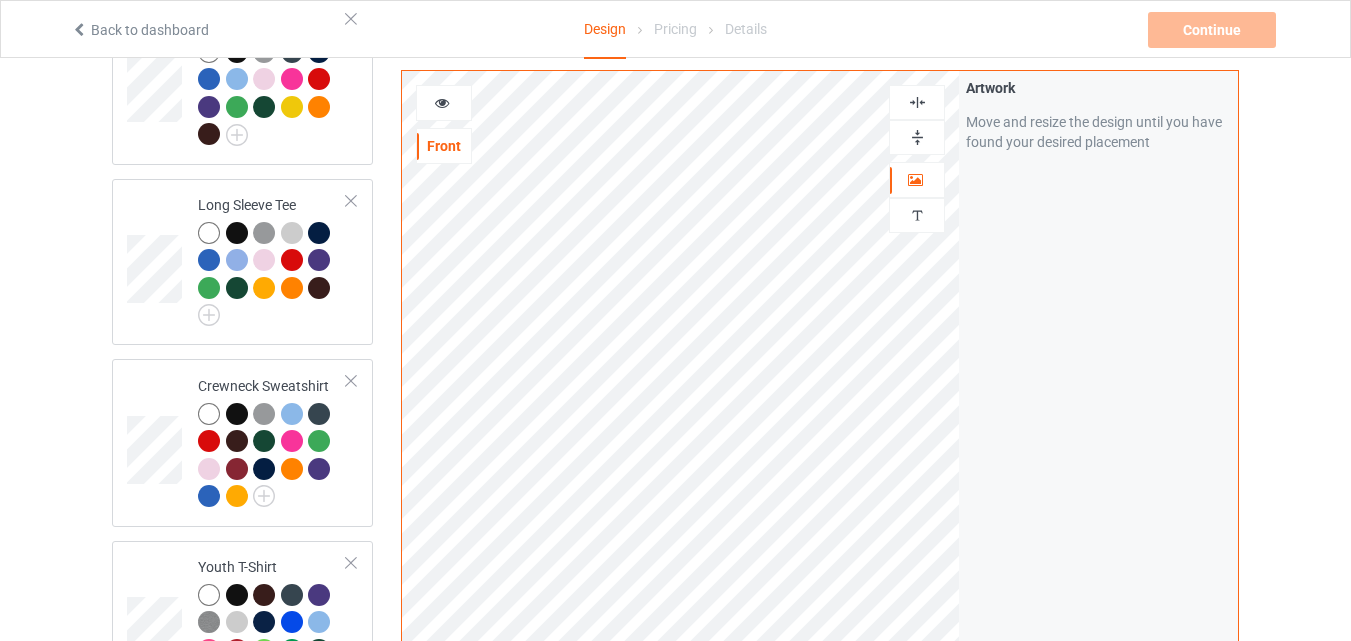click at bounding box center [917, 102] 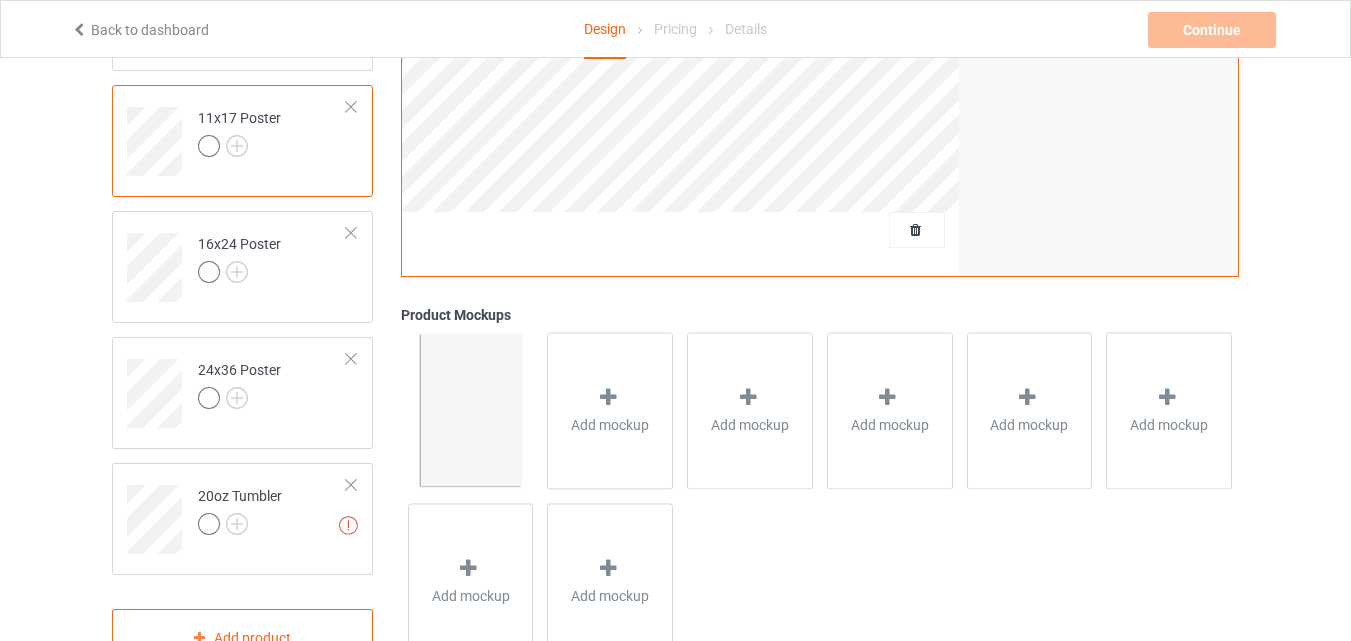 scroll, scrollTop: 2218, scrollLeft: 0, axis: vertical 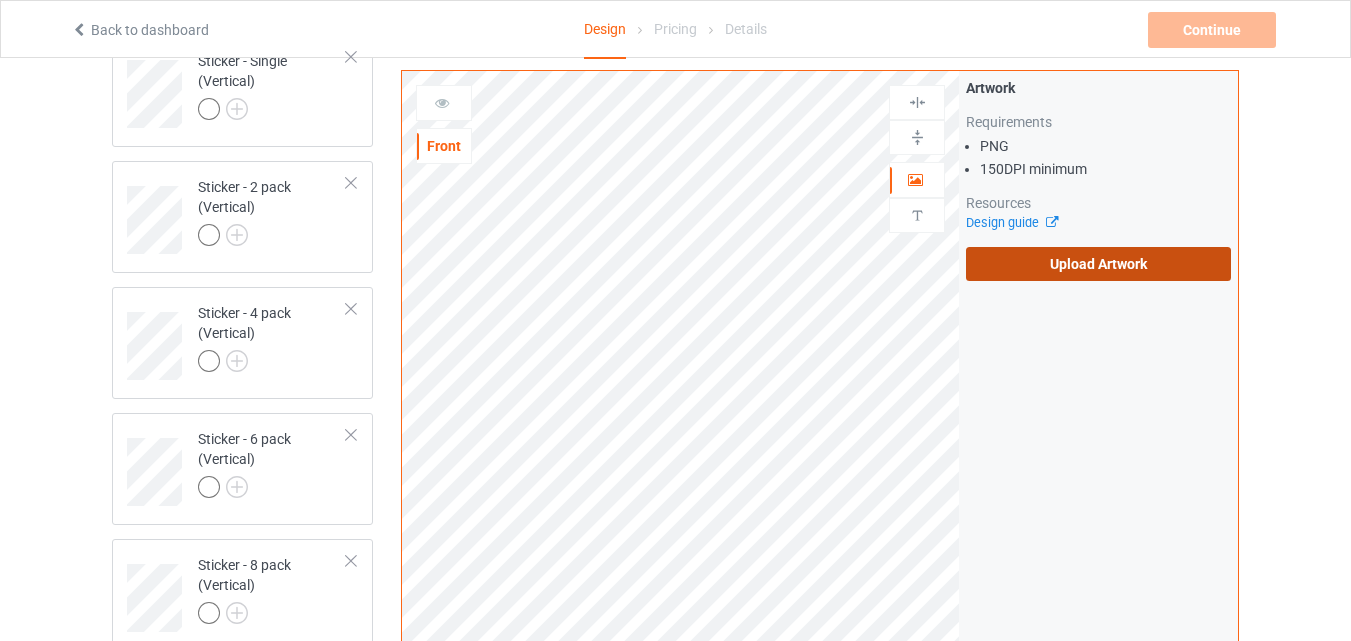 click on "Upload Artwork" at bounding box center [1098, 264] 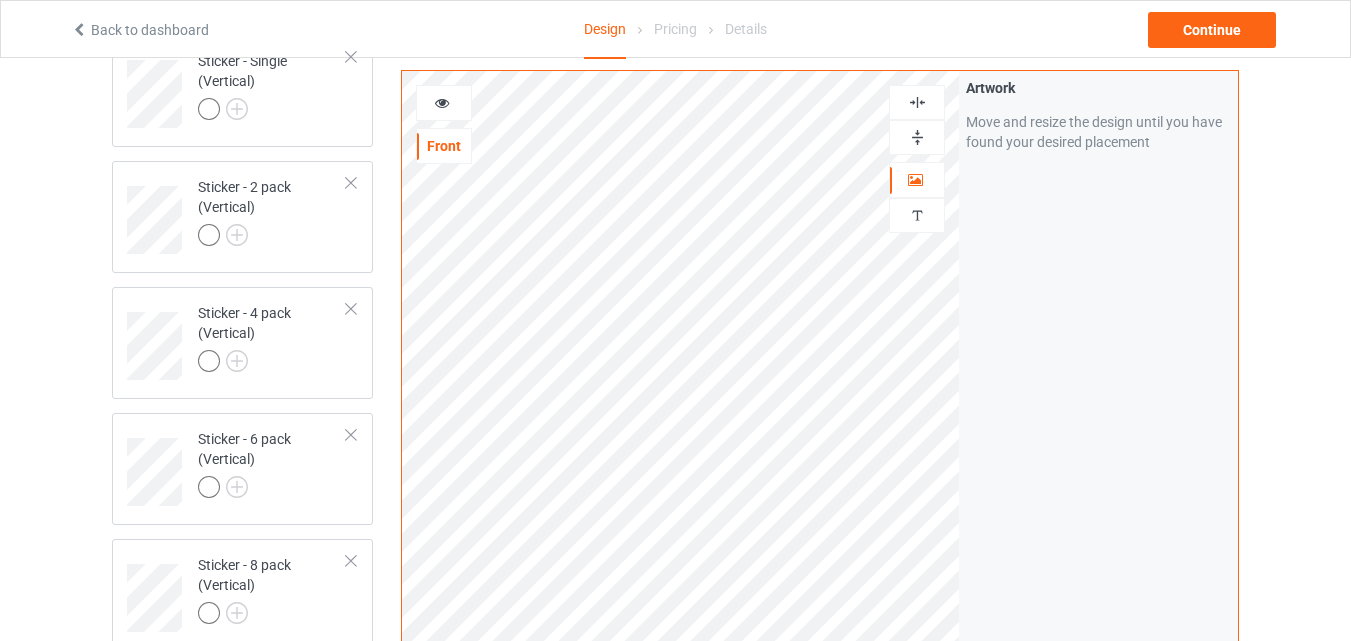click at bounding box center [444, 103] 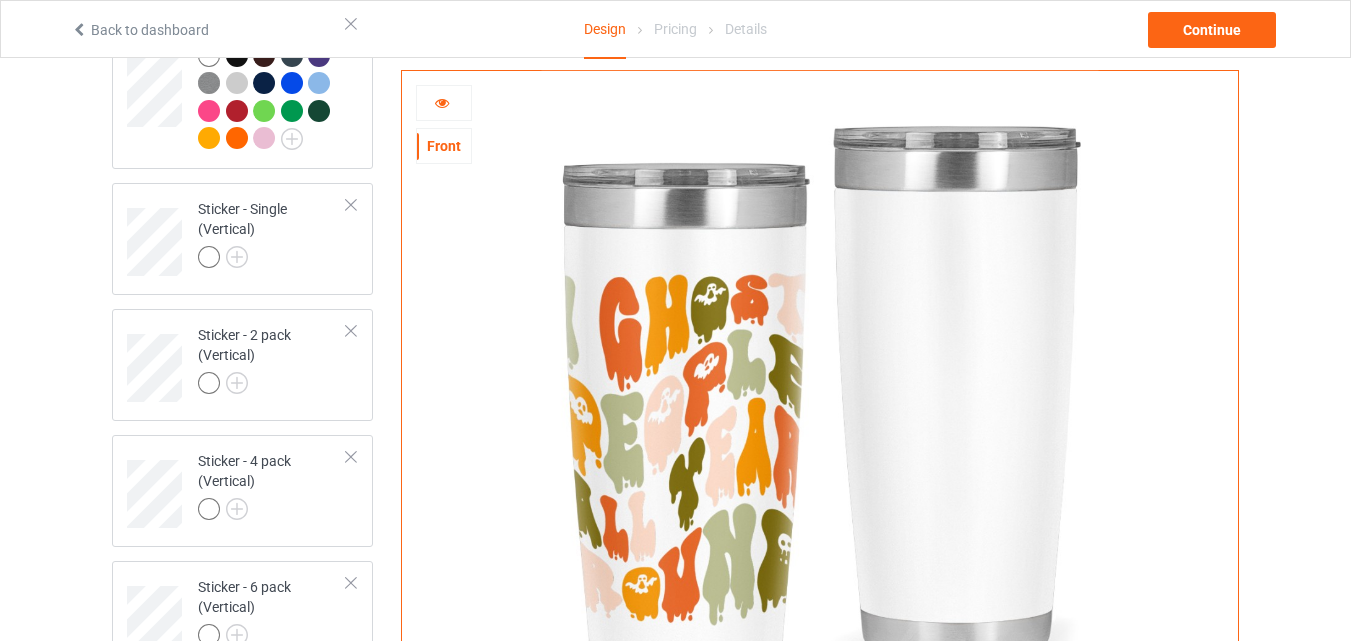 scroll, scrollTop: 1268, scrollLeft: 0, axis: vertical 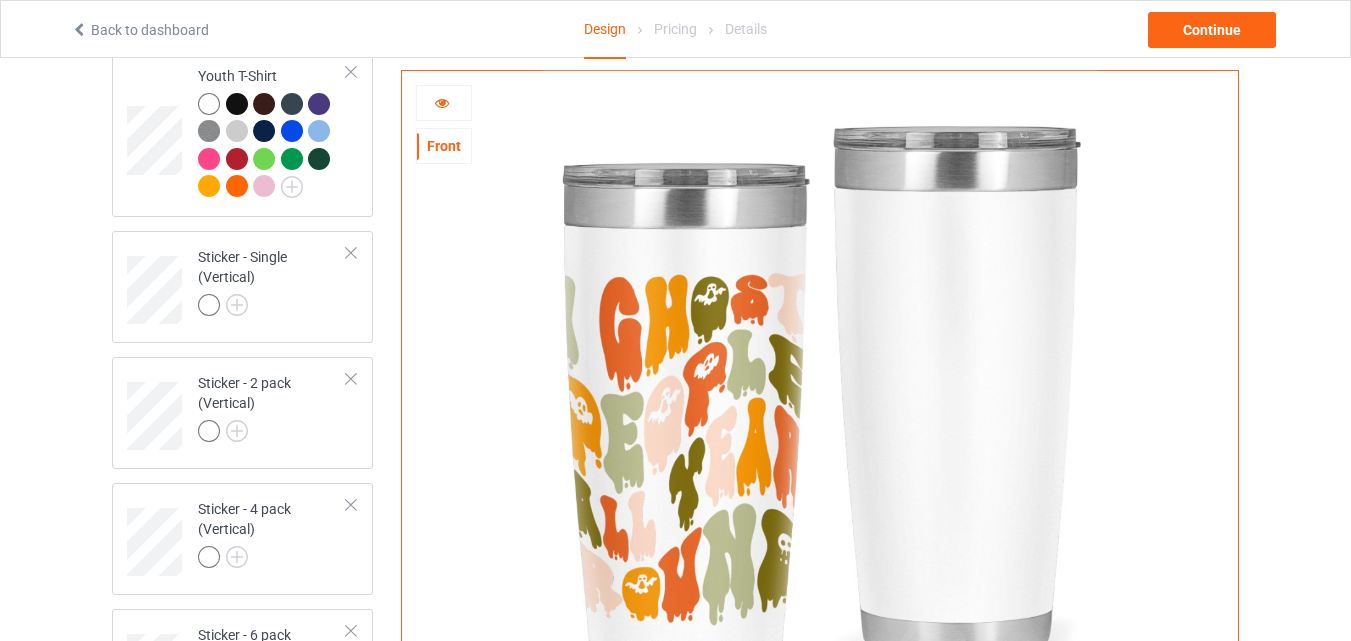 click at bounding box center (442, 100) 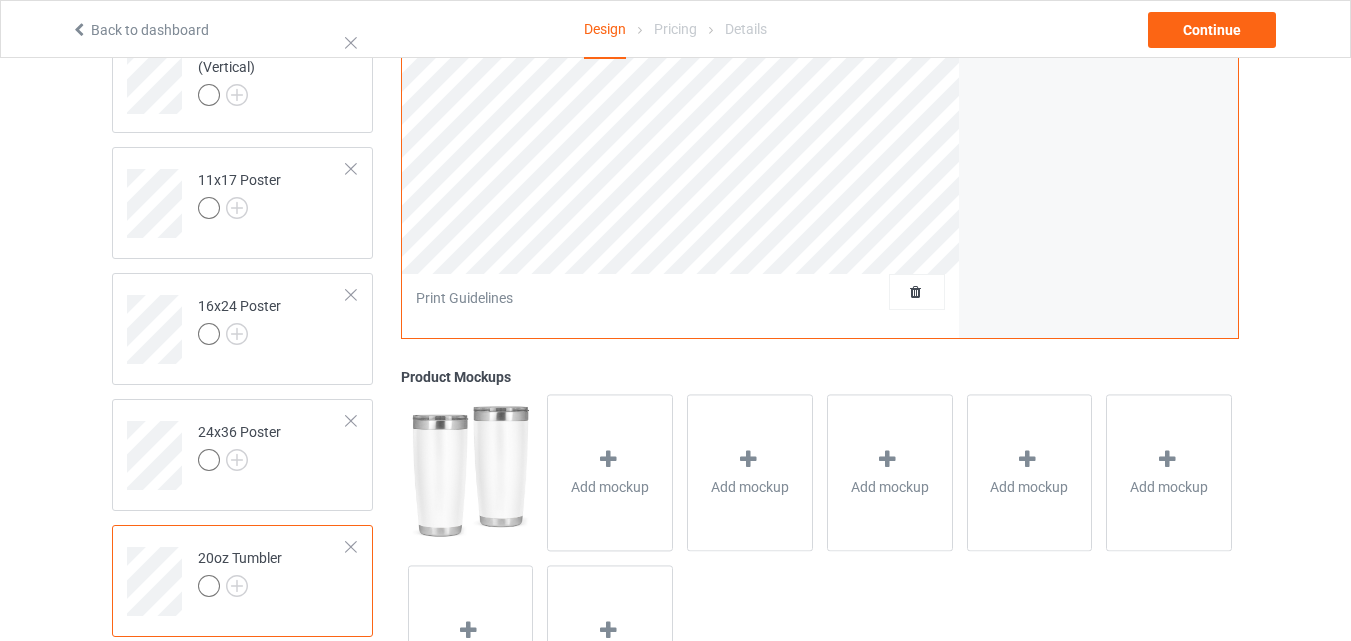 scroll, scrollTop: 2132, scrollLeft: 0, axis: vertical 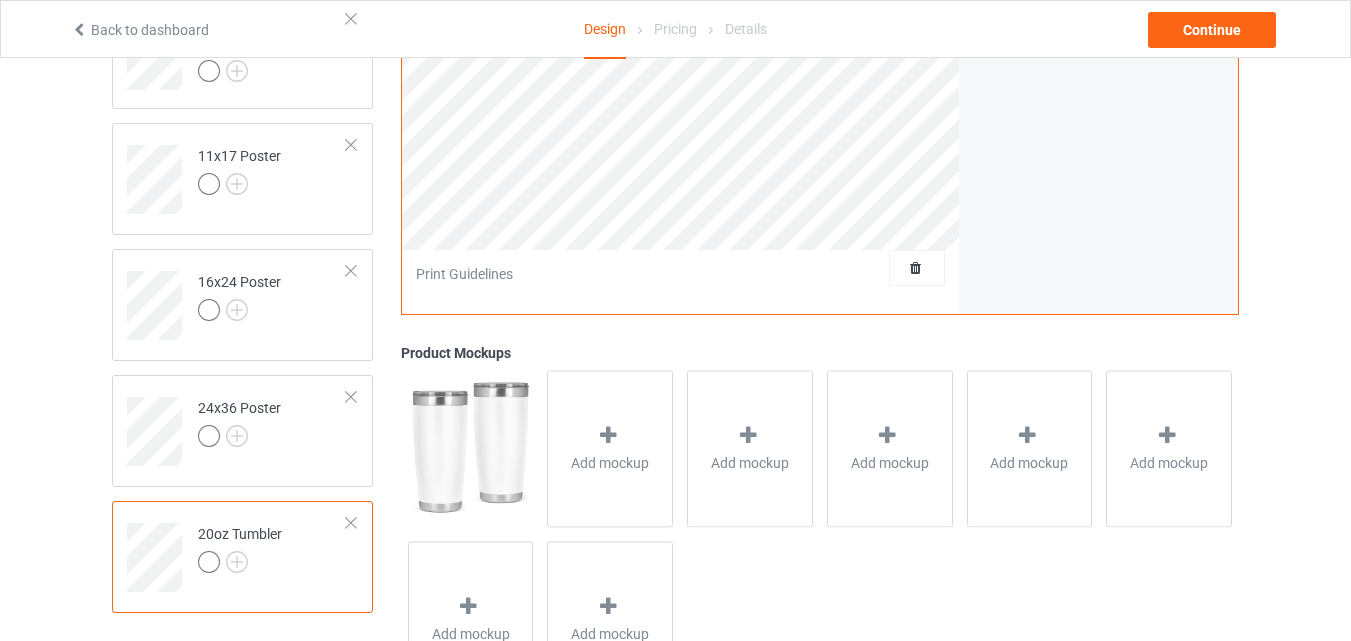 click at bounding box center (351, 523) 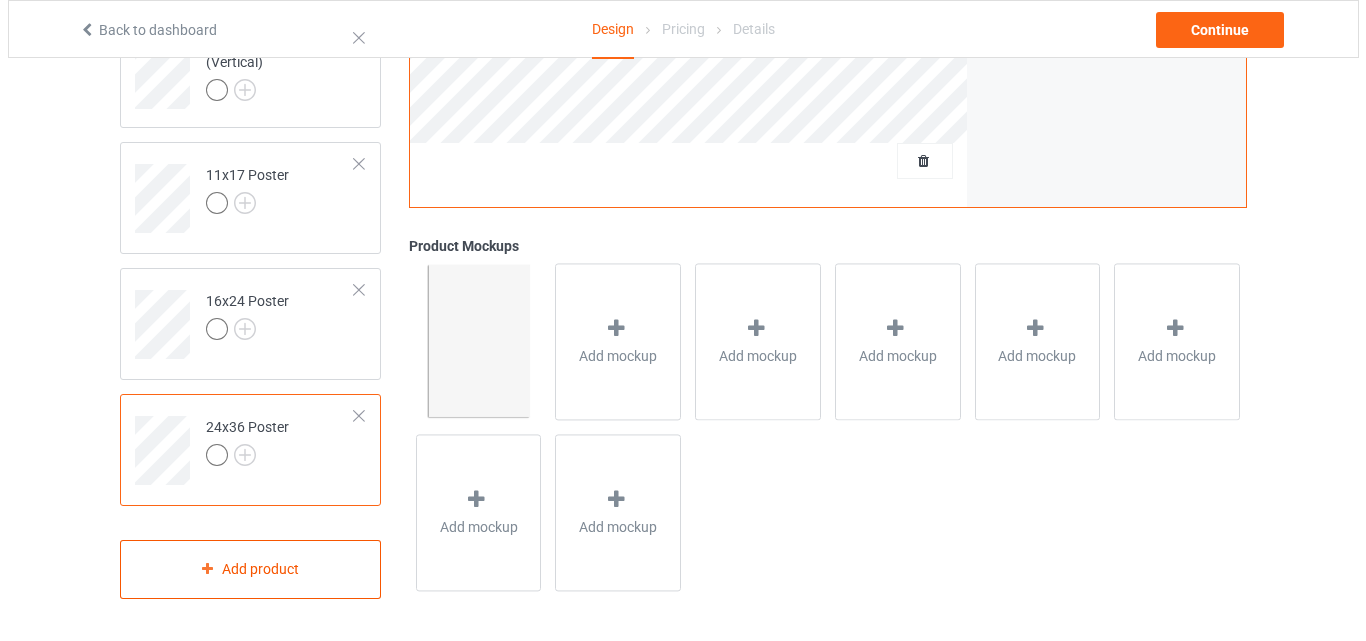 scroll, scrollTop: 2121, scrollLeft: 0, axis: vertical 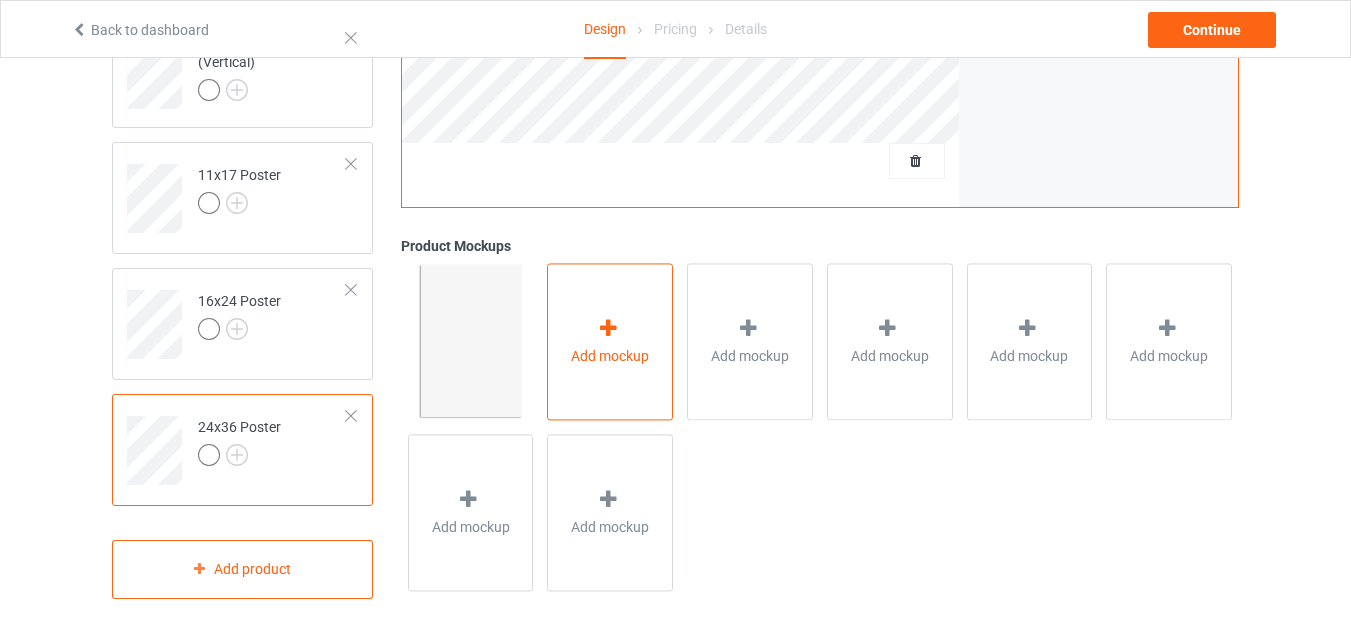 click at bounding box center [610, 331] 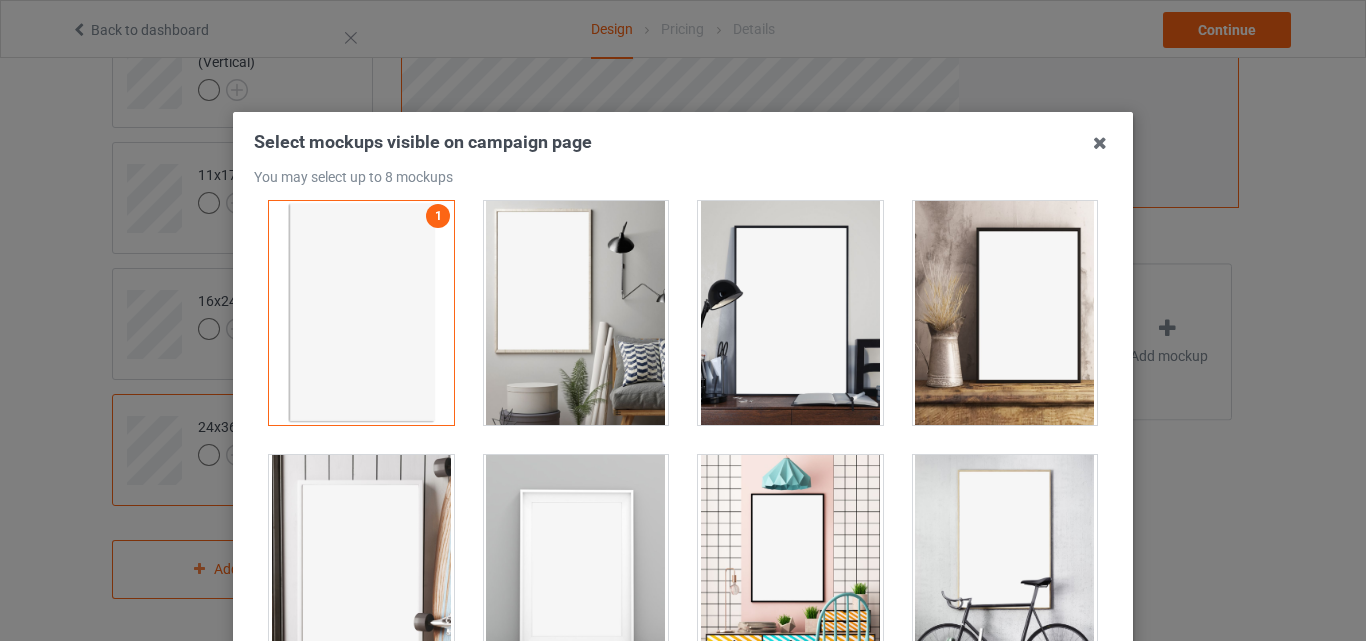 scroll, scrollTop: 19, scrollLeft: 0, axis: vertical 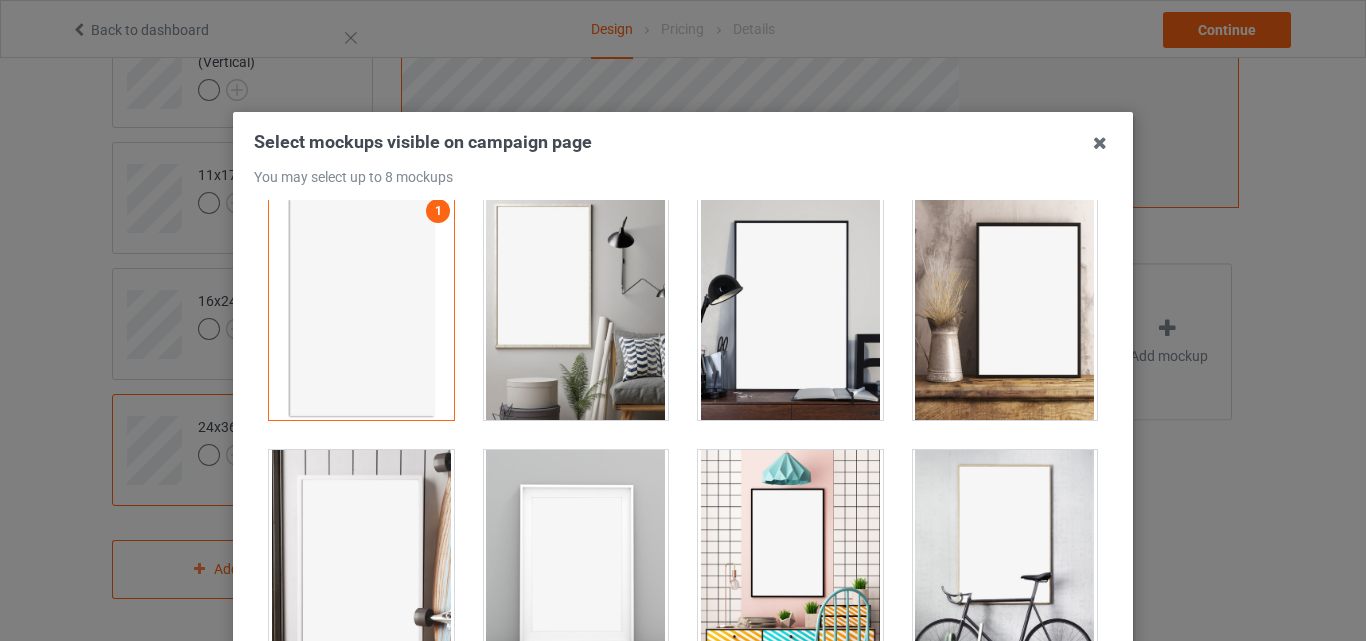 click at bounding box center (1005, 308) 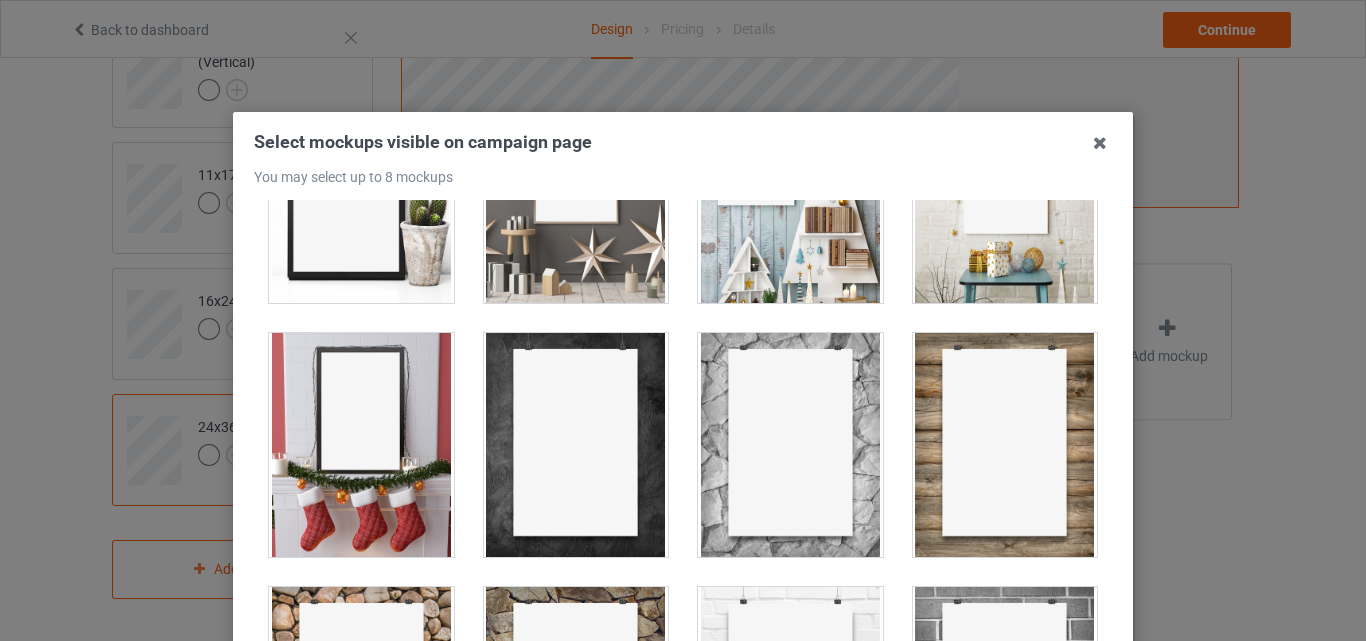 scroll, scrollTop: 682, scrollLeft: 0, axis: vertical 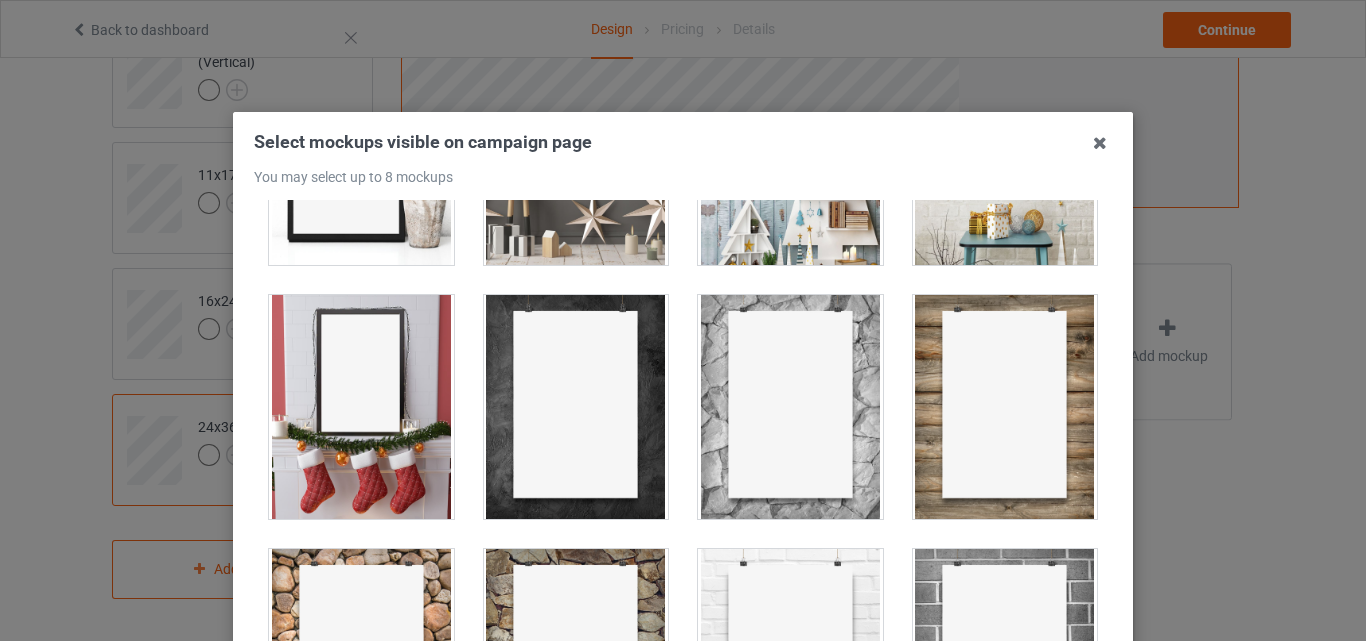 click at bounding box center [576, 407] 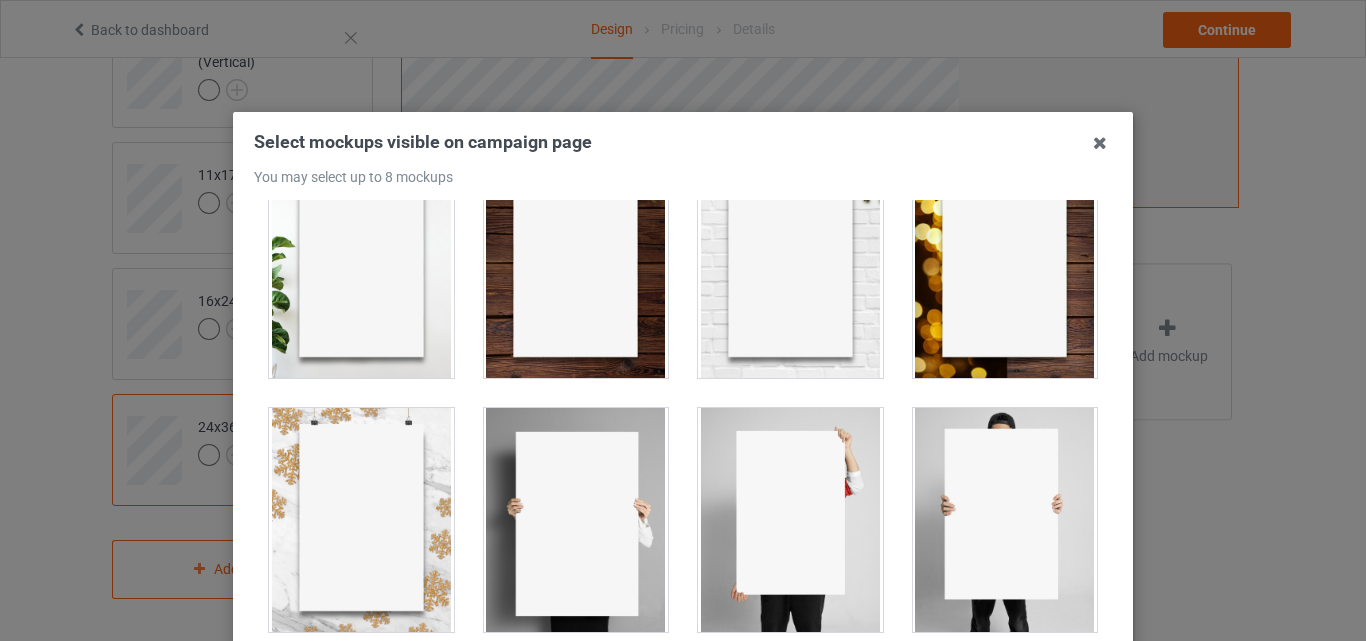 scroll, scrollTop: 1360, scrollLeft: 0, axis: vertical 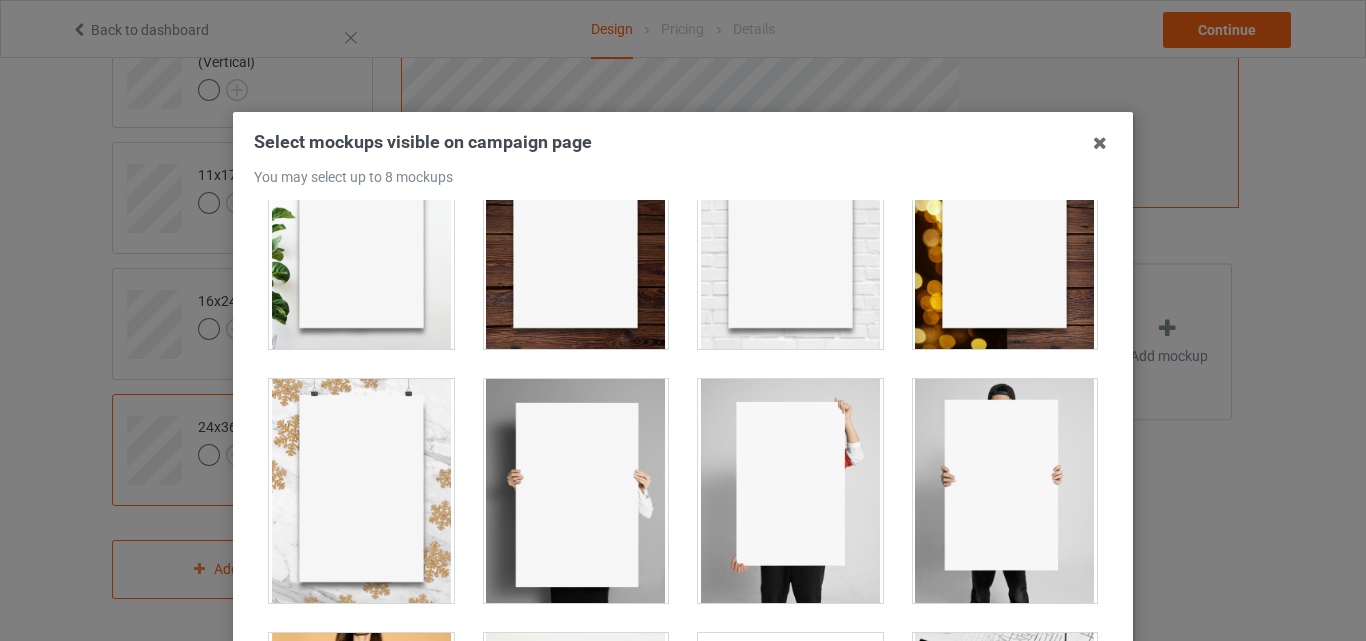 click at bounding box center (1005, 491) 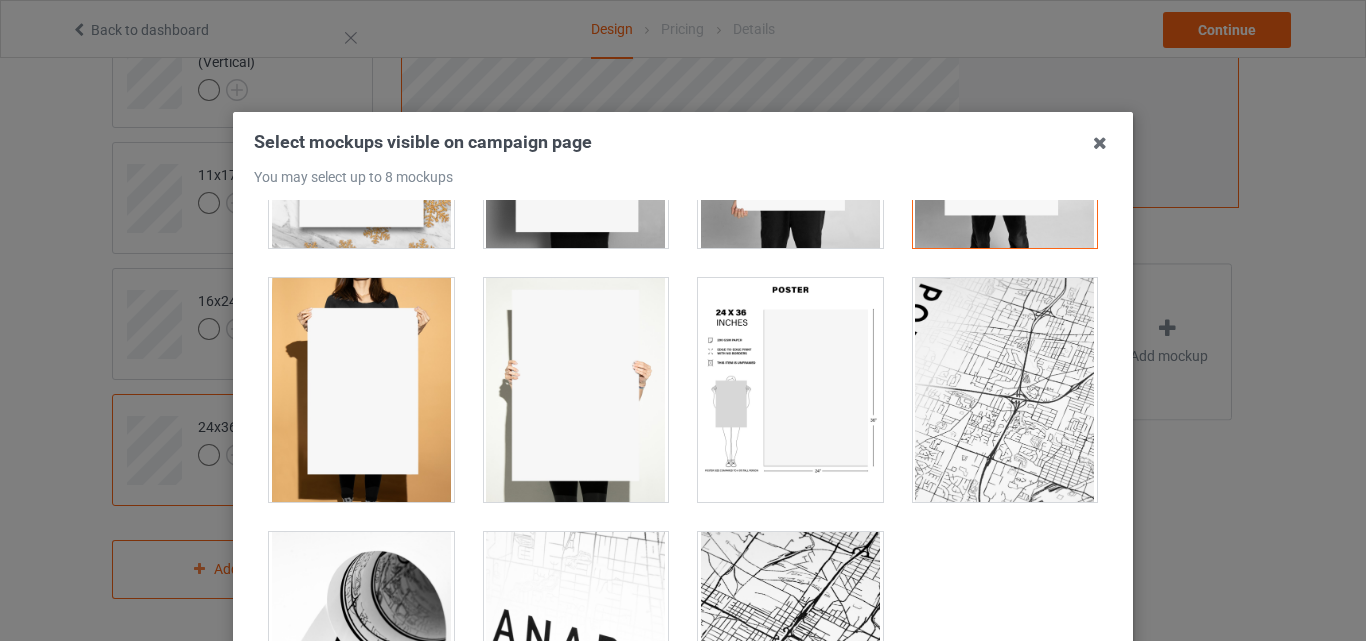 scroll, scrollTop: 1749, scrollLeft: 0, axis: vertical 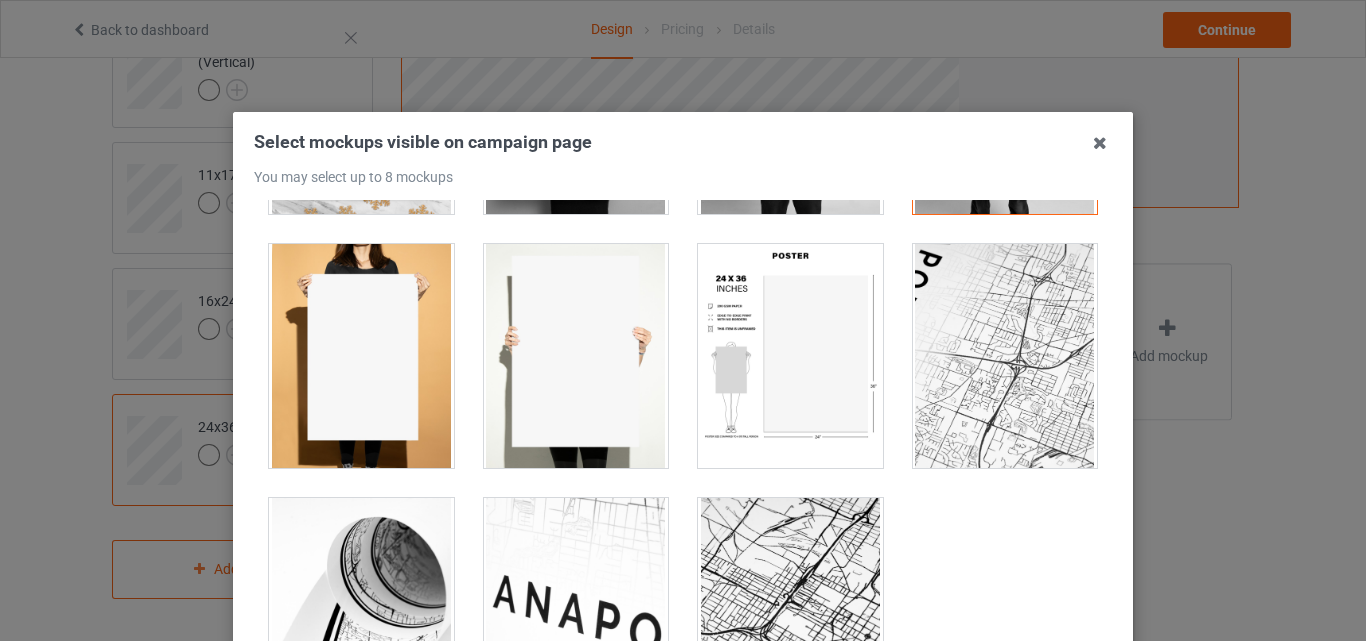 click at bounding box center [790, 356] 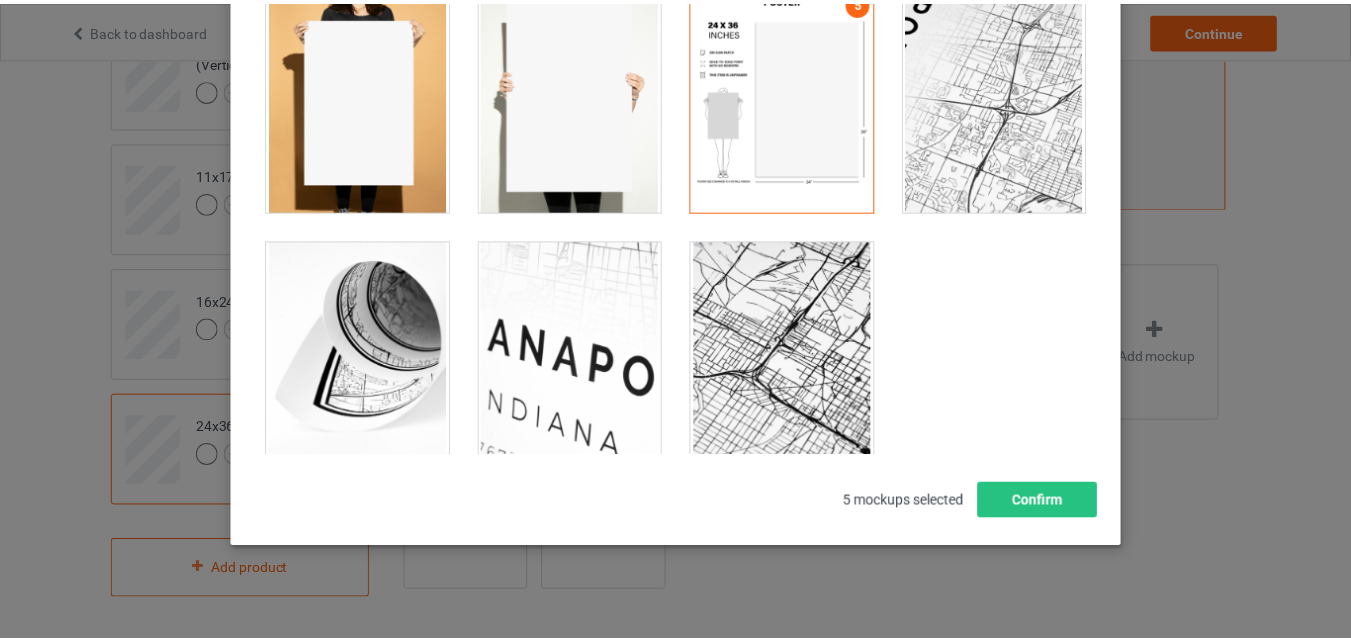 scroll, scrollTop: 275, scrollLeft: 0, axis: vertical 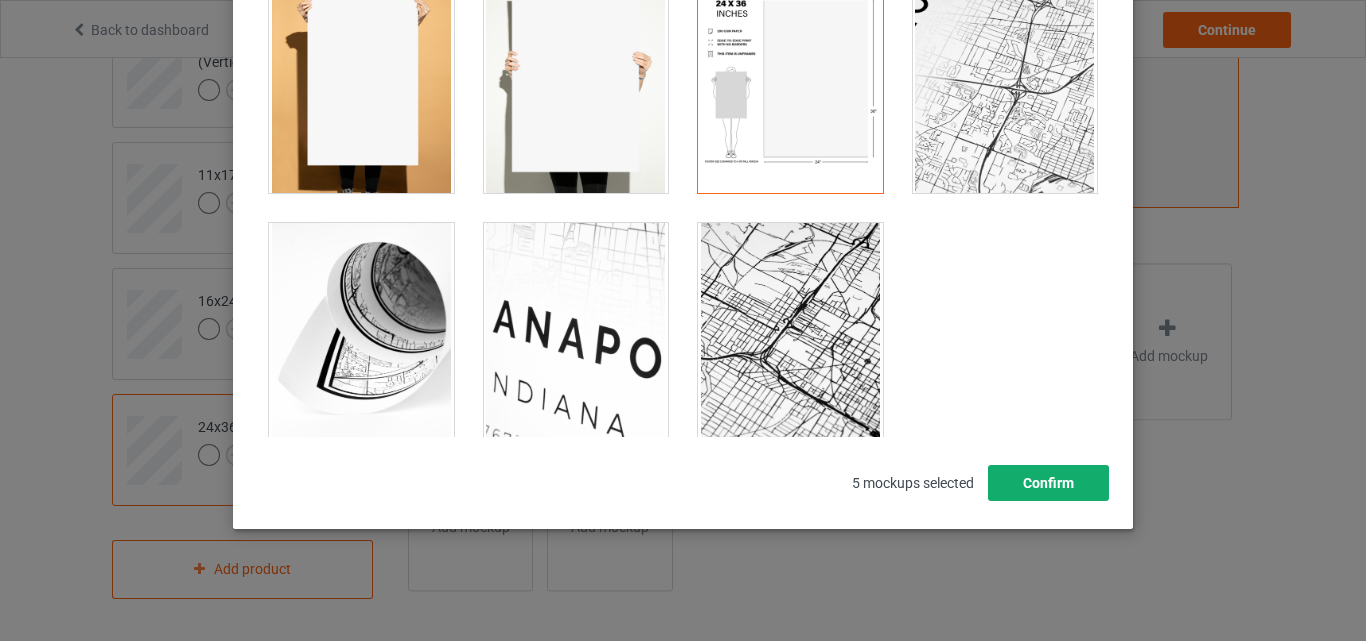 click on "Confirm" at bounding box center (1048, 483) 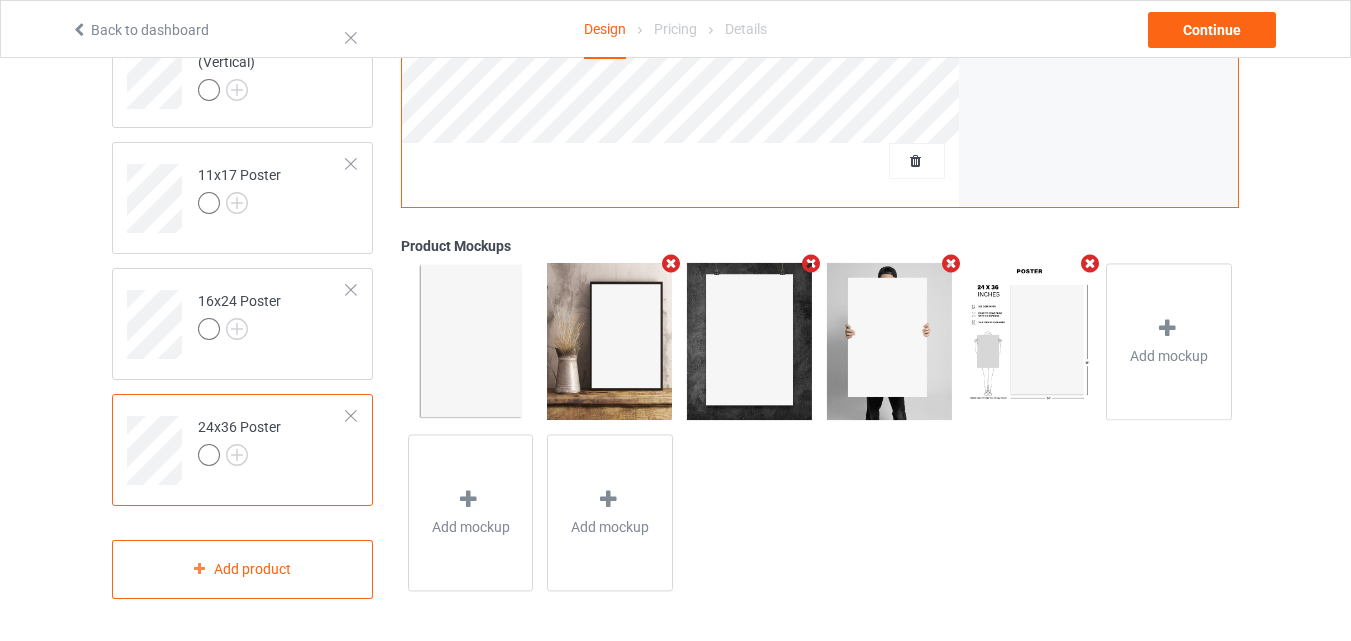 click at bounding box center [239, 458] 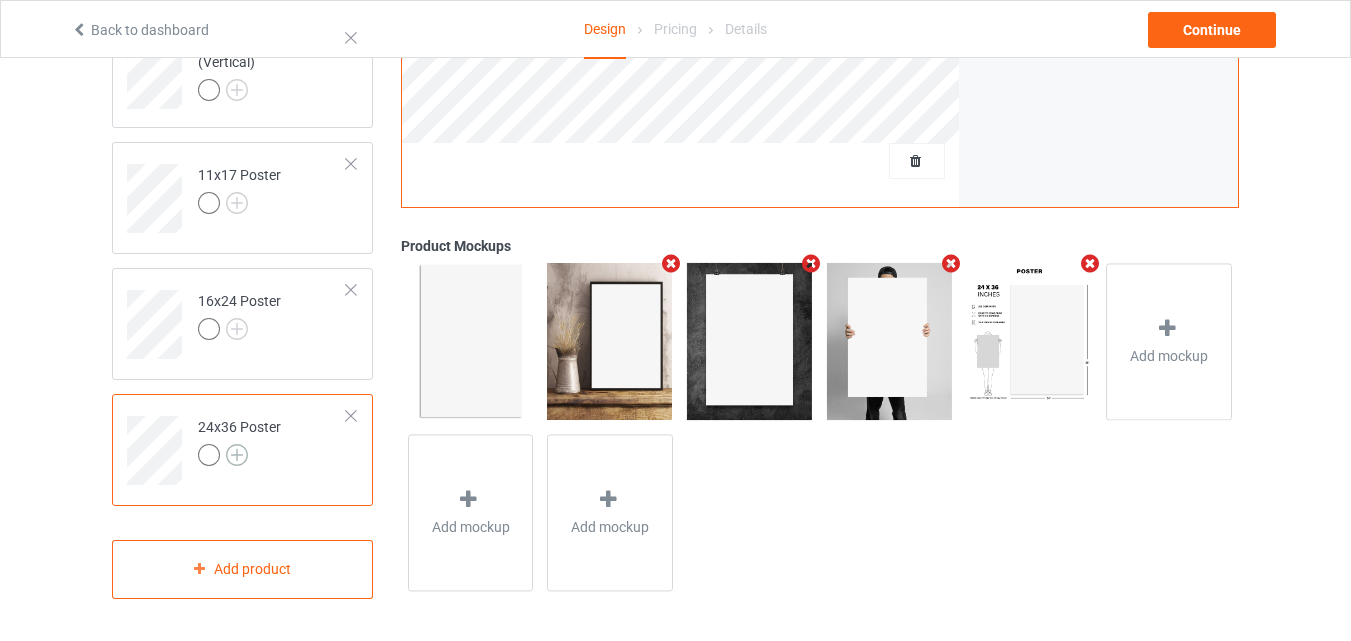 click at bounding box center (237, 455) 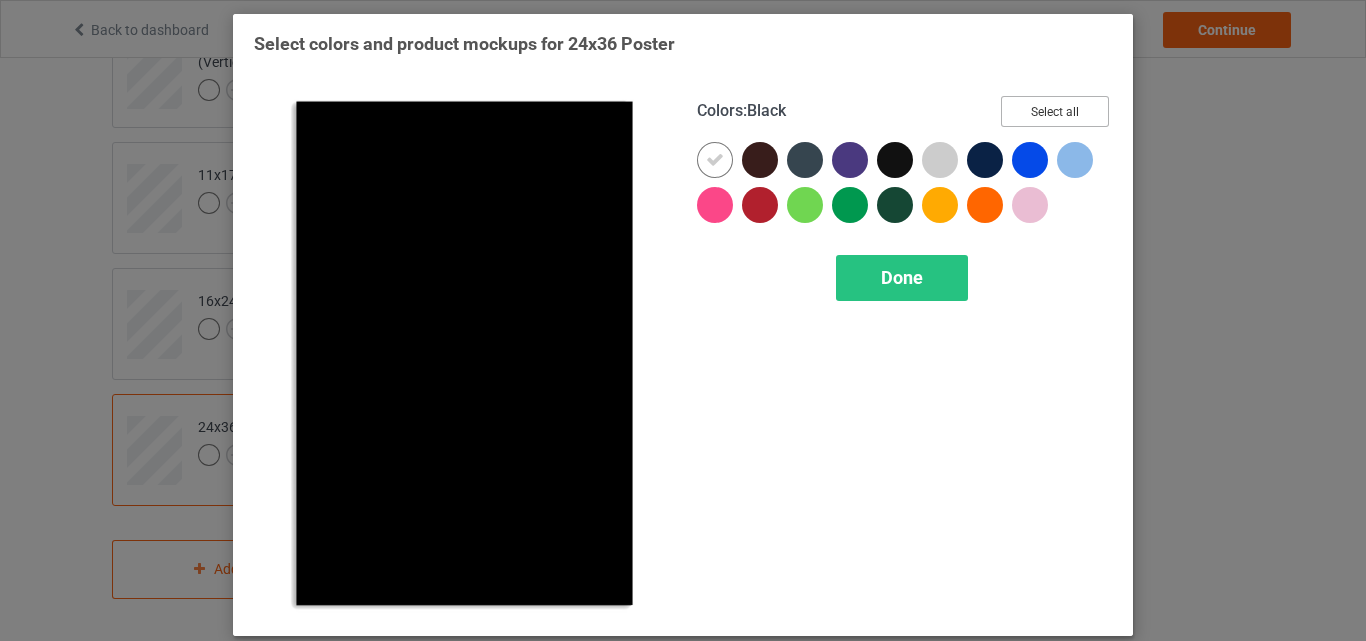 click on "Select all" at bounding box center (1055, 111) 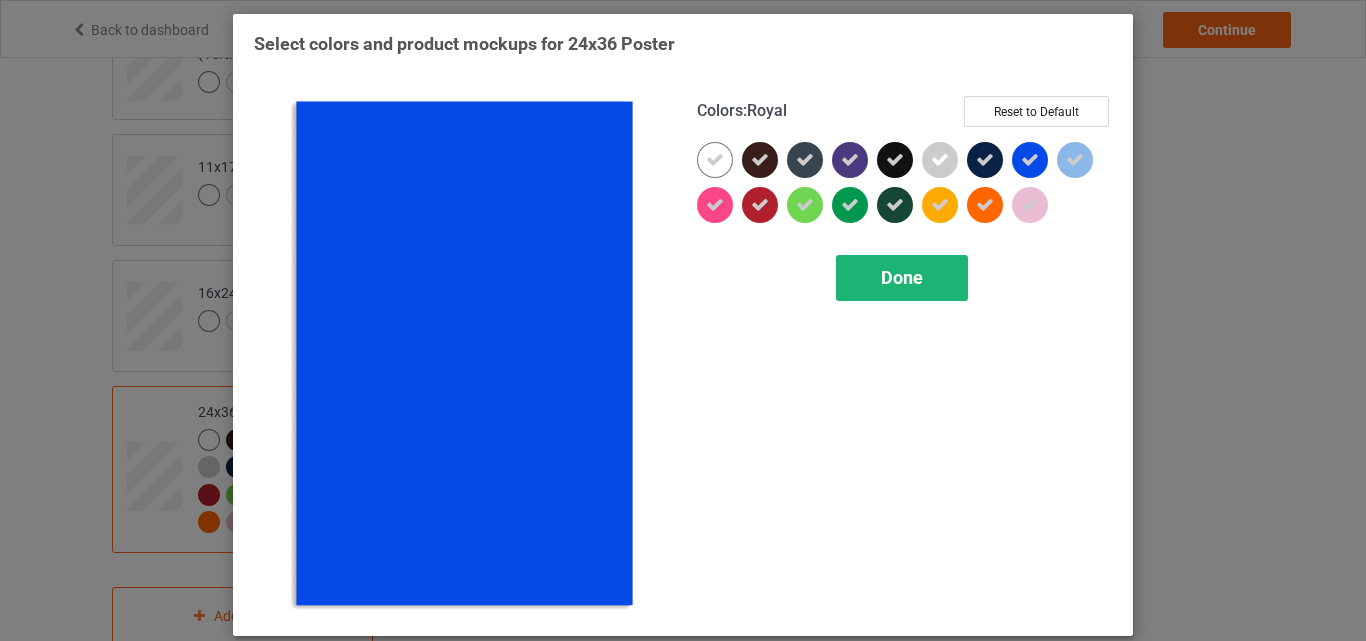 click on "Done" at bounding box center (902, 278) 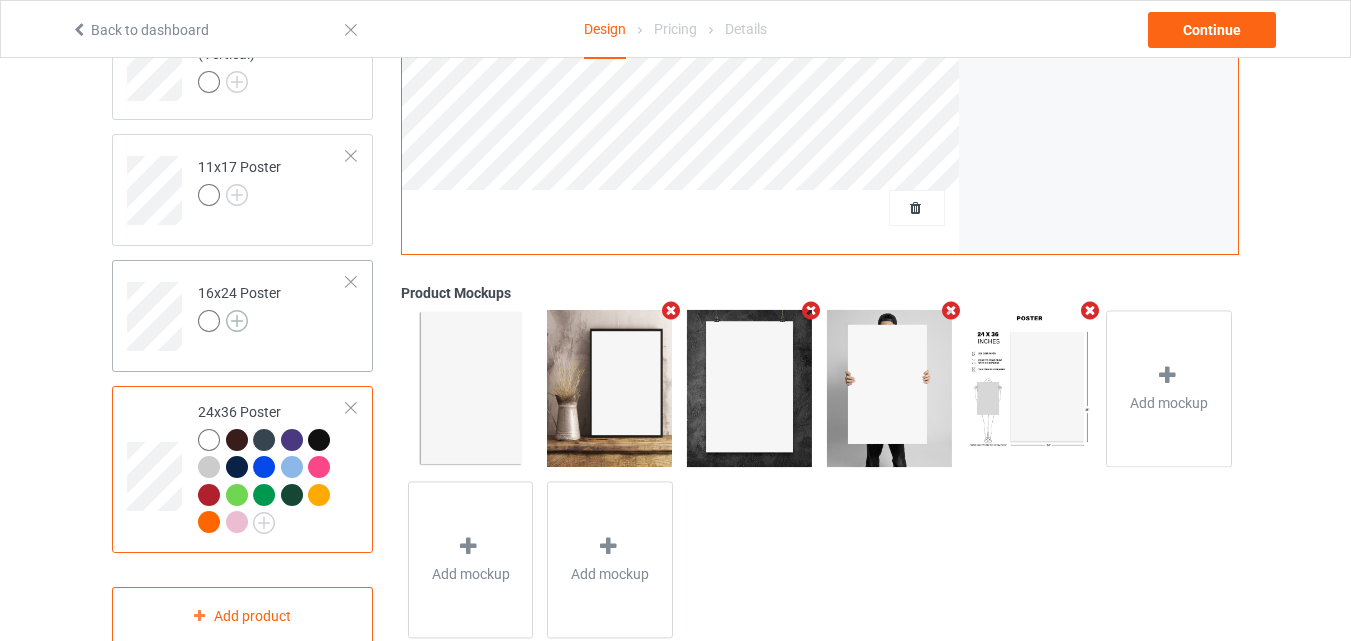 click at bounding box center [237, 321] 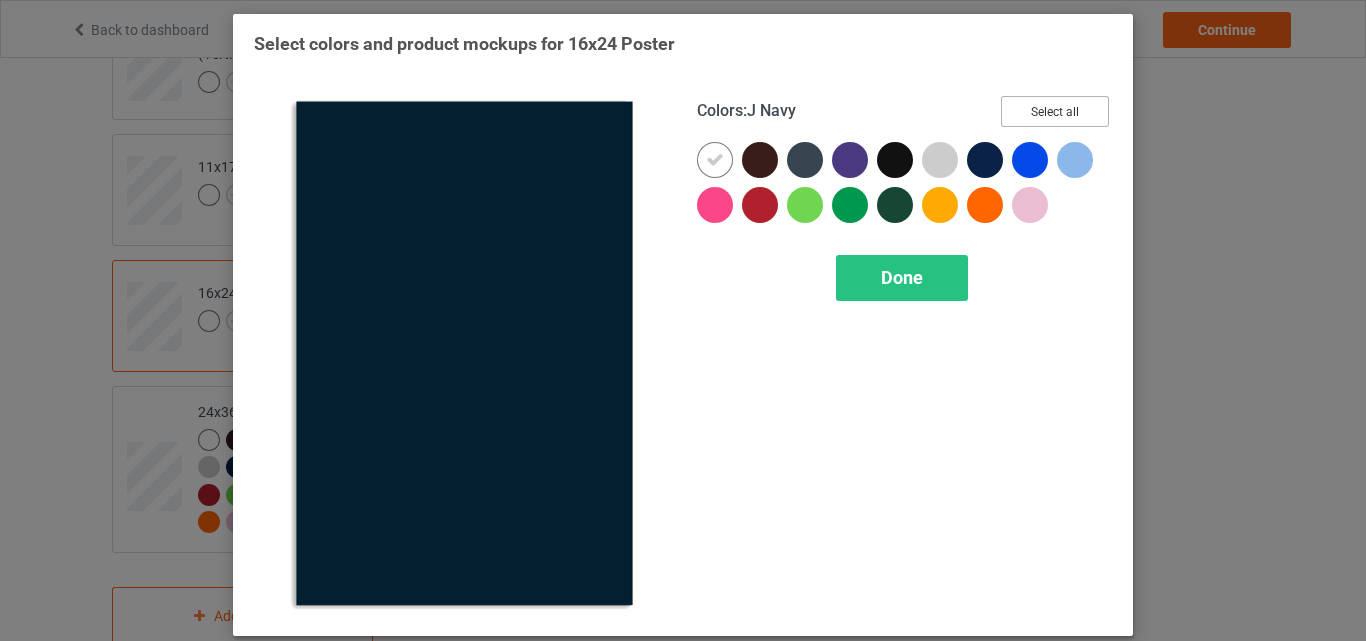 click on "Select all" at bounding box center [1055, 111] 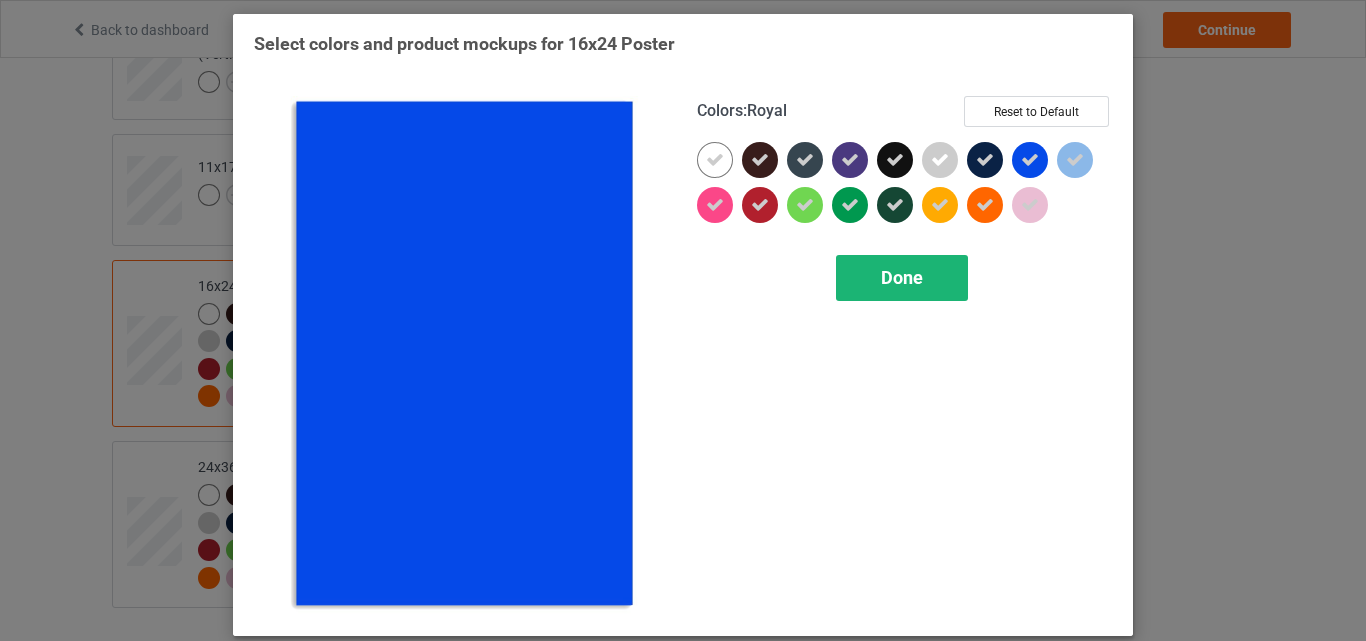 click on "Done" at bounding box center [902, 277] 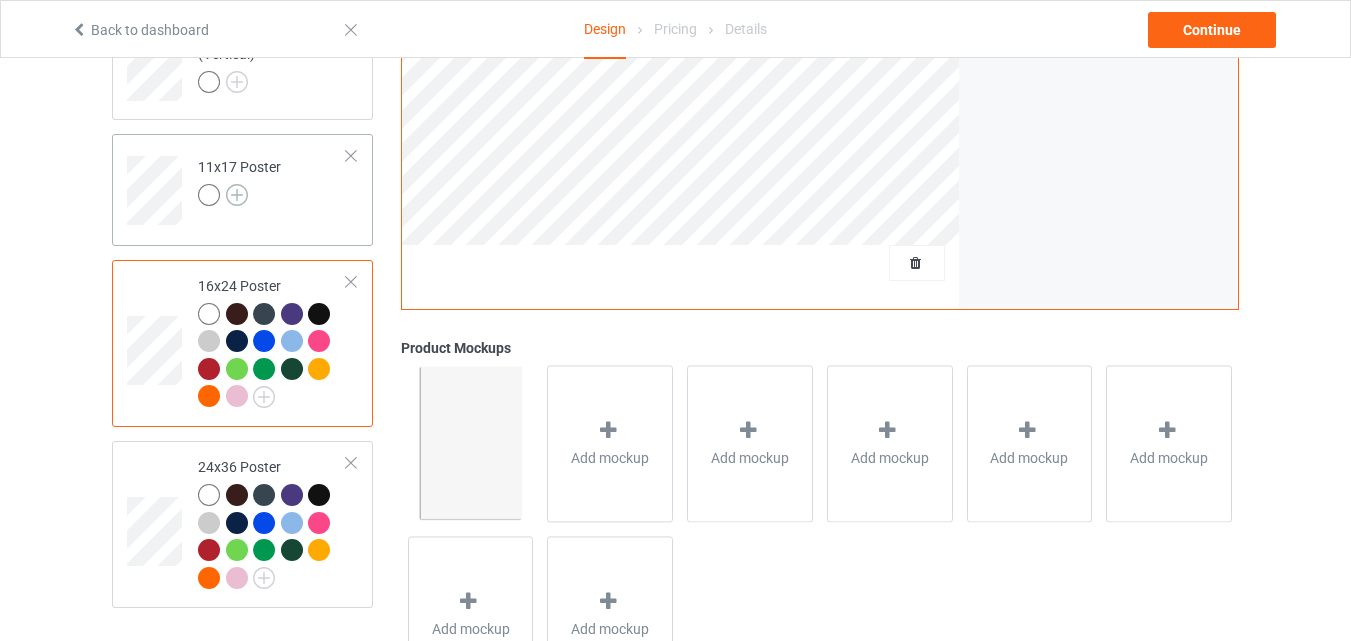click at bounding box center [237, 195] 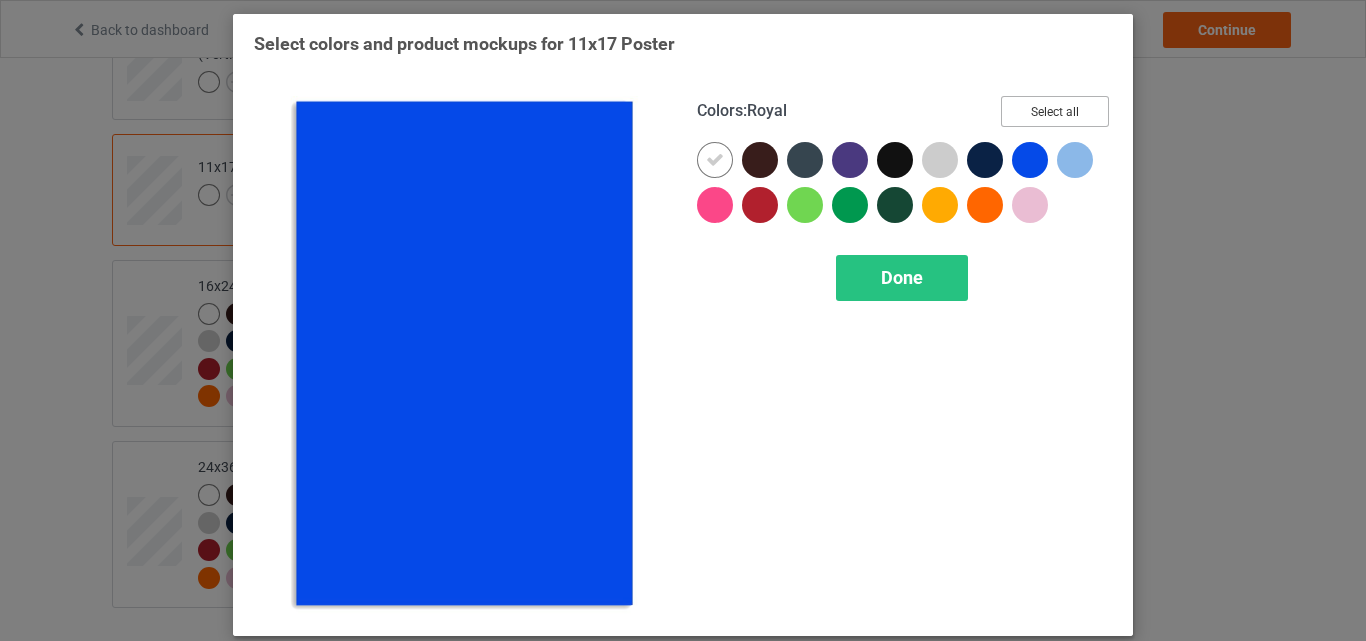 click on "Select all" at bounding box center (1055, 111) 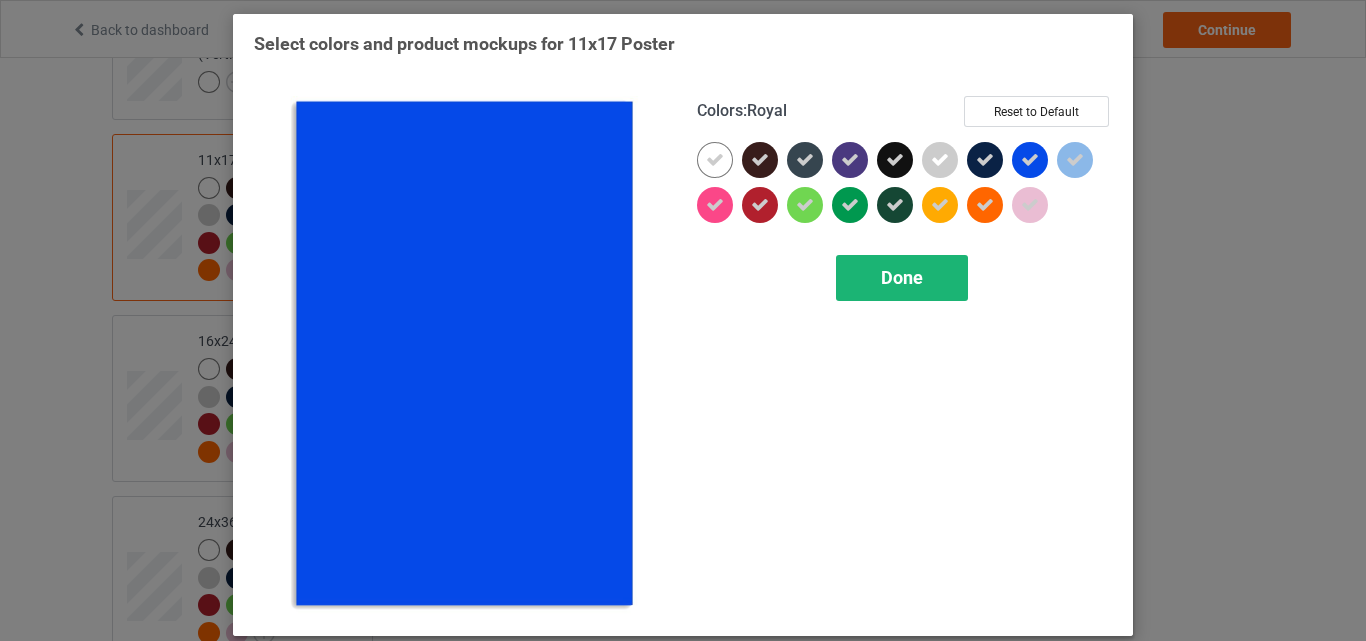 click on "Done" at bounding box center [902, 277] 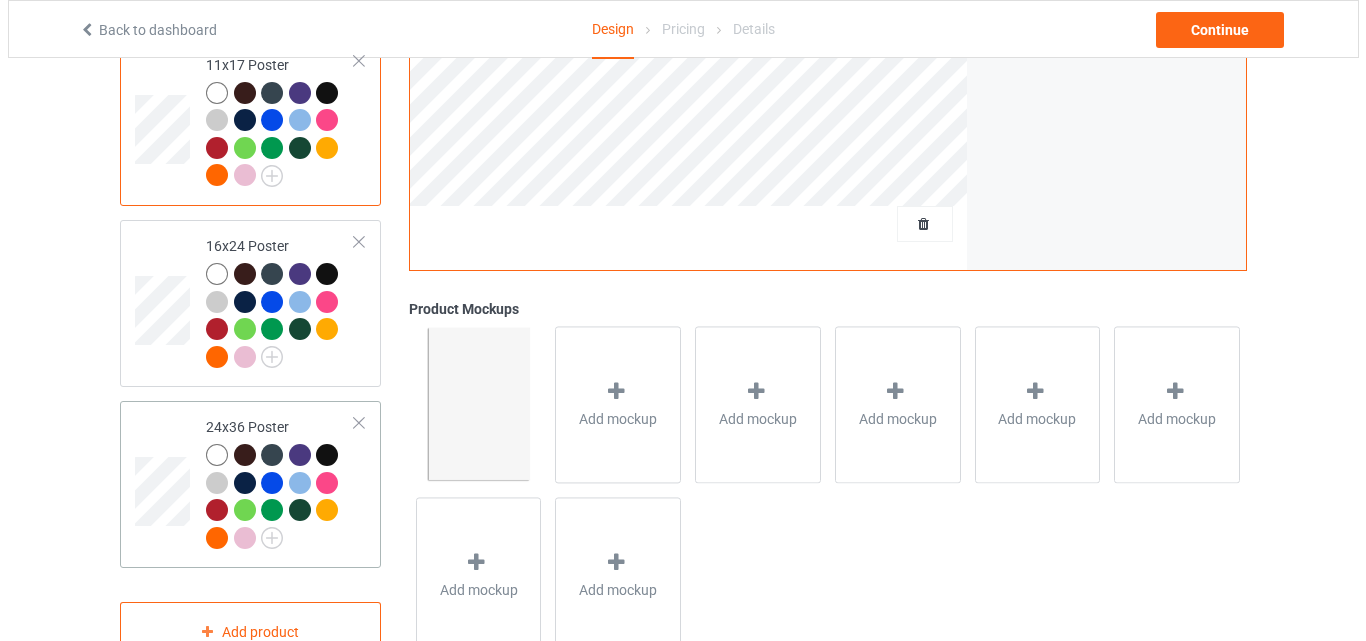 scroll, scrollTop: 2289, scrollLeft: 0, axis: vertical 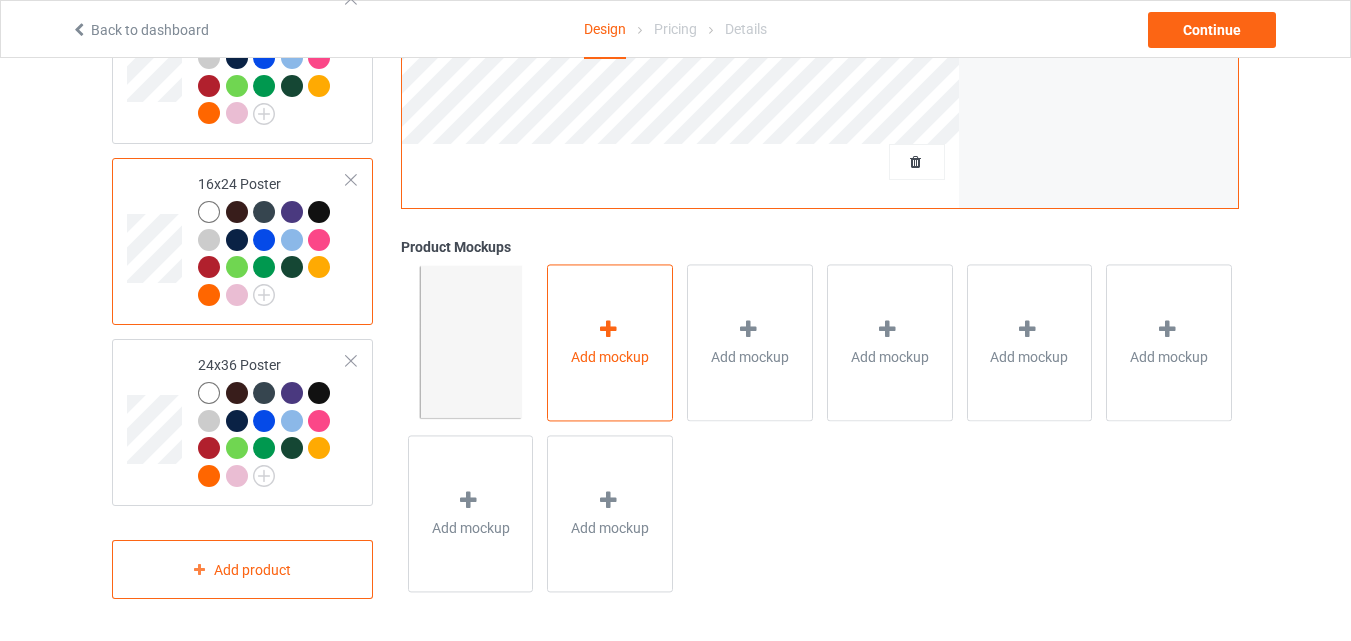 click on "Add mockup" at bounding box center [610, 342] 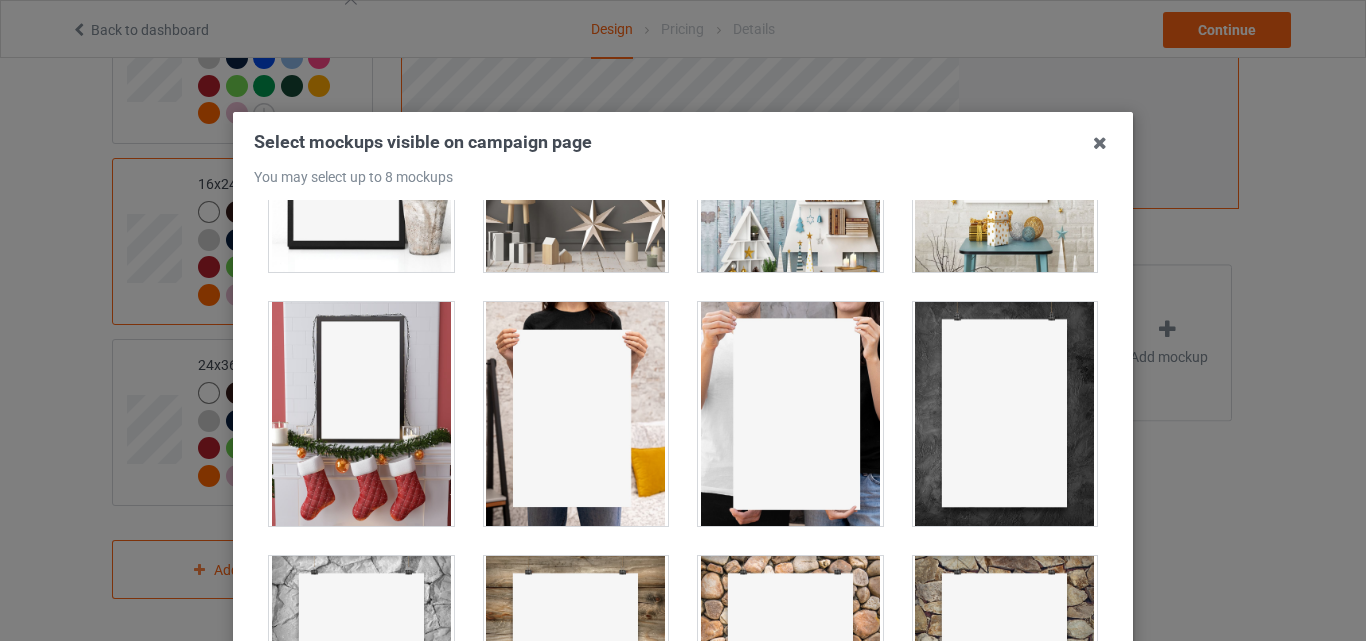 scroll, scrollTop: 703, scrollLeft: 0, axis: vertical 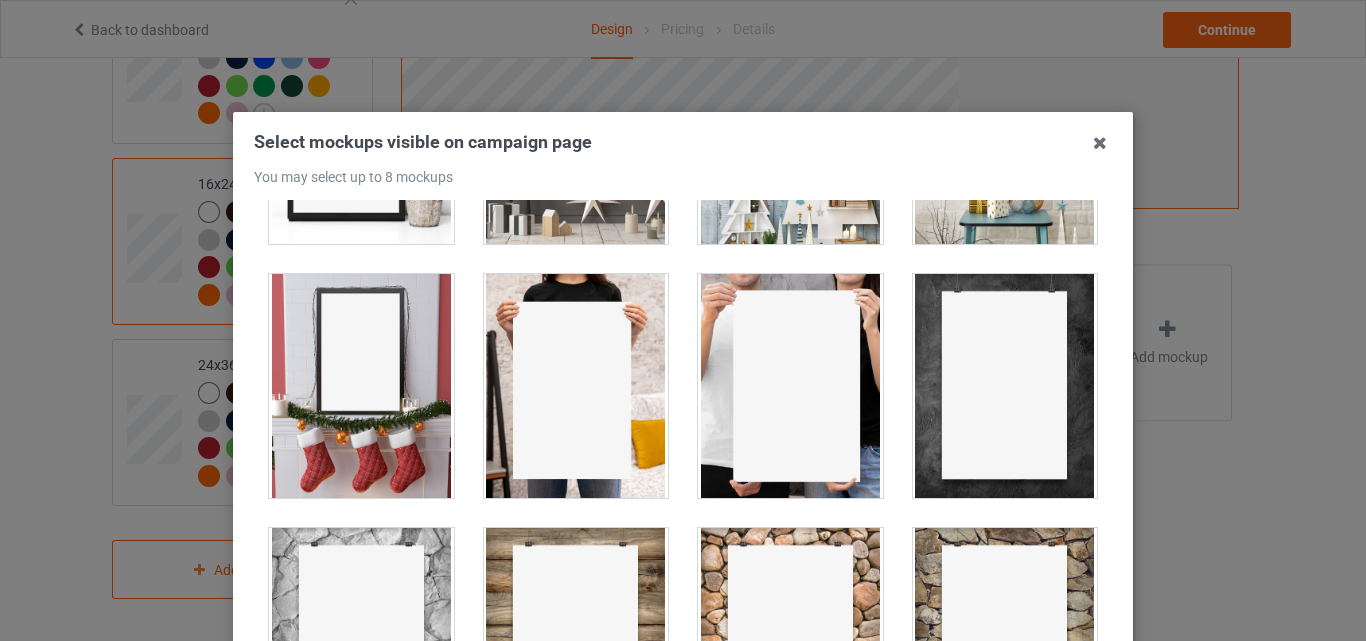 click at bounding box center [1005, 386] 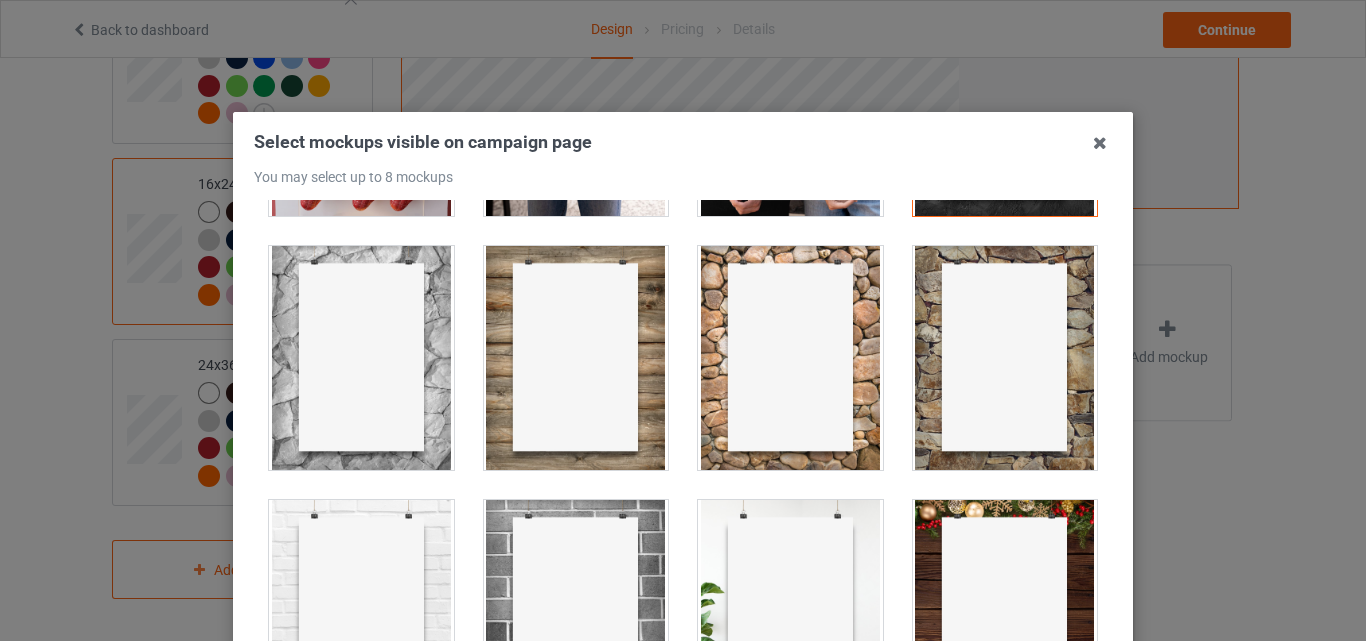 scroll, scrollTop: 1003, scrollLeft: 0, axis: vertical 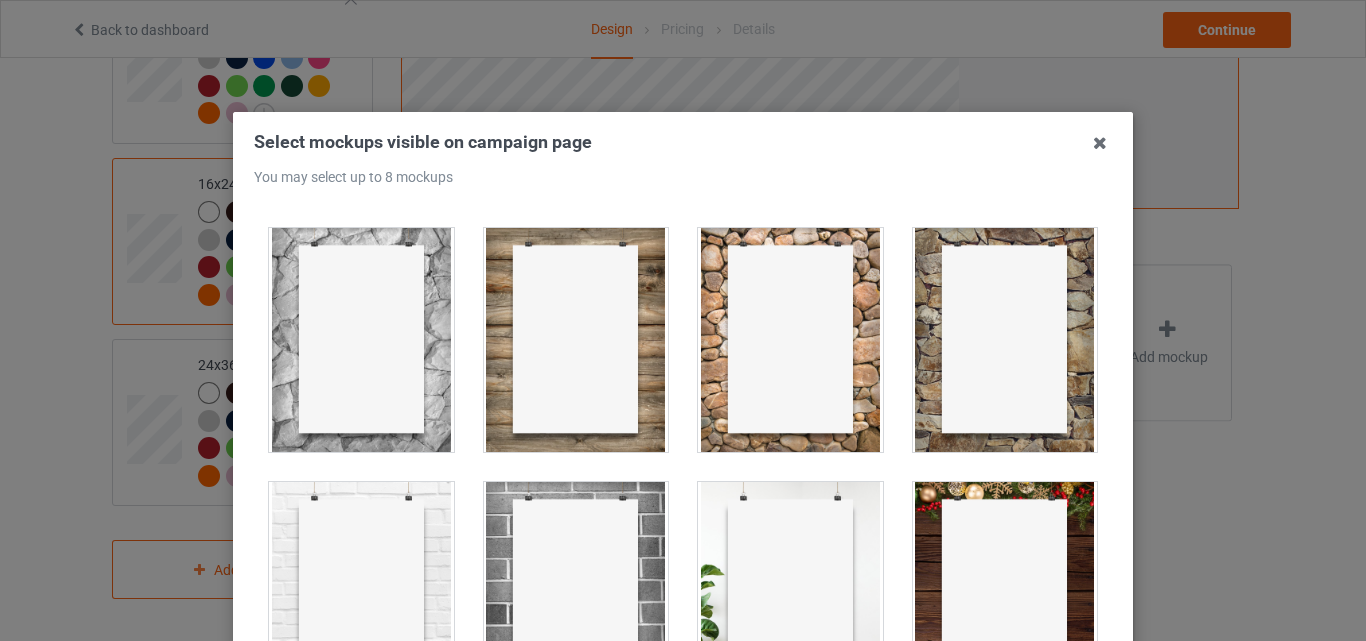 click at bounding box center [790, 340] 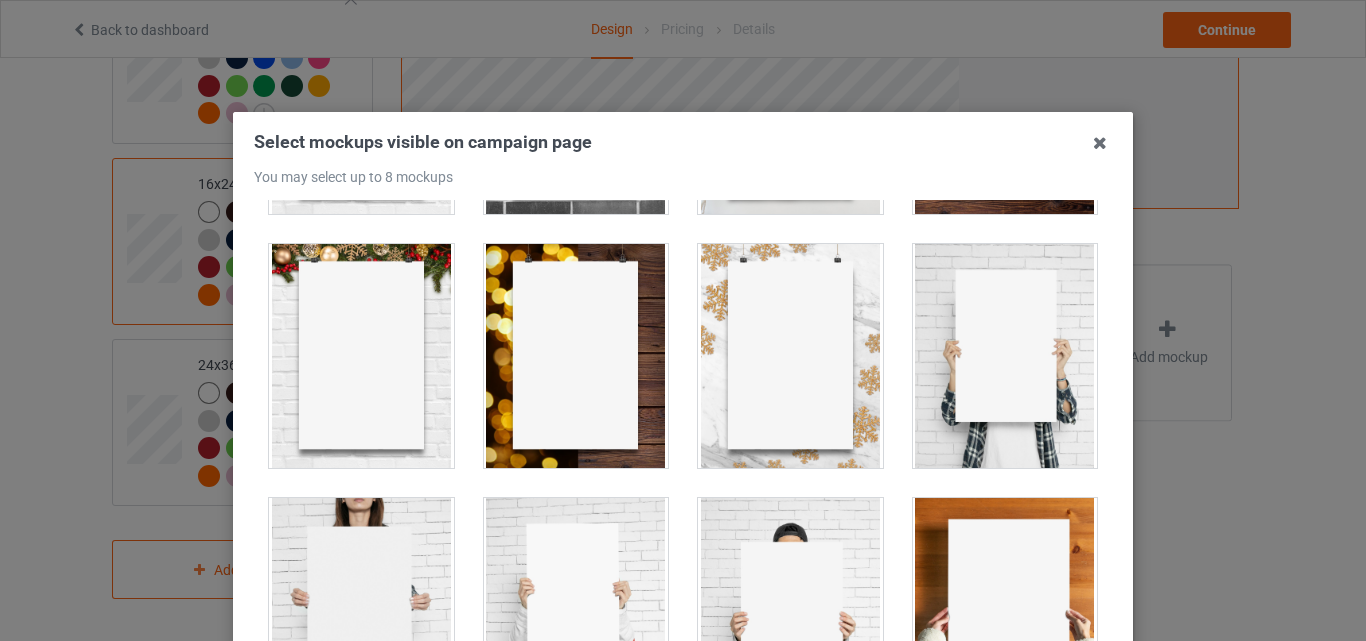 scroll, scrollTop: 1501, scrollLeft: 0, axis: vertical 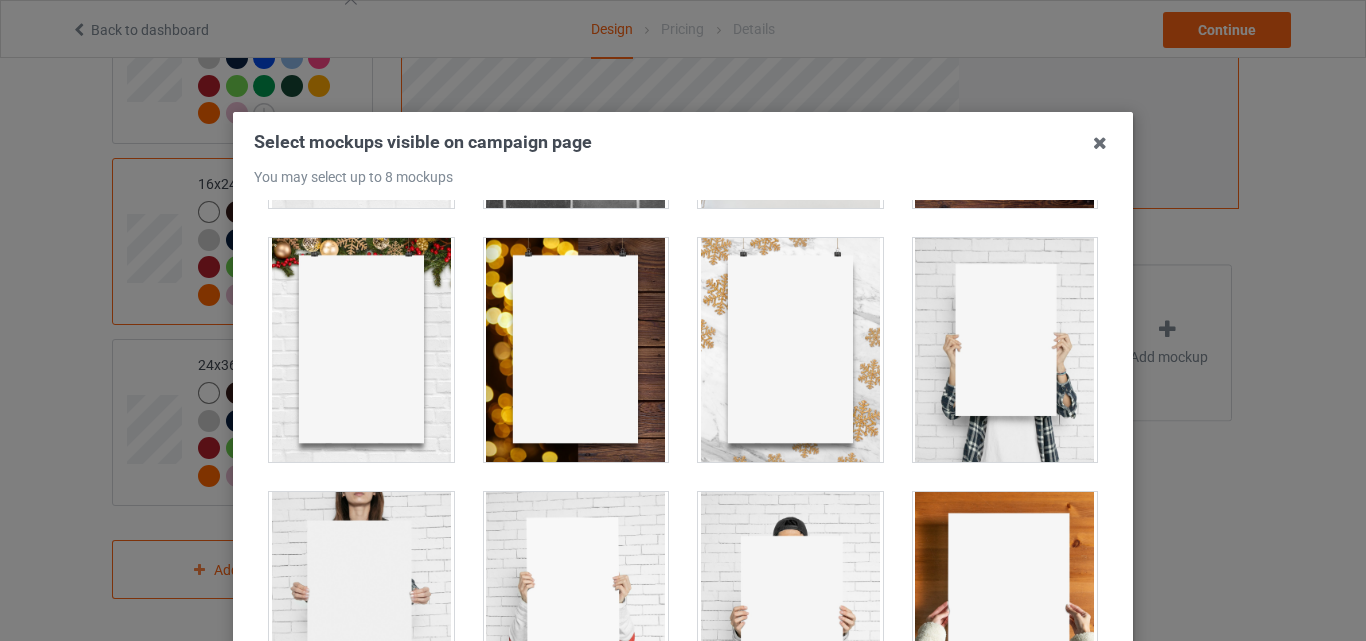 click at bounding box center (1005, 350) 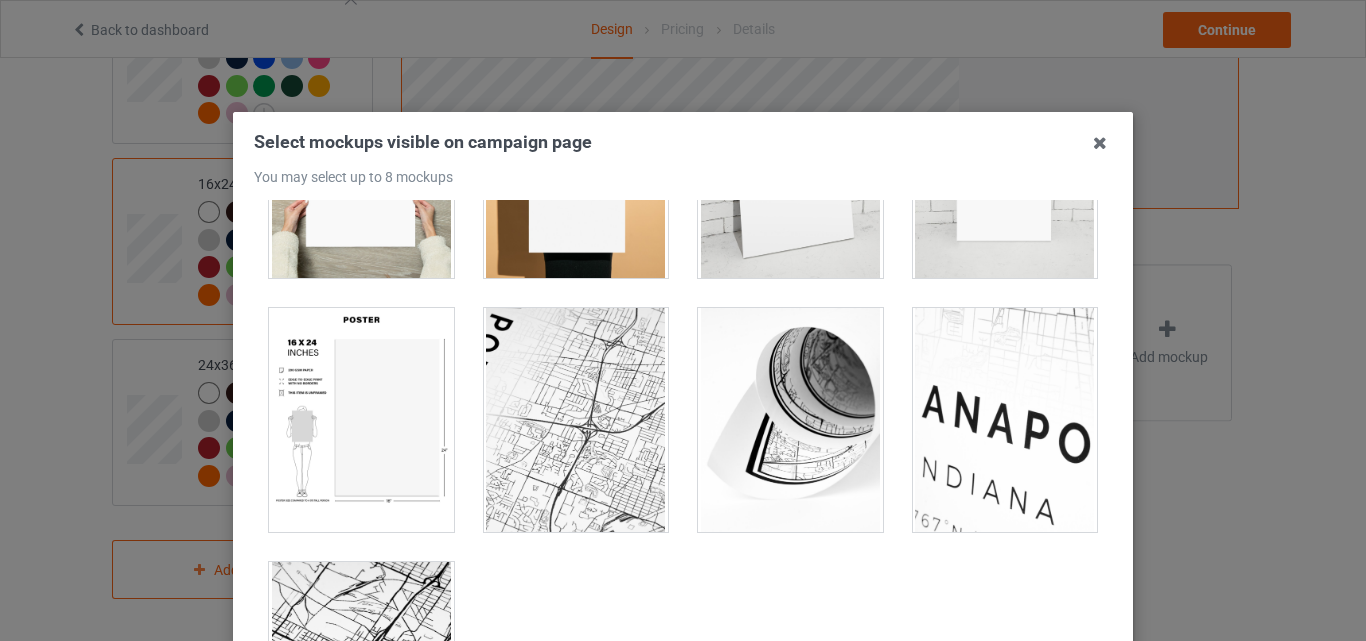 scroll, scrollTop: 2217, scrollLeft: 0, axis: vertical 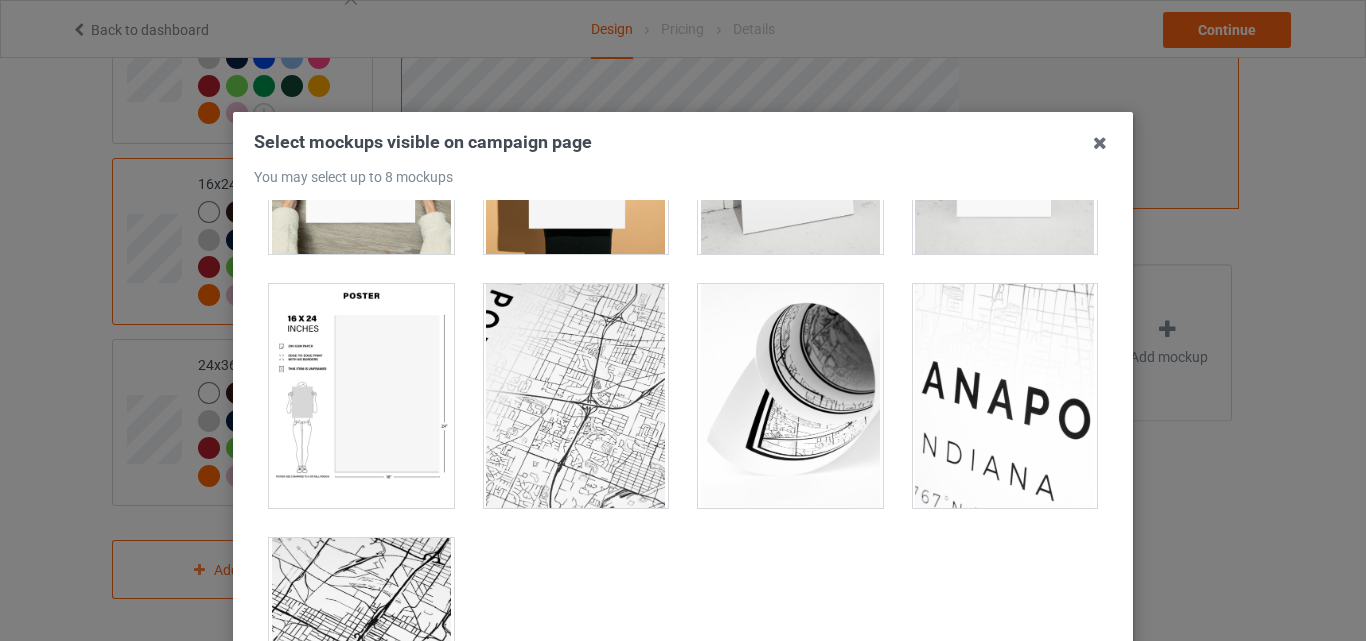 click at bounding box center (361, 396) 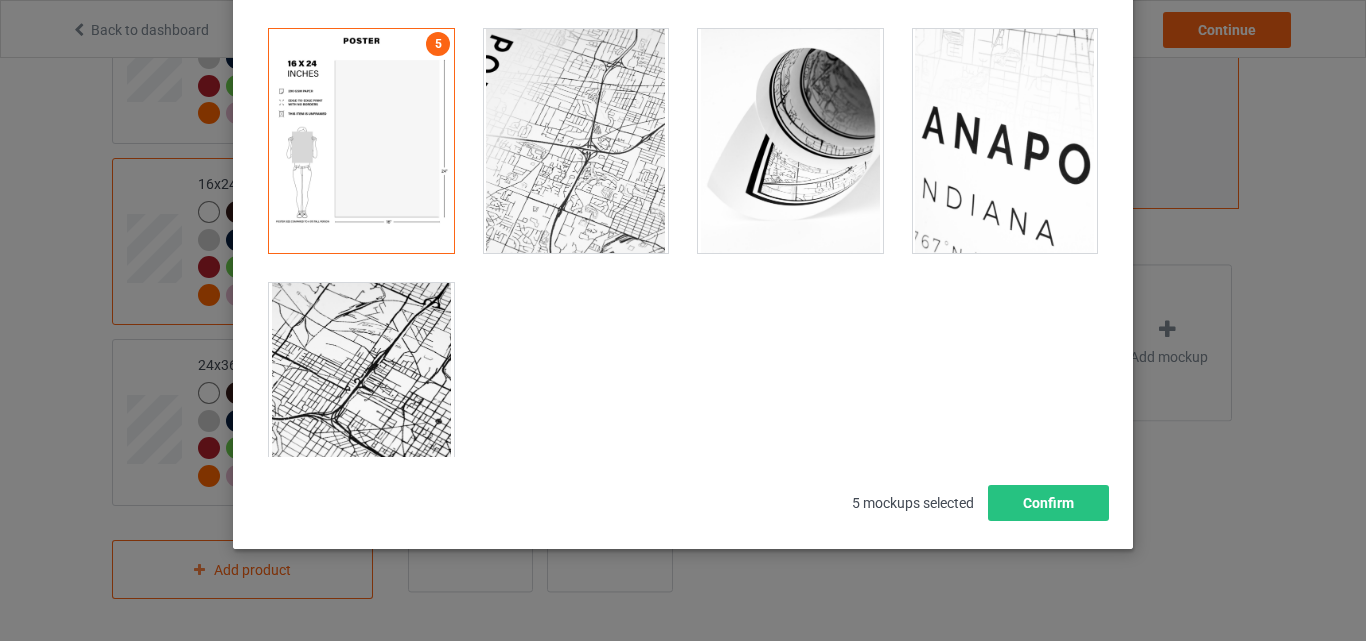 scroll, scrollTop: 275, scrollLeft: 0, axis: vertical 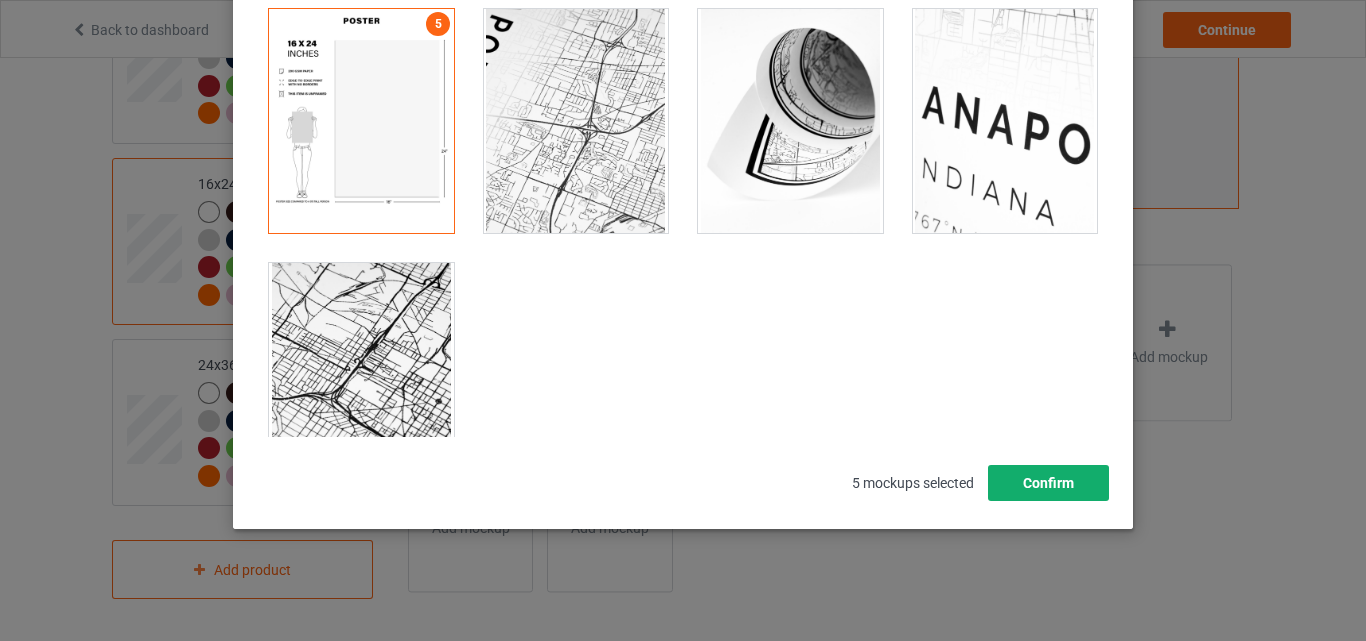 click on "Confirm" at bounding box center (1048, 483) 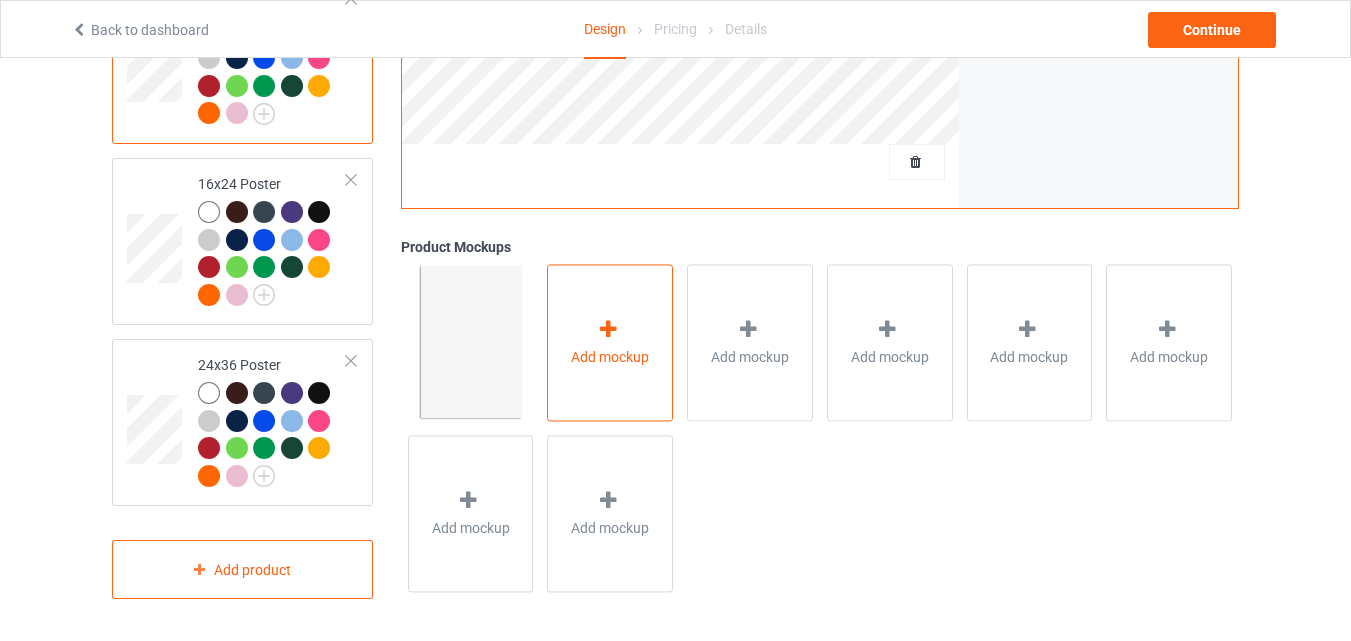 click on "Add mockup" at bounding box center (610, 342) 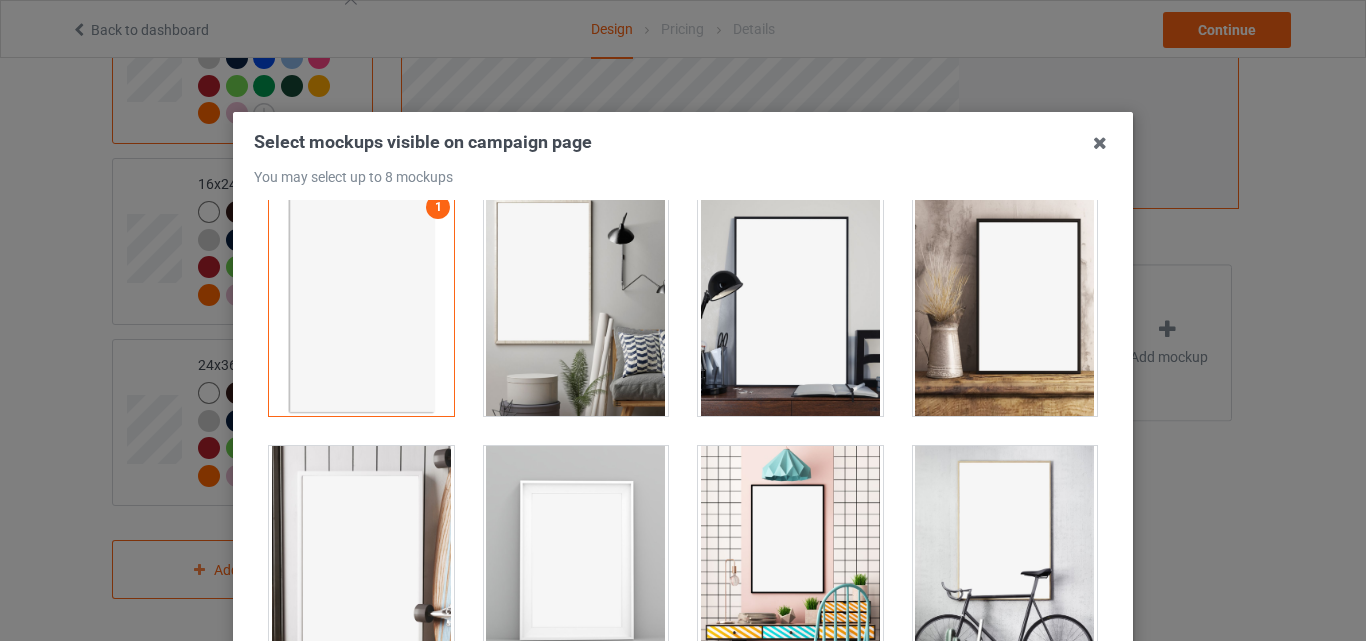 scroll, scrollTop: 0, scrollLeft: 0, axis: both 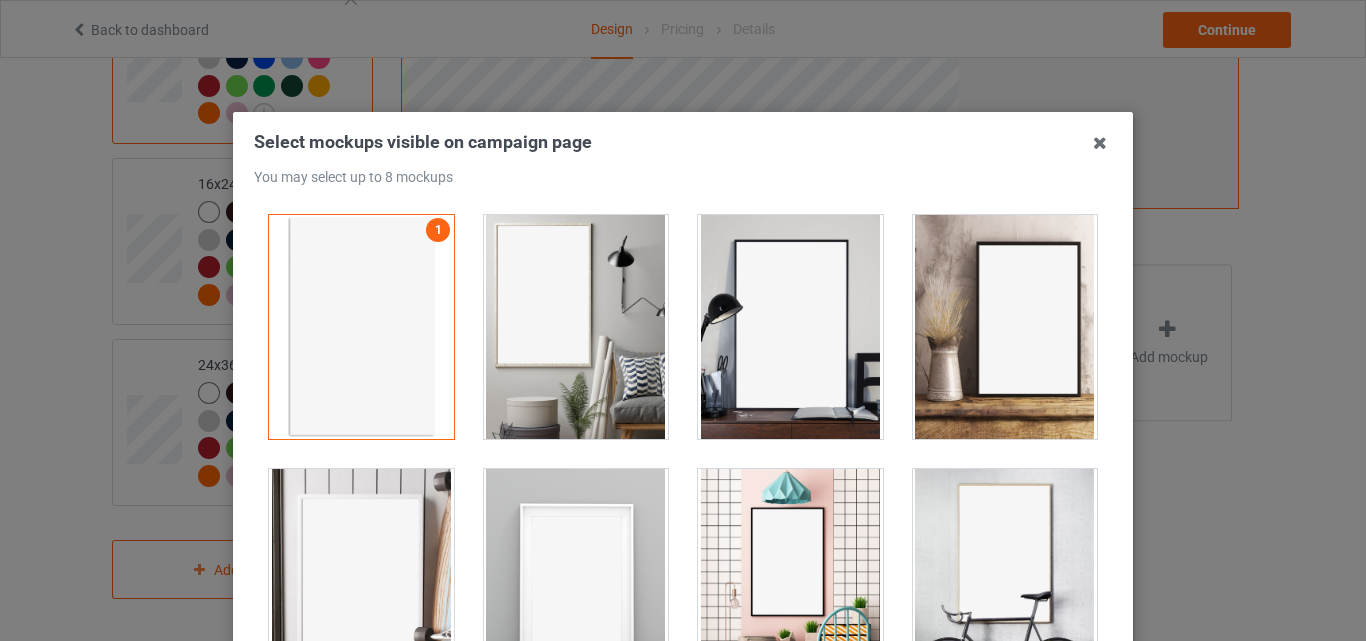click at bounding box center (1005, 327) 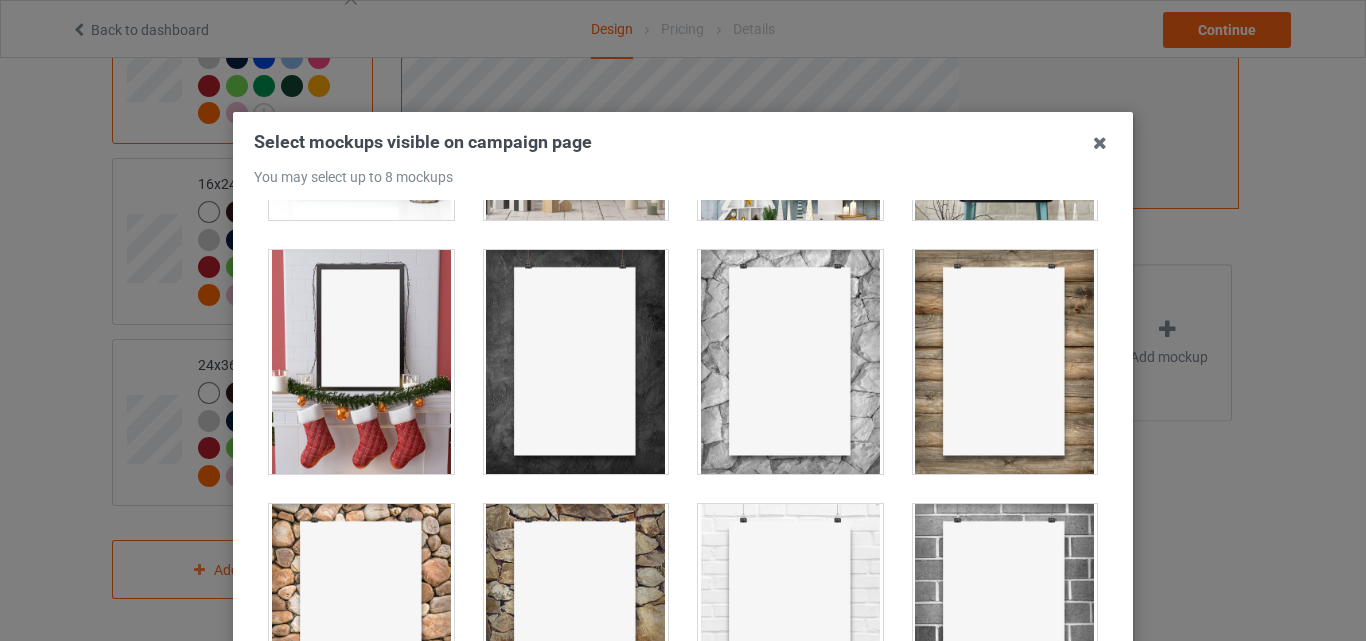scroll, scrollTop: 780, scrollLeft: 0, axis: vertical 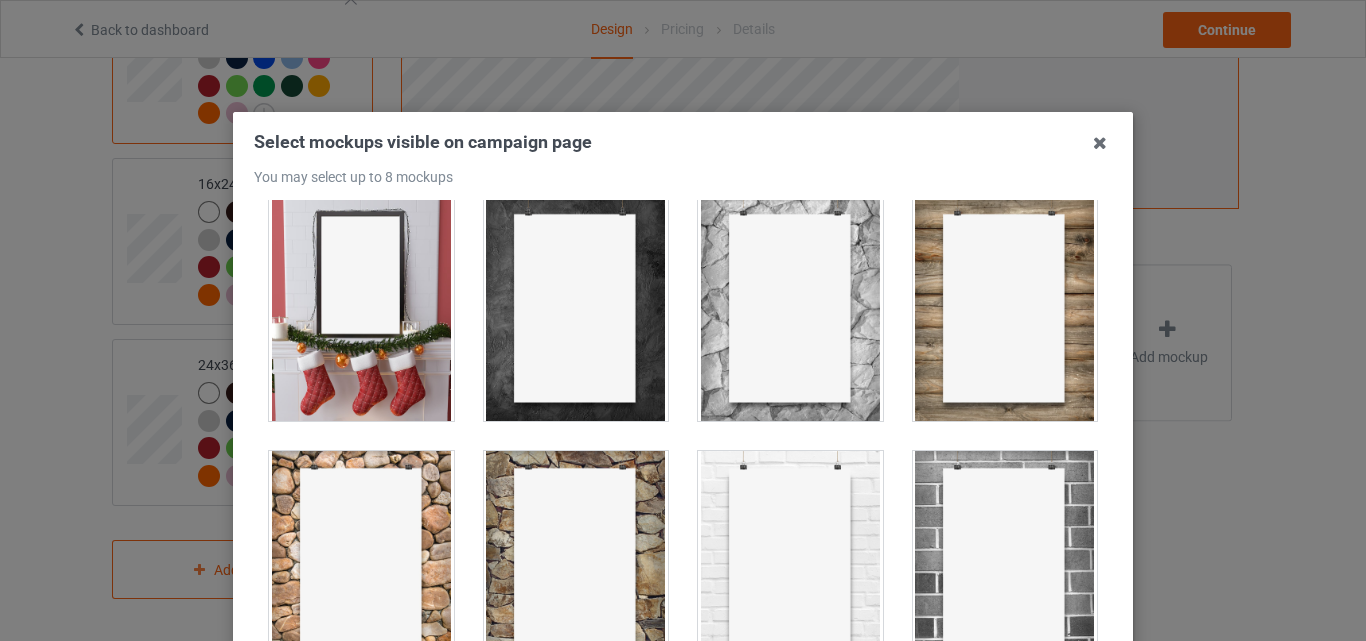 click at bounding box center [576, 309] 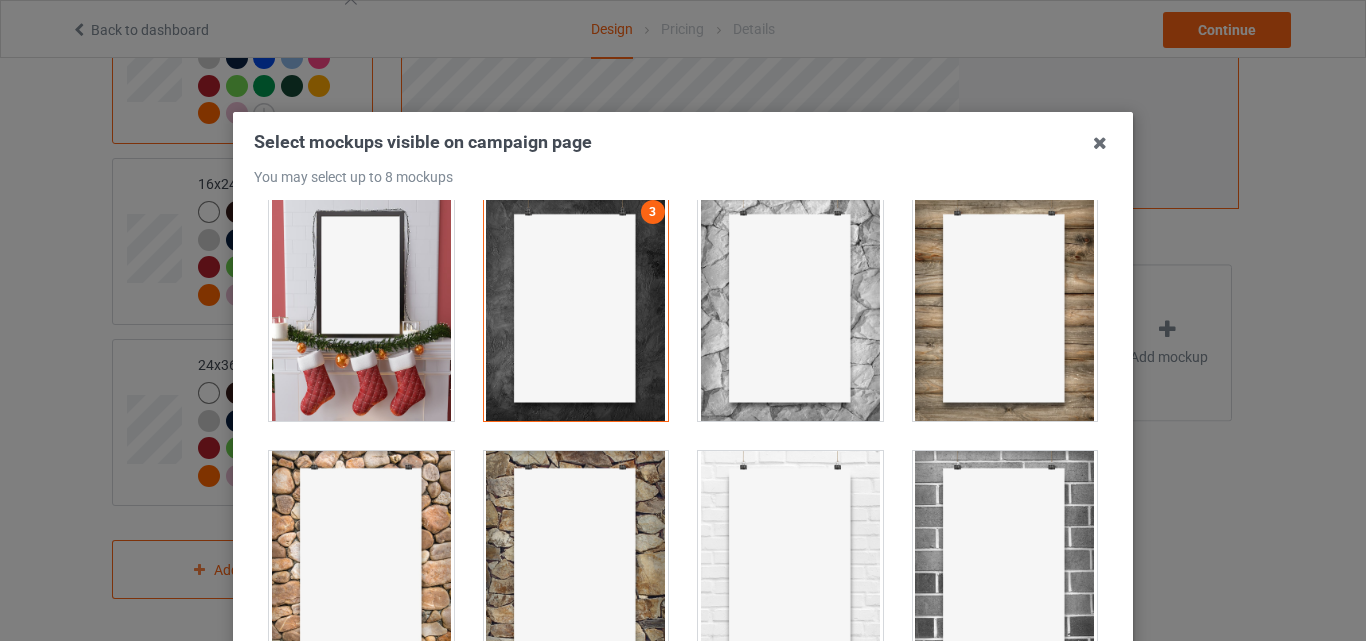 click at bounding box center (1005, 563) 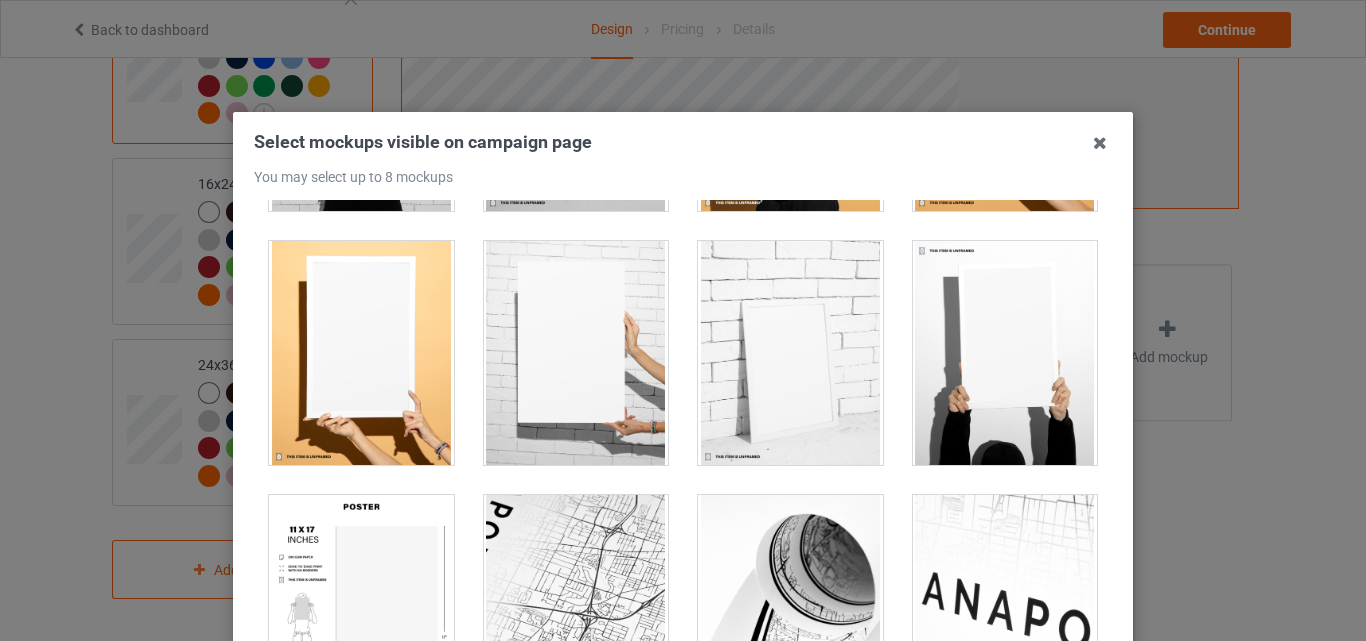scroll, scrollTop: 1999, scrollLeft: 0, axis: vertical 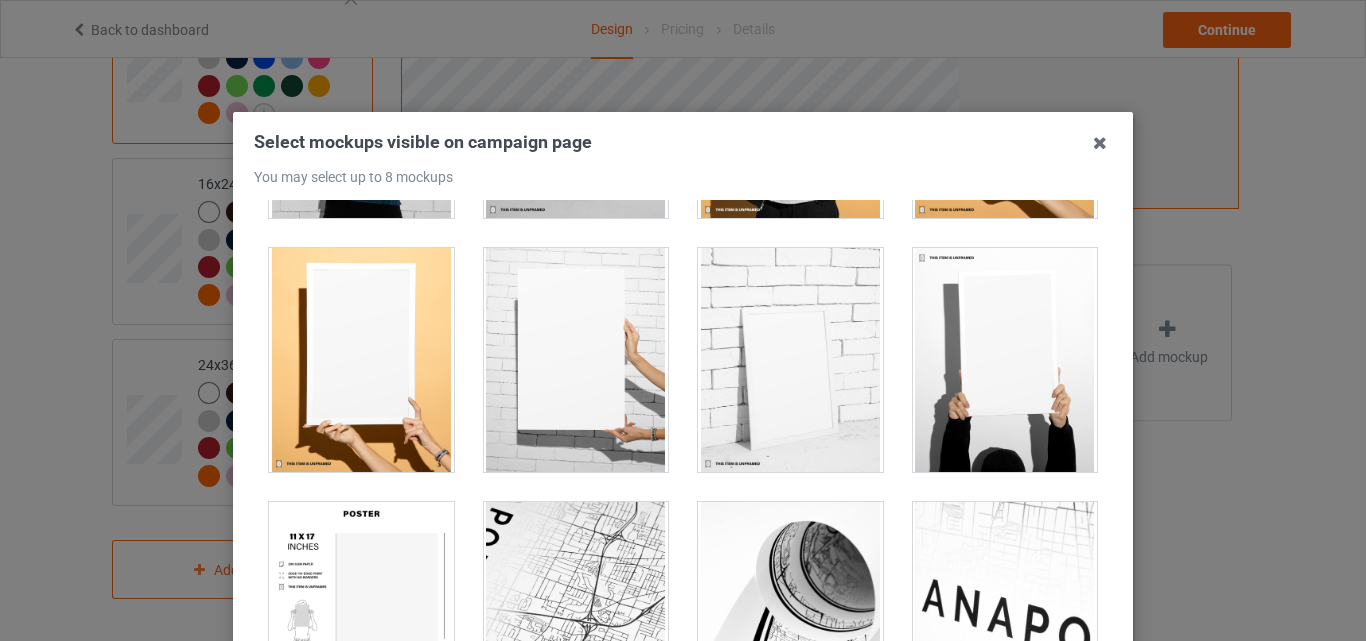 click at bounding box center (1005, 360) 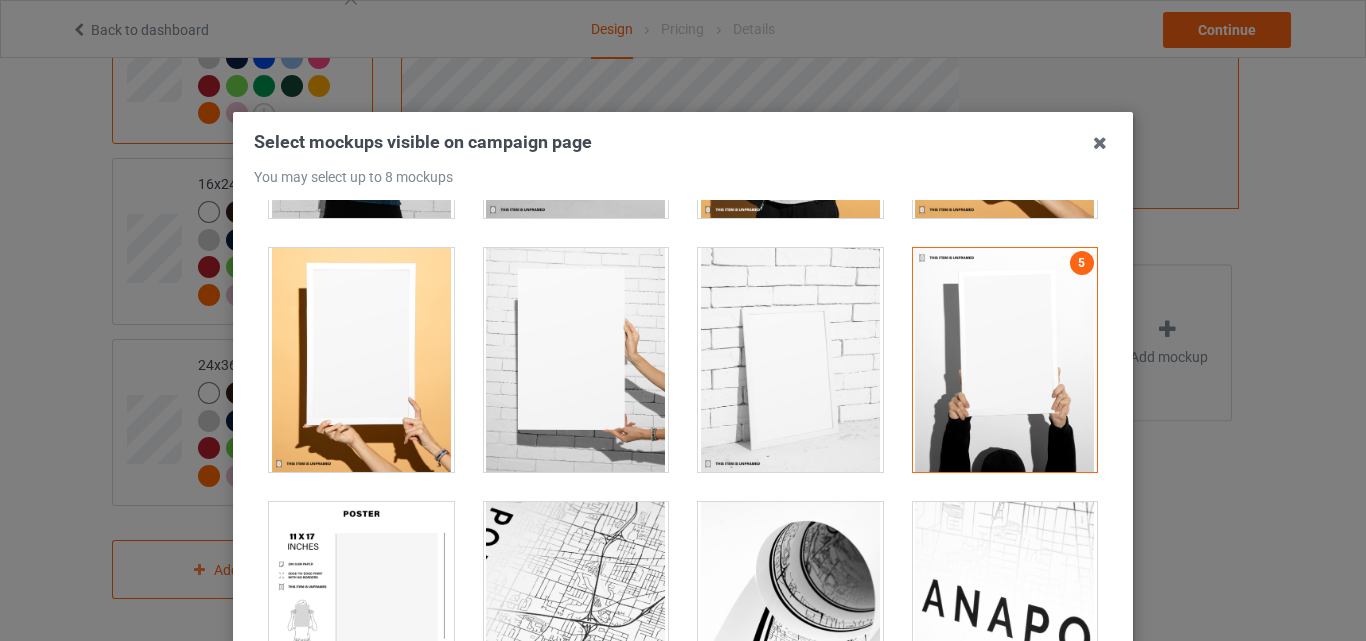 click at bounding box center [1005, 360] 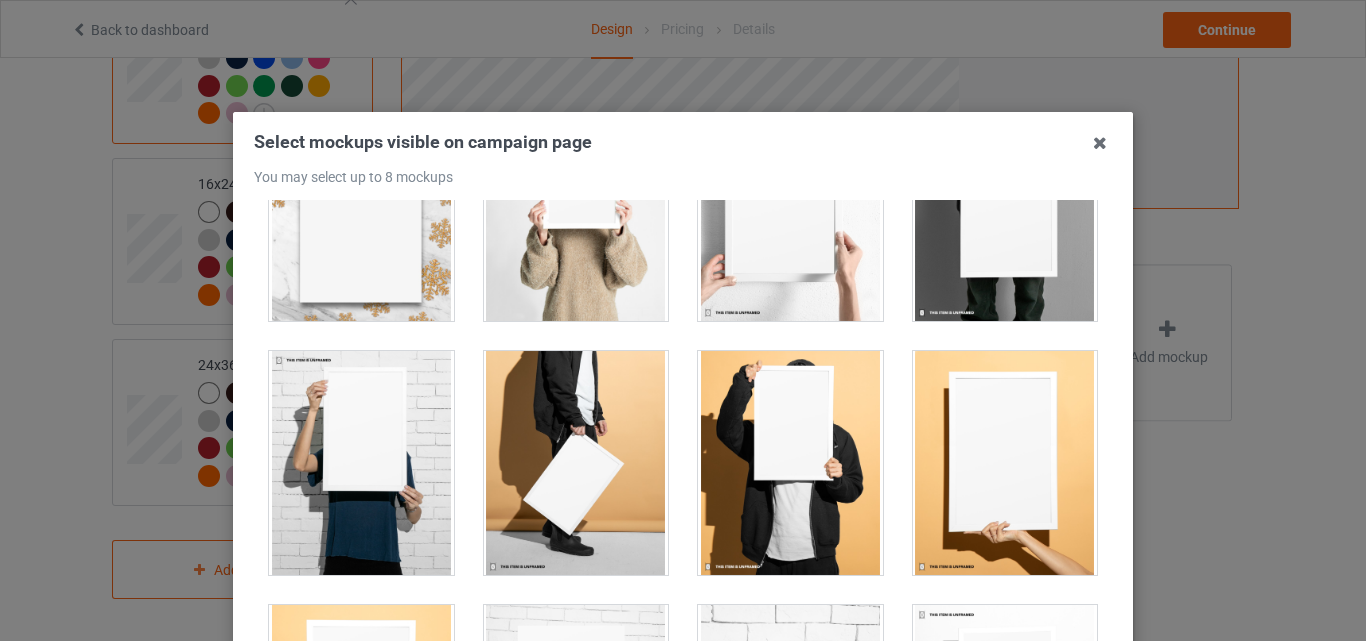 scroll, scrollTop: 1630, scrollLeft: 0, axis: vertical 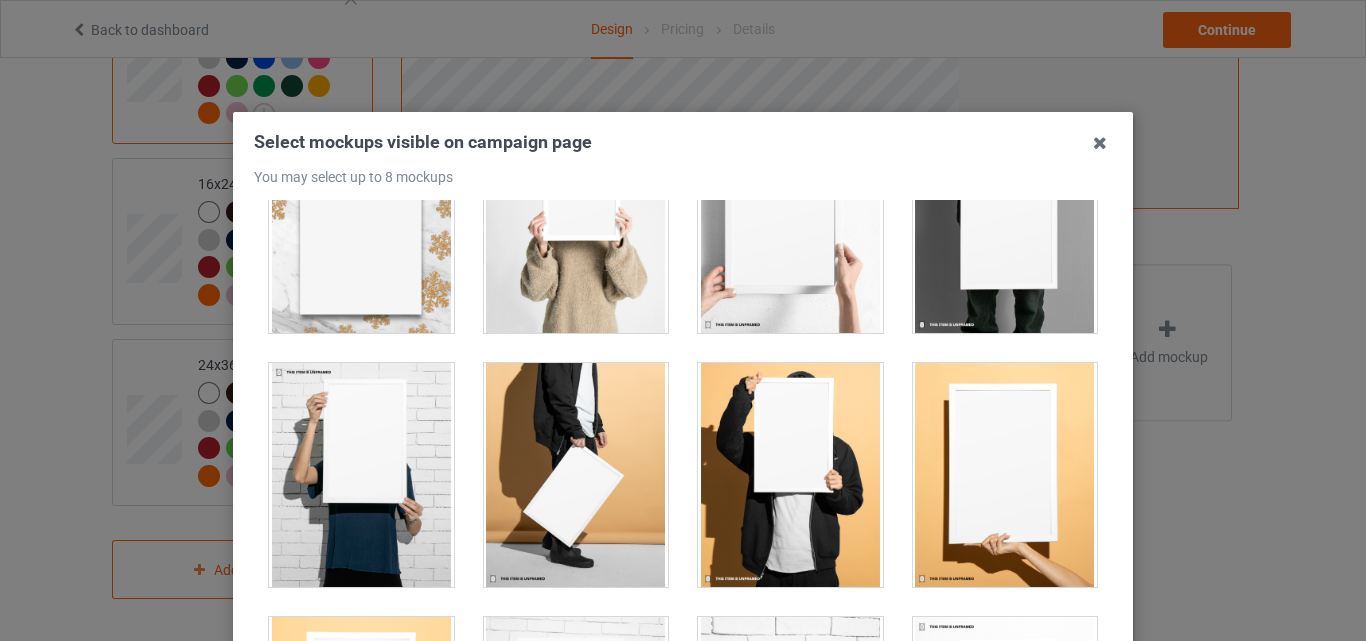 click at bounding box center (1005, 475) 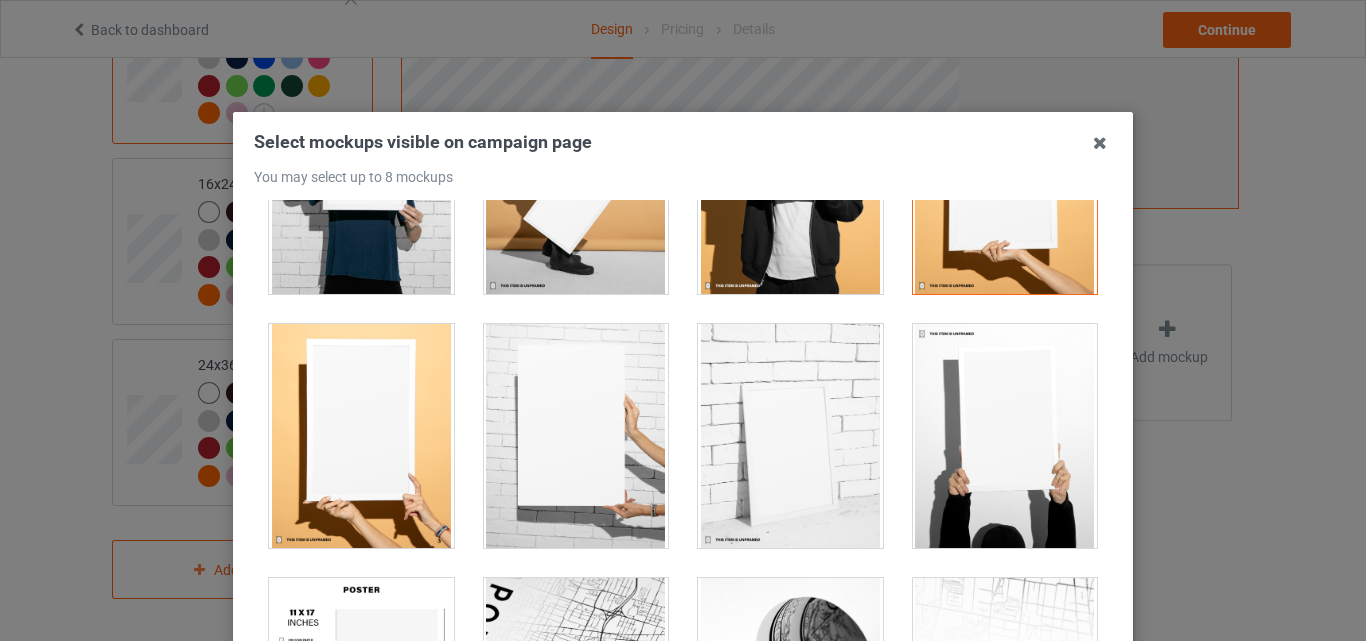 scroll, scrollTop: 1982, scrollLeft: 0, axis: vertical 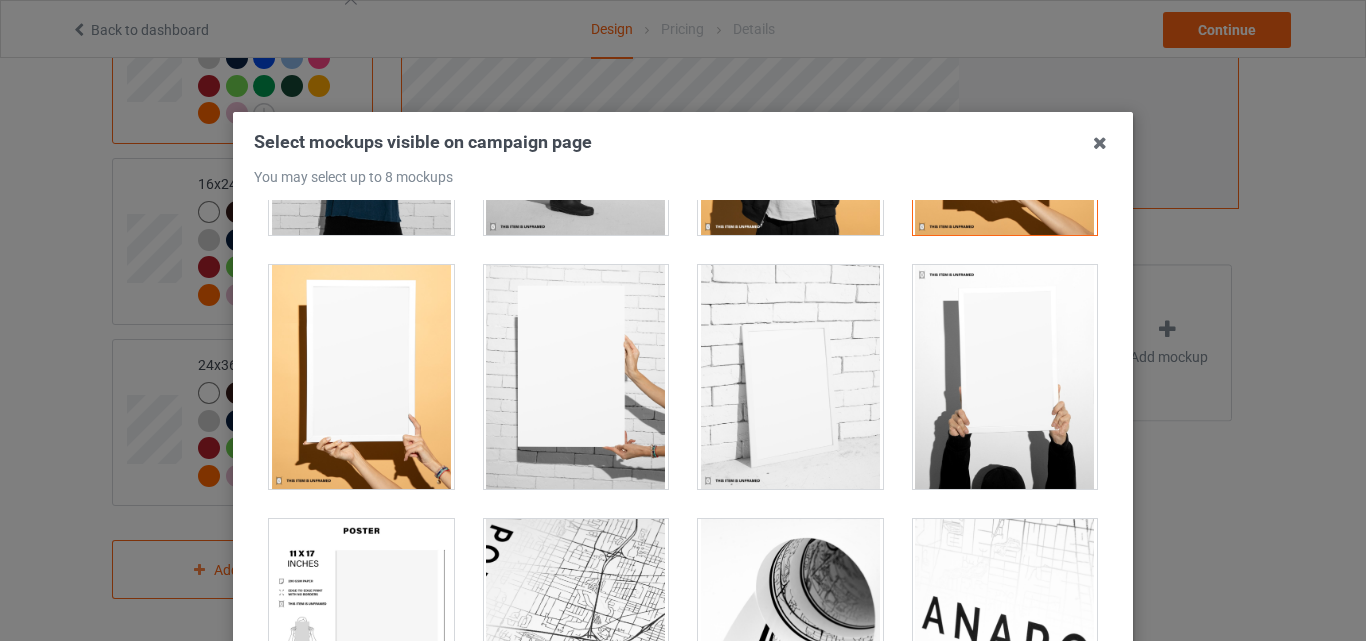 click at bounding box center [1005, 377] 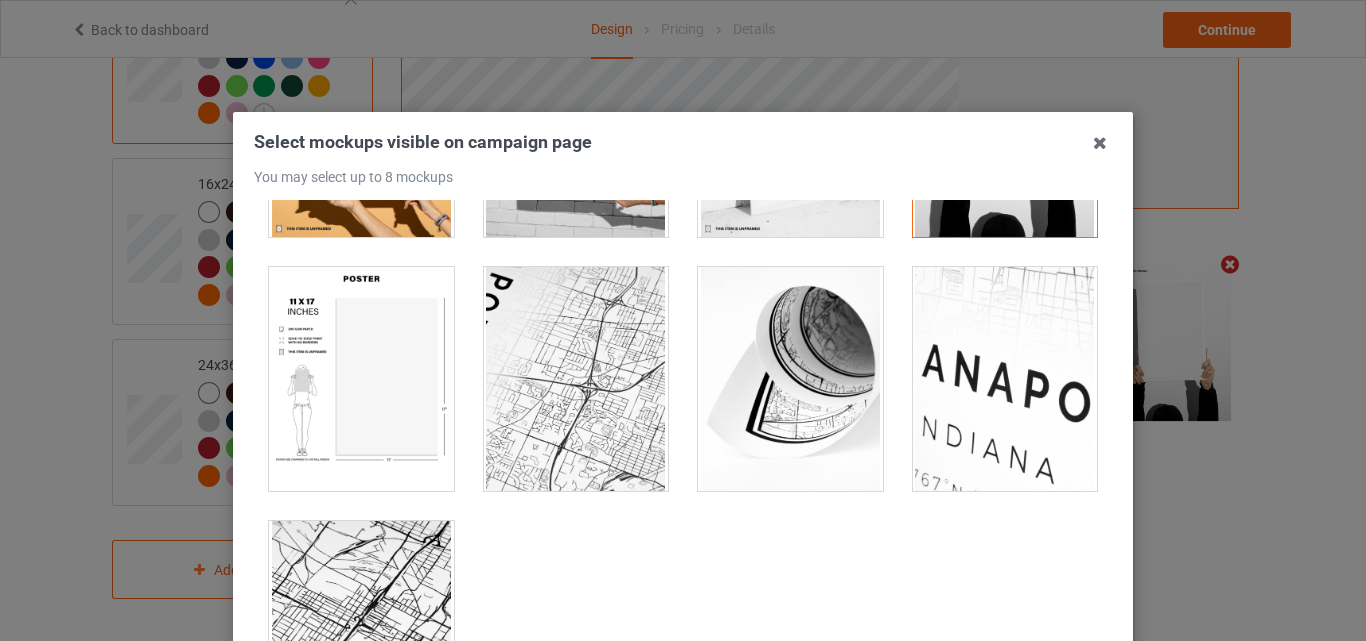 scroll, scrollTop: 2281, scrollLeft: 0, axis: vertical 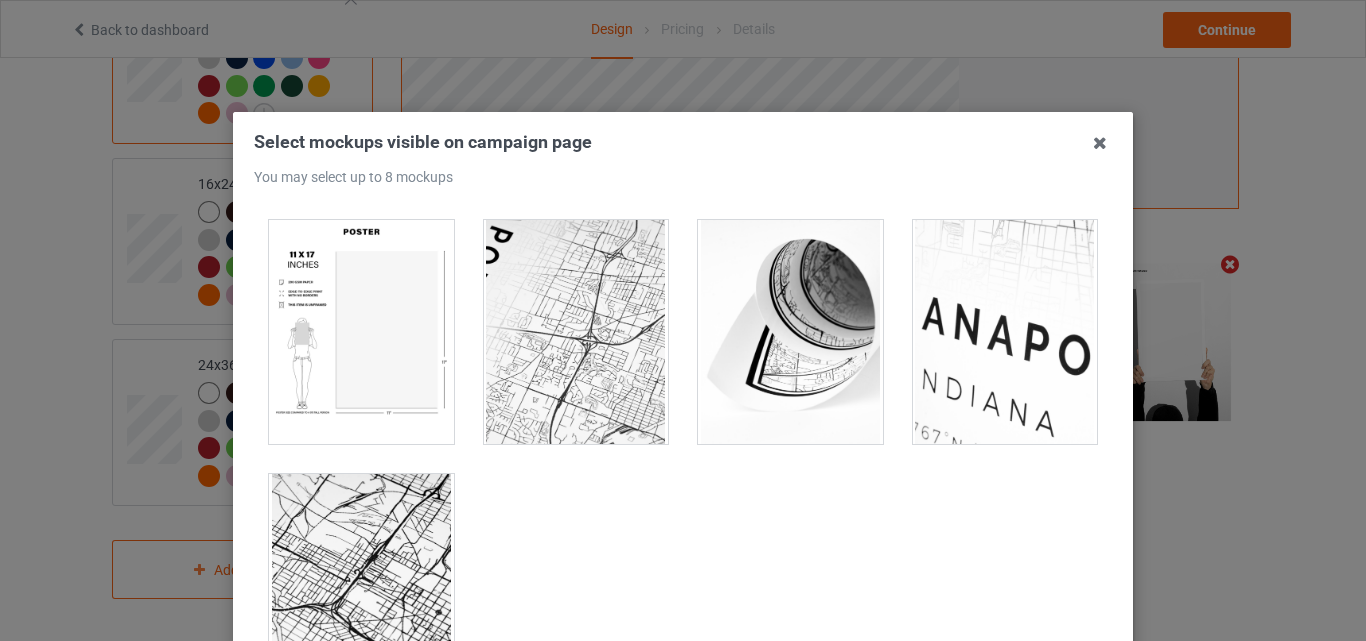 drag, startPoint x: 1099, startPoint y: 564, endPoint x: 1084, endPoint y: 625, distance: 62.817196 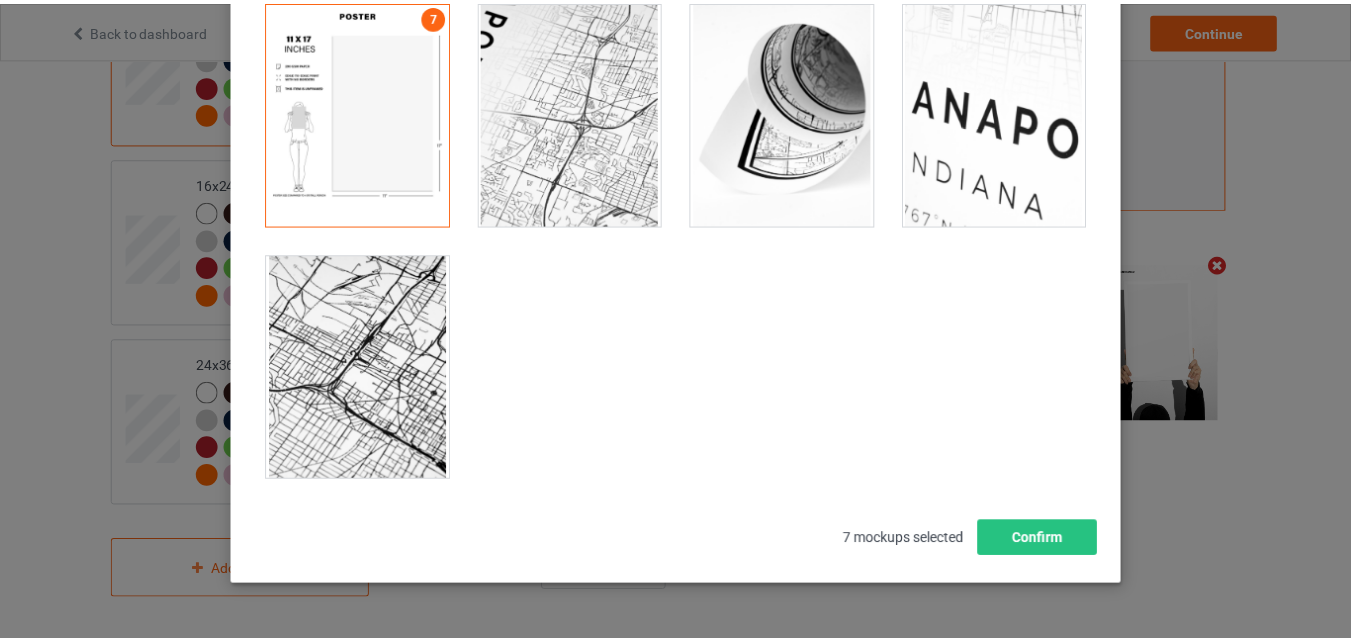 scroll, scrollTop: 227, scrollLeft: 0, axis: vertical 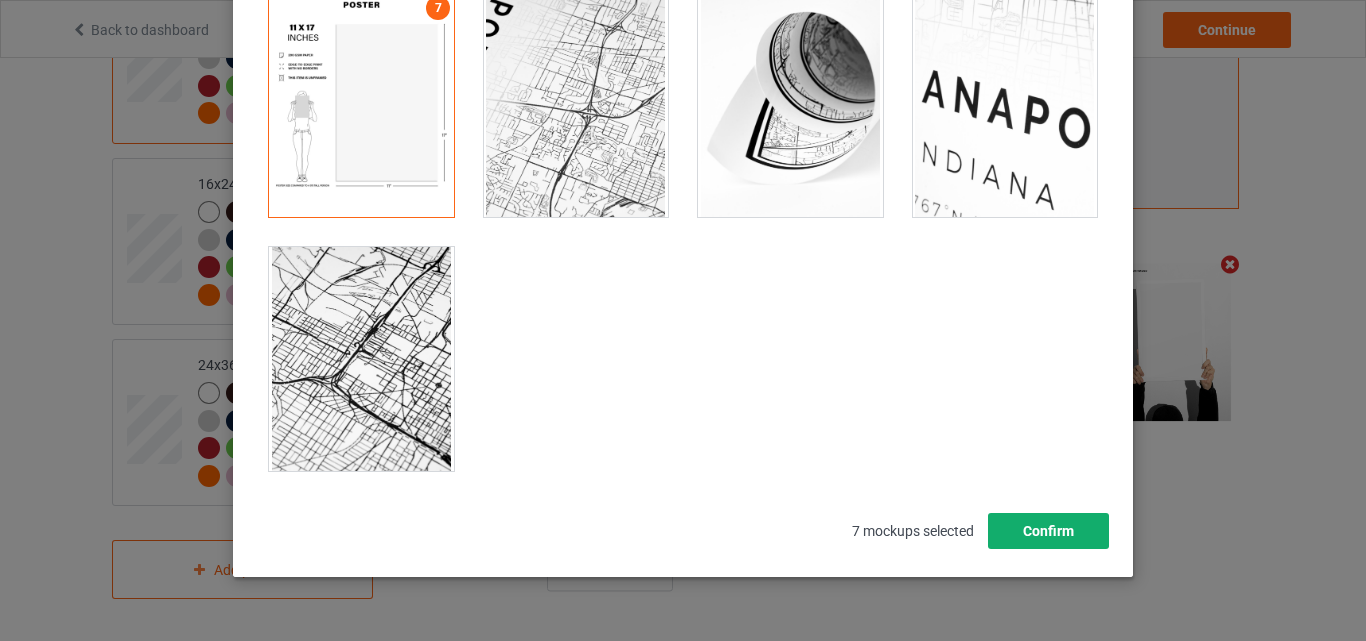 click on "Confirm" at bounding box center (1048, 531) 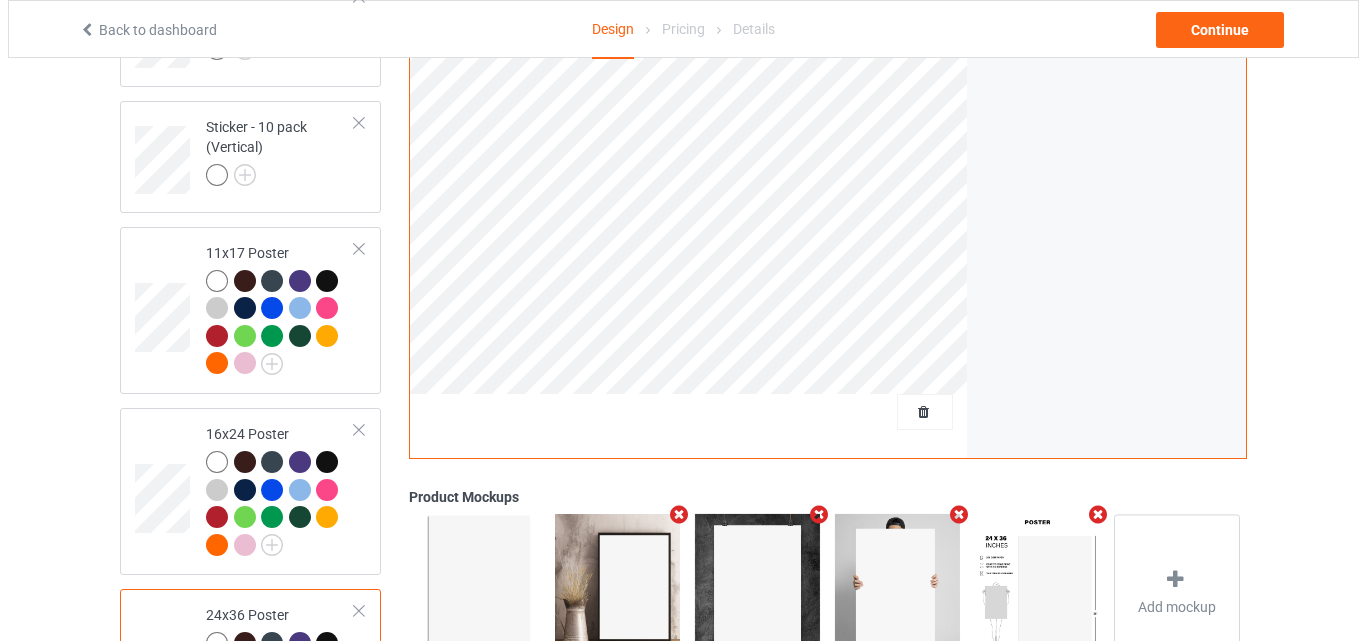 scroll, scrollTop: 2023, scrollLeft: 0, axis: vertical 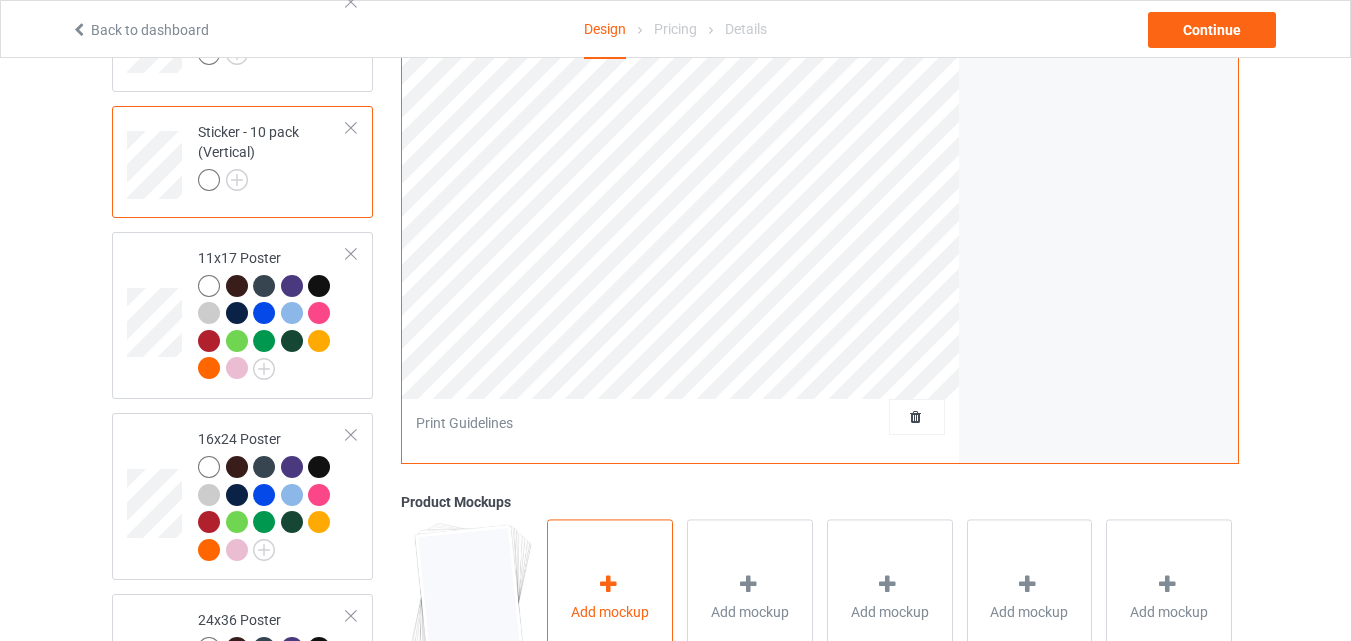 click at bounding box center (608, 584) 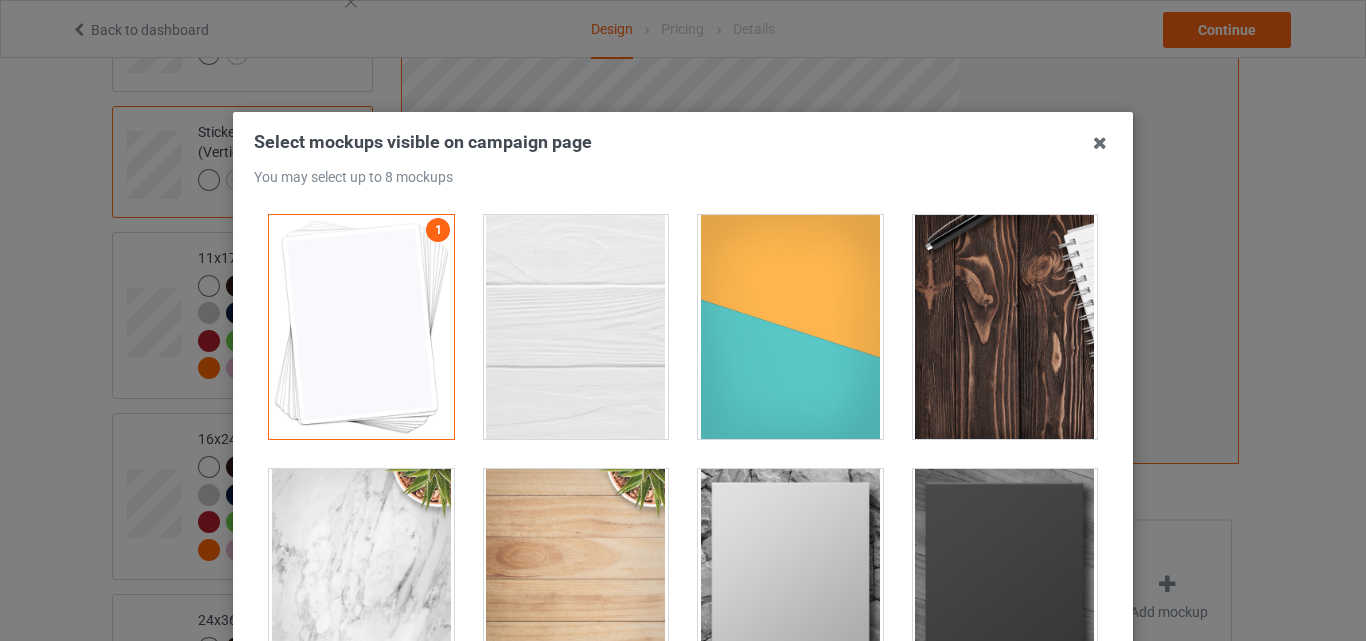 click at bounding box center [790, 327] 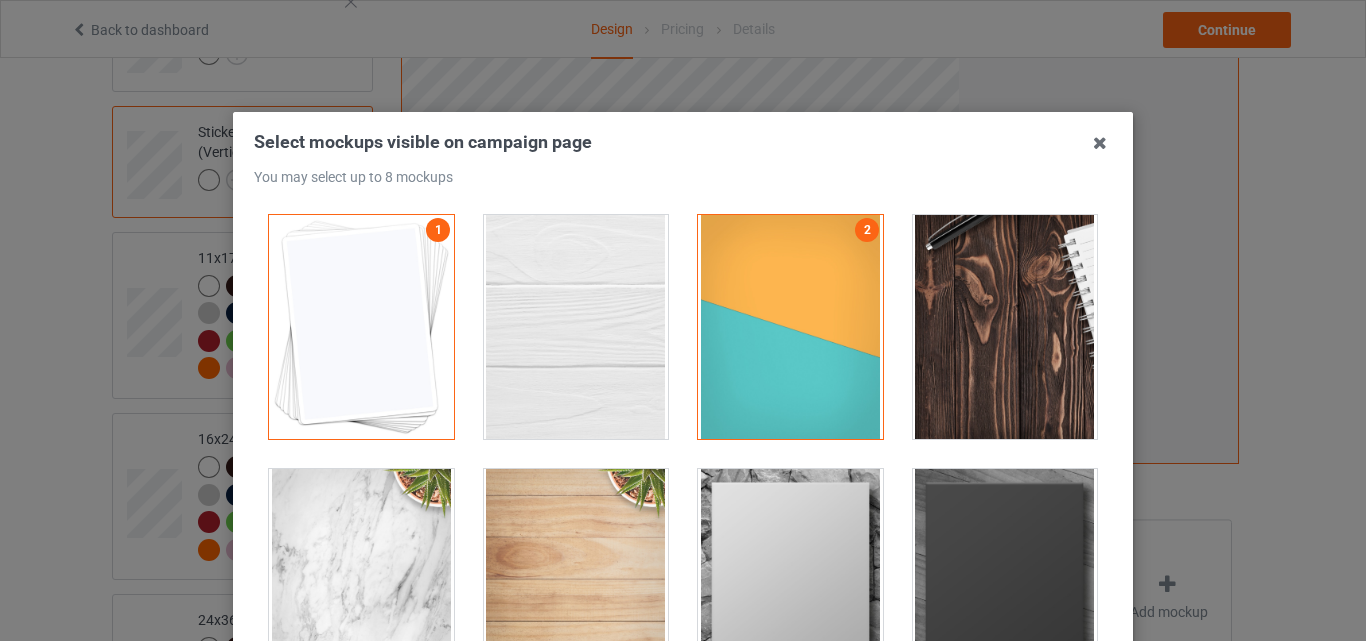 click at bounding box center (1005, 581) 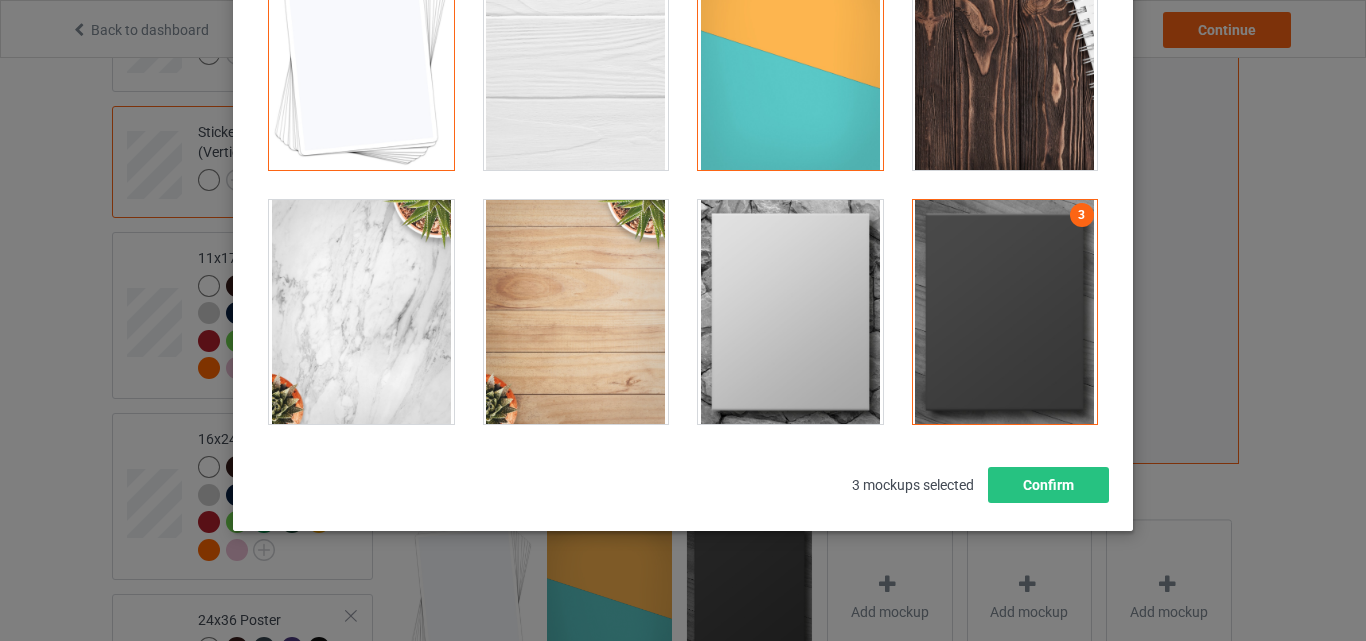 scroll, scrollTop: 271, scrollLeft: 0, axis: vertical 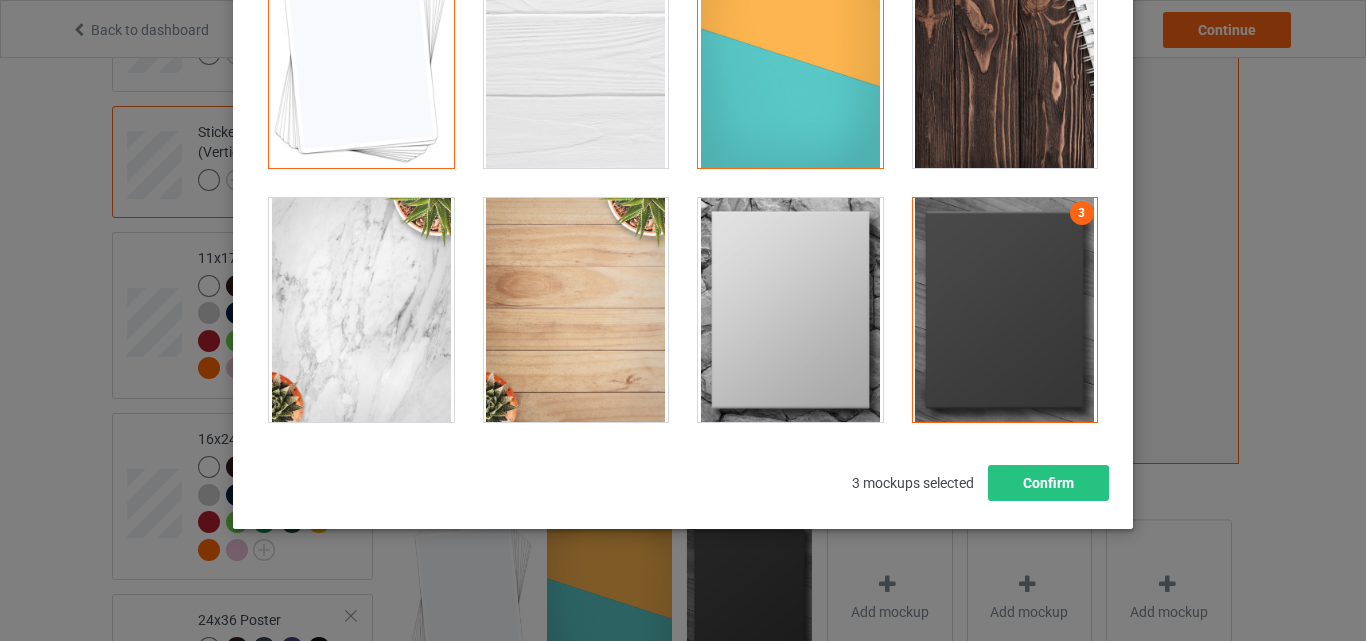 click at bounding box center (361, 310) 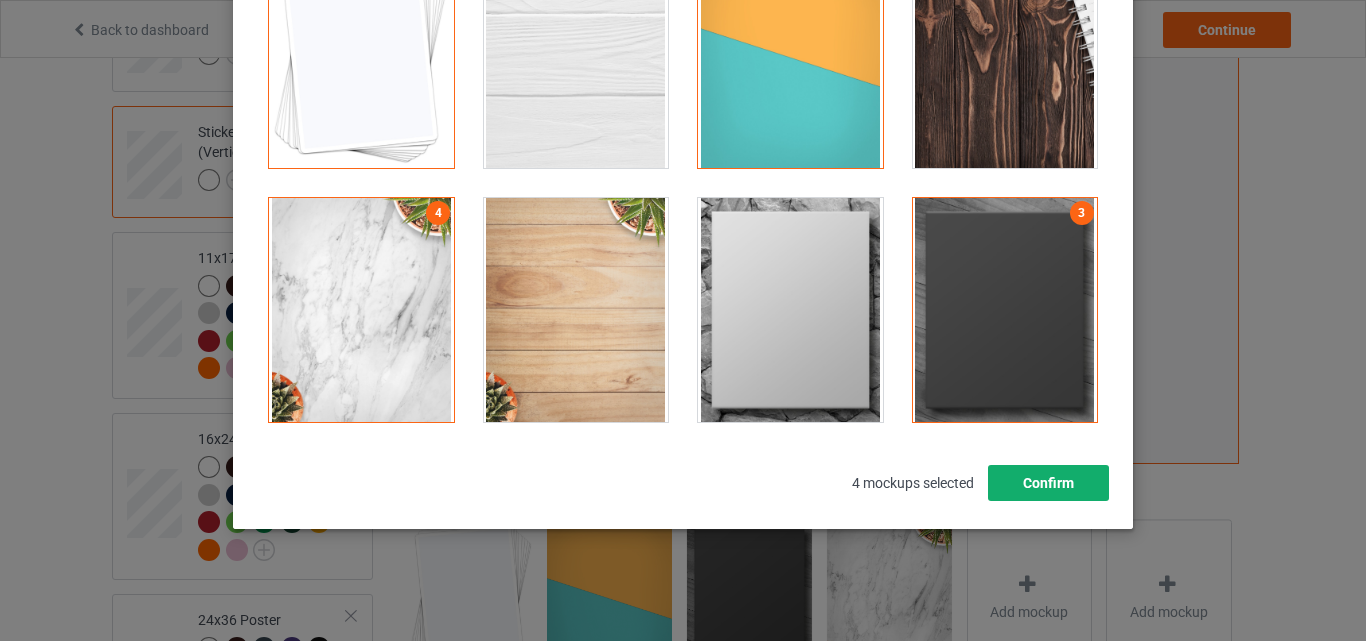 click on "Confirm" at bounding box center [1048, 483] 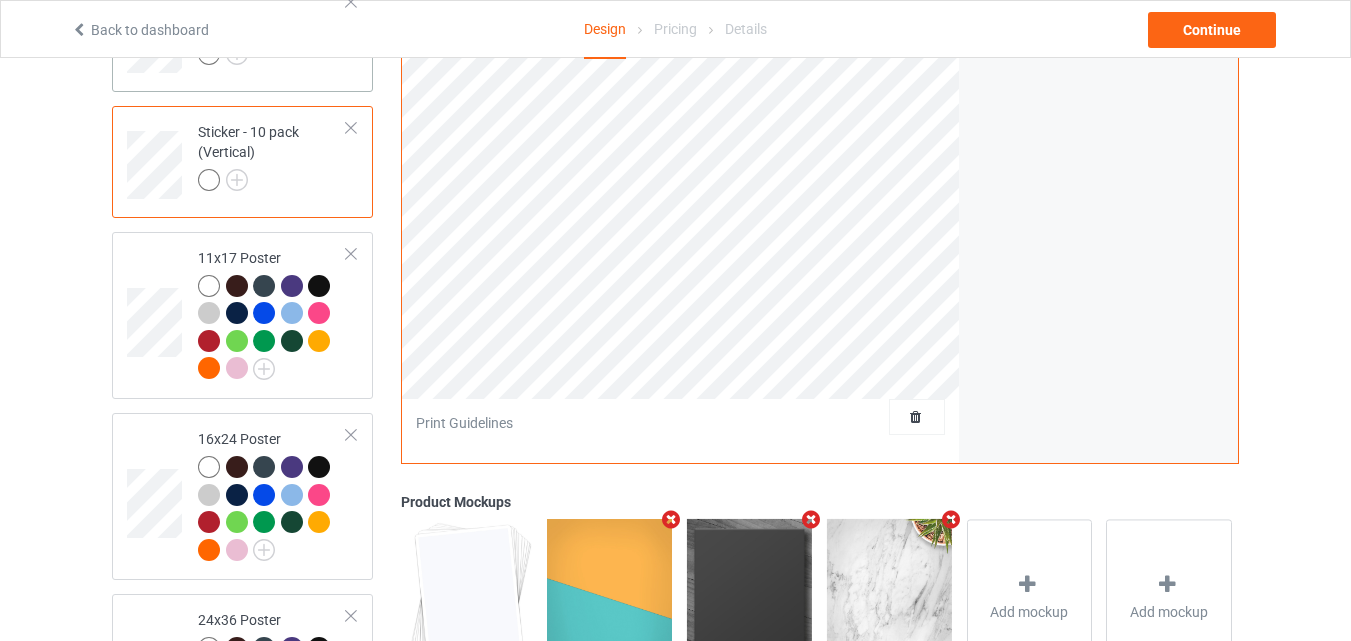 click at bounding box center [157, 32] 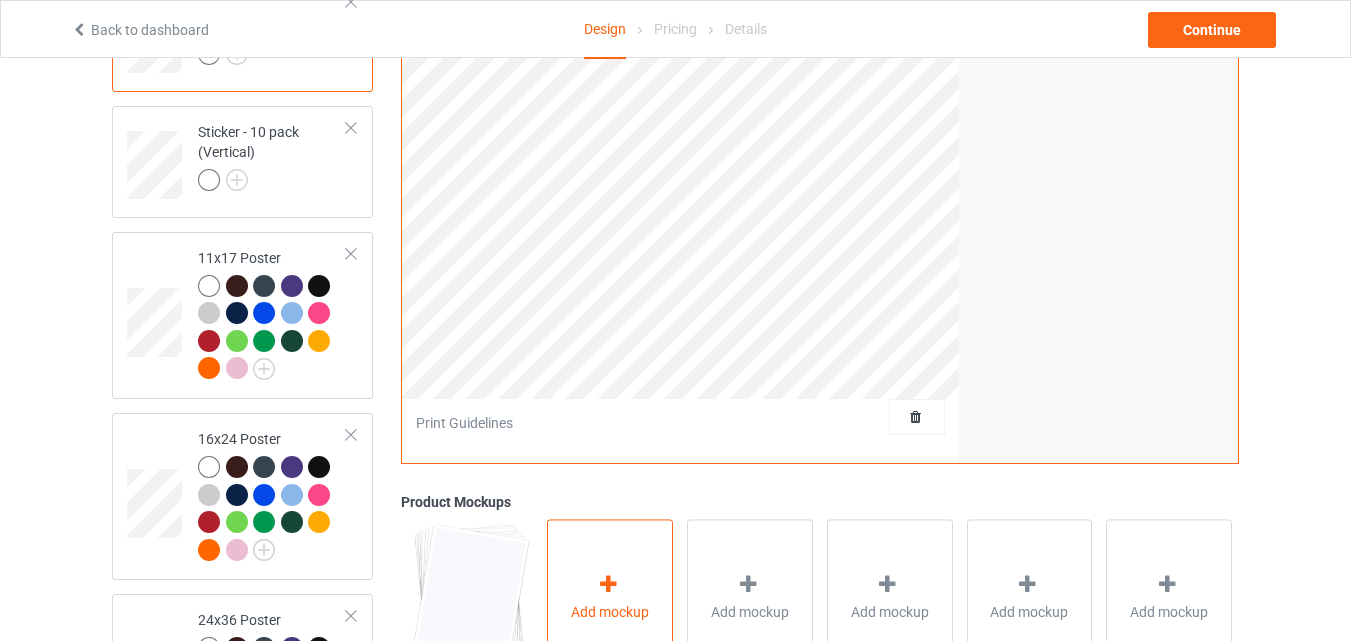 click on "Add mockup" at bounding box center (610, 597) 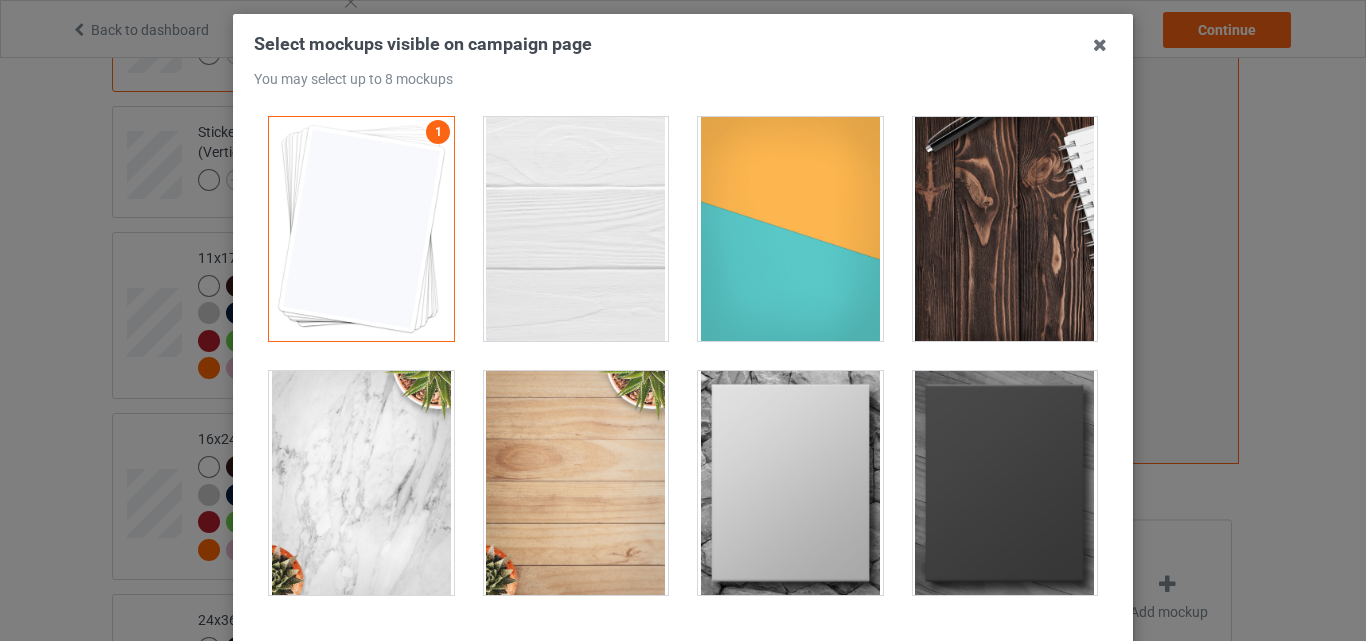 scroll, scrollTop: 101, scrollLeft: 0, axis: vertical 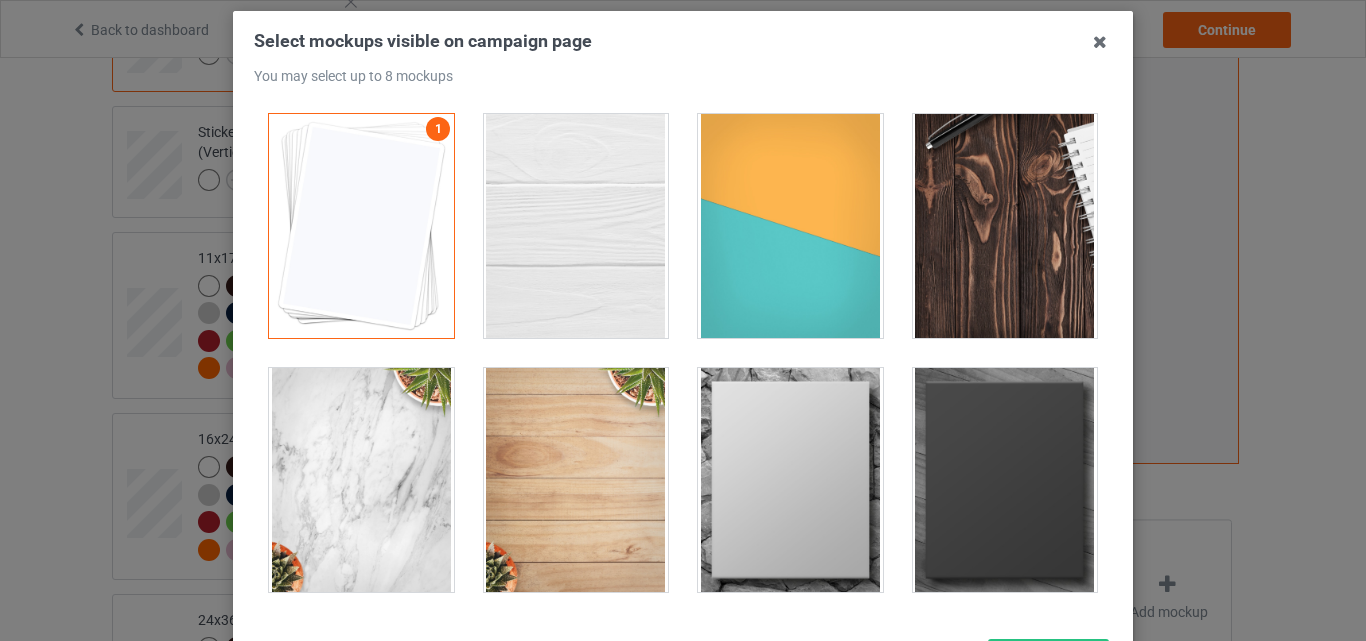 click at bounding box center (576, 226) 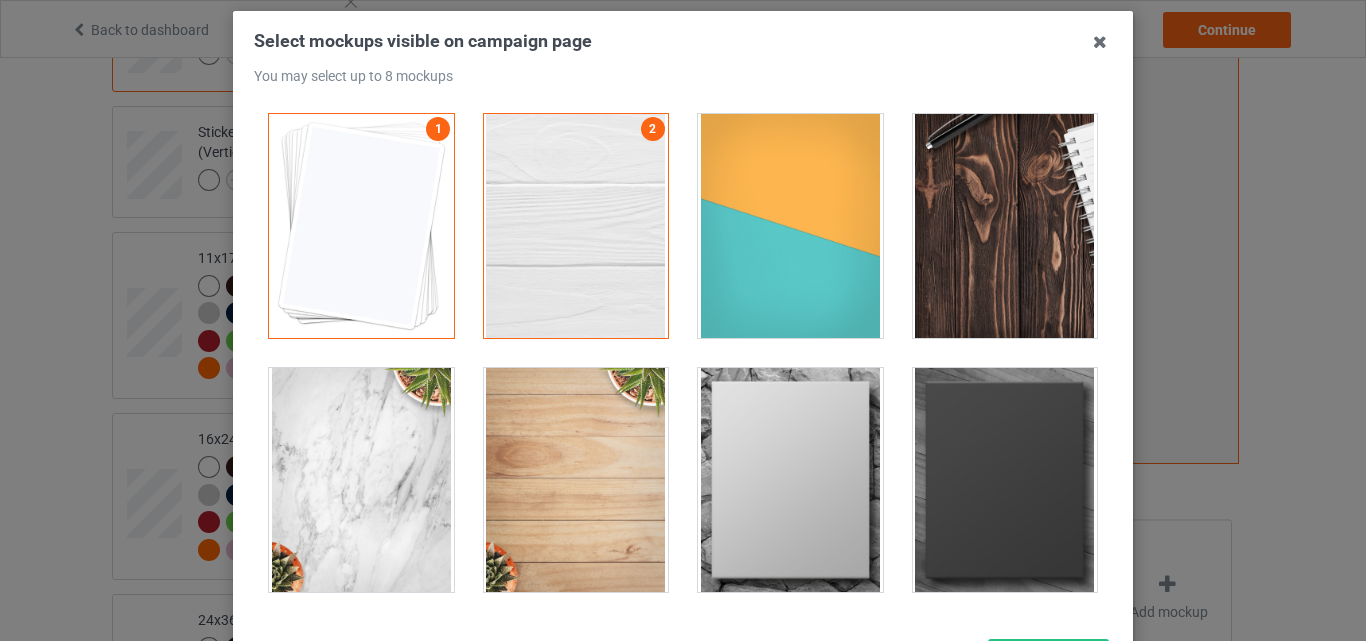 click at bounding box center (1005, 226) 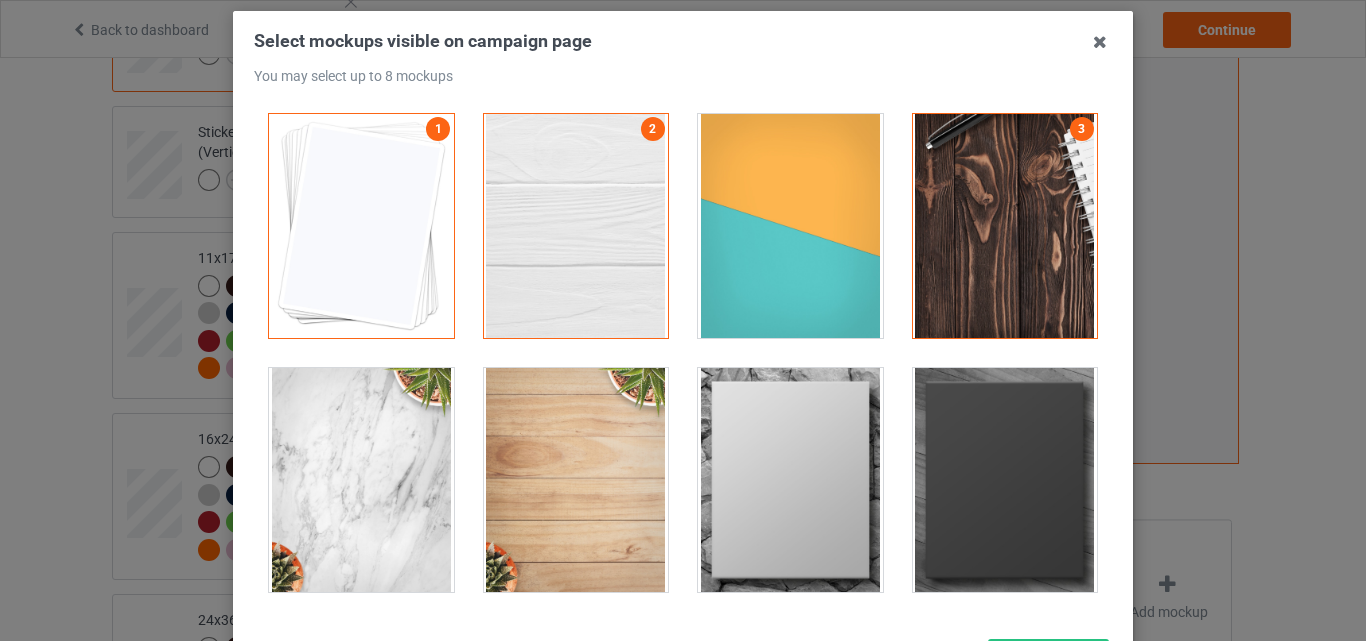 click at bounding box center [790, 480] 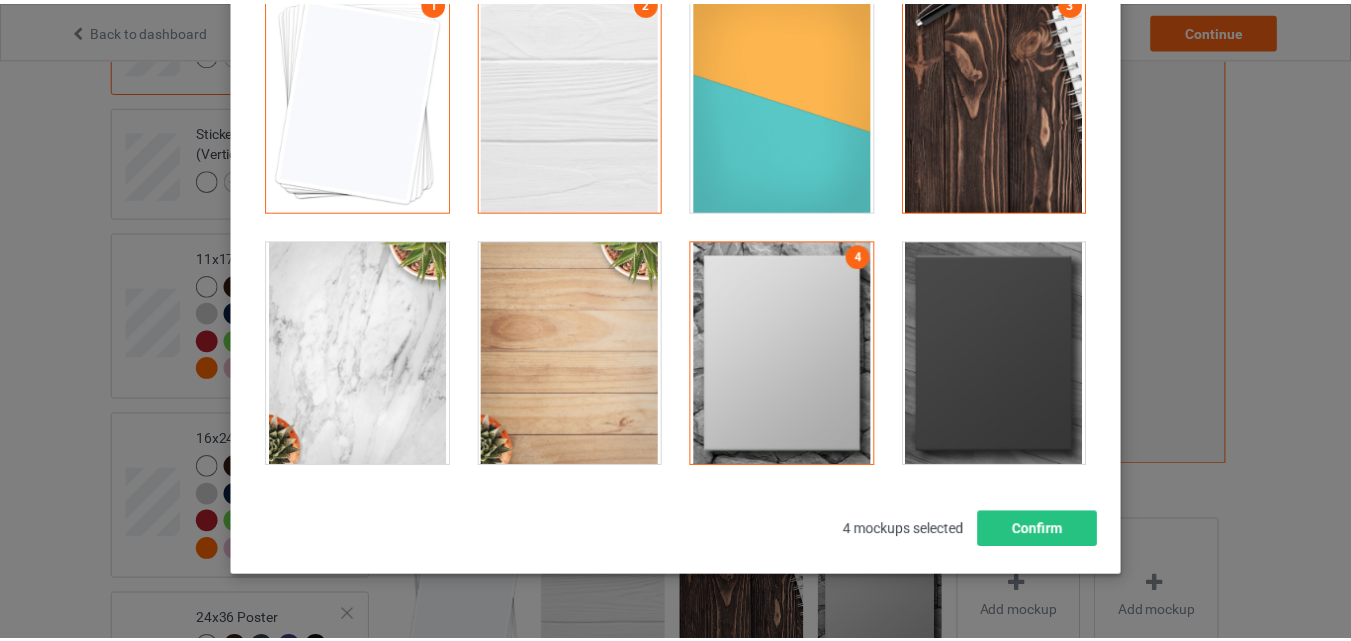 scroll, scrollTop: 275, scrollLeft: 0, axis: vertical 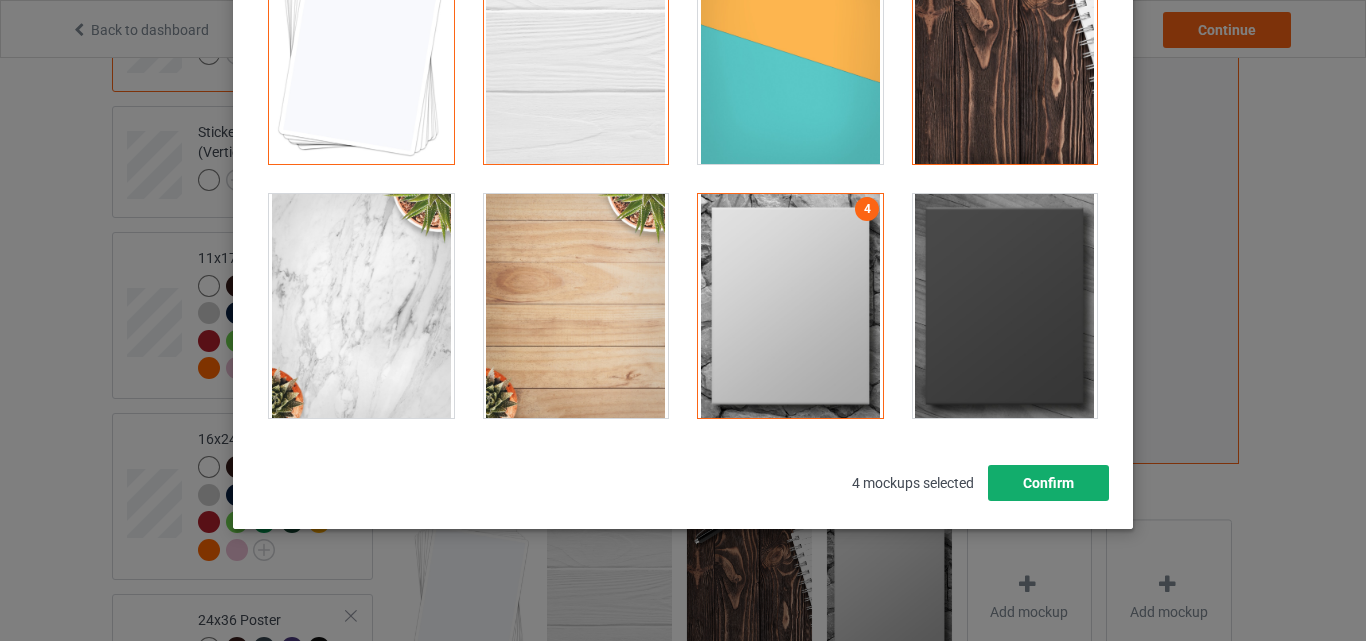 click on "Confirm" at bounding box center [1048, 483] 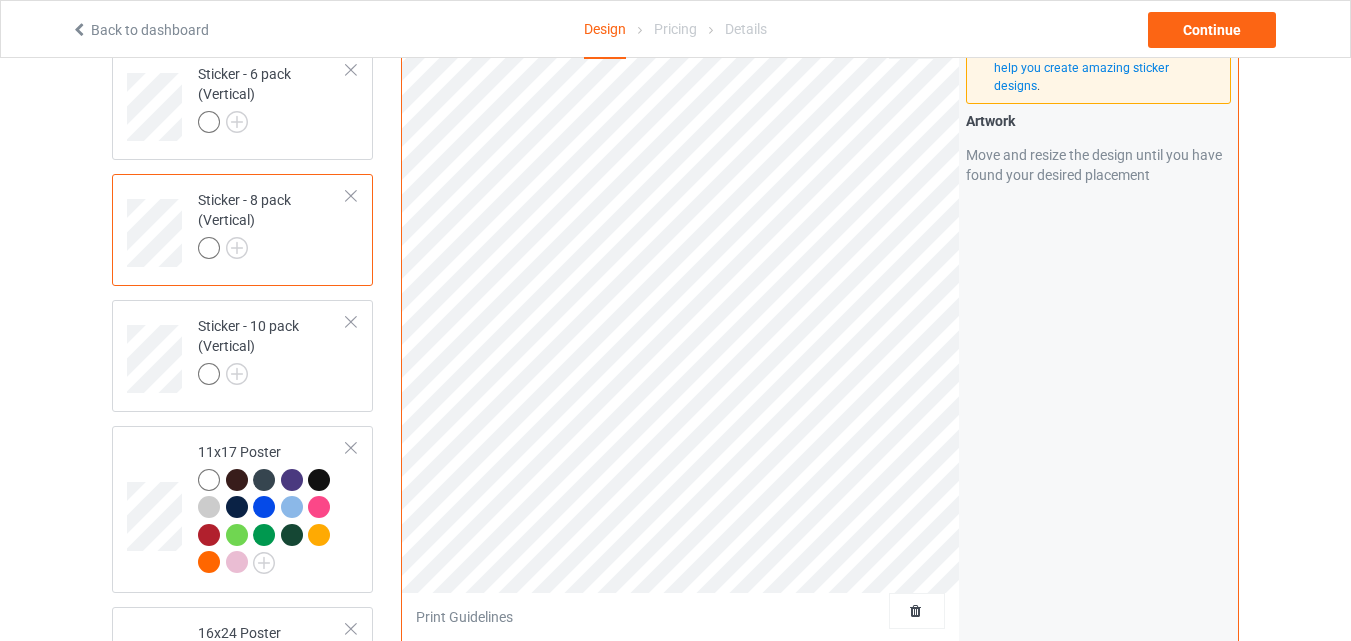 scroll, scrollTop: 1737, scrollLeft: 0, axis: vertical 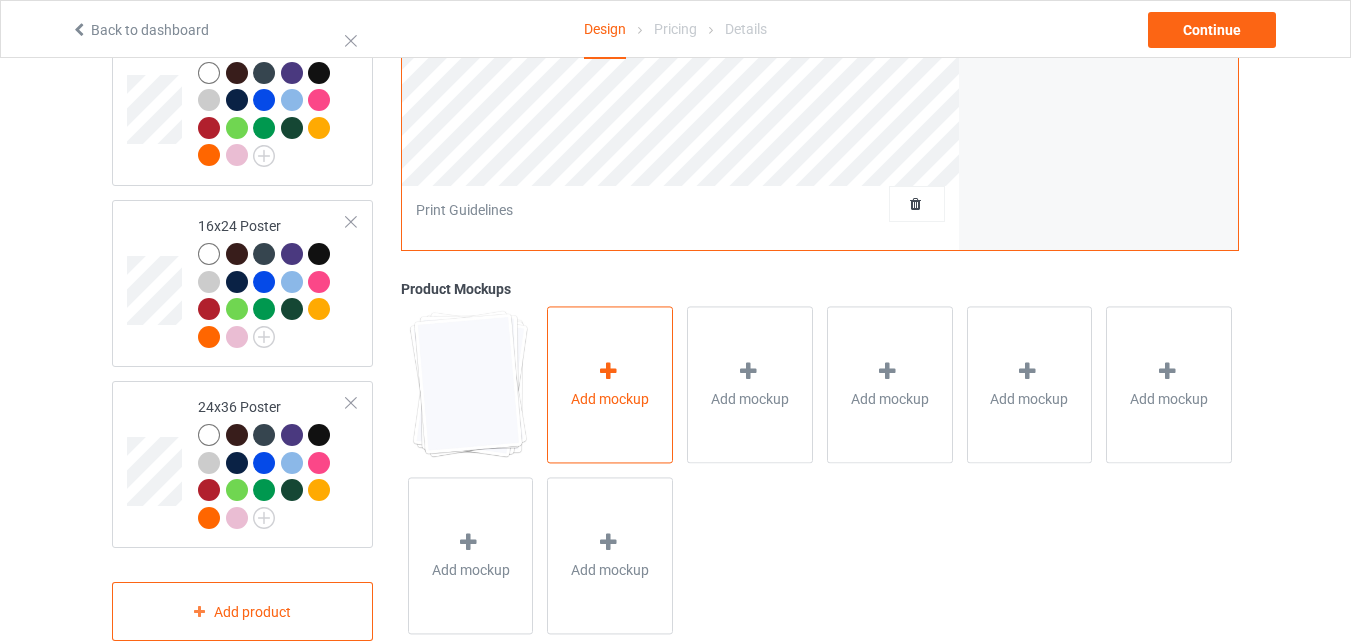 click at bounding box center [610, 374] 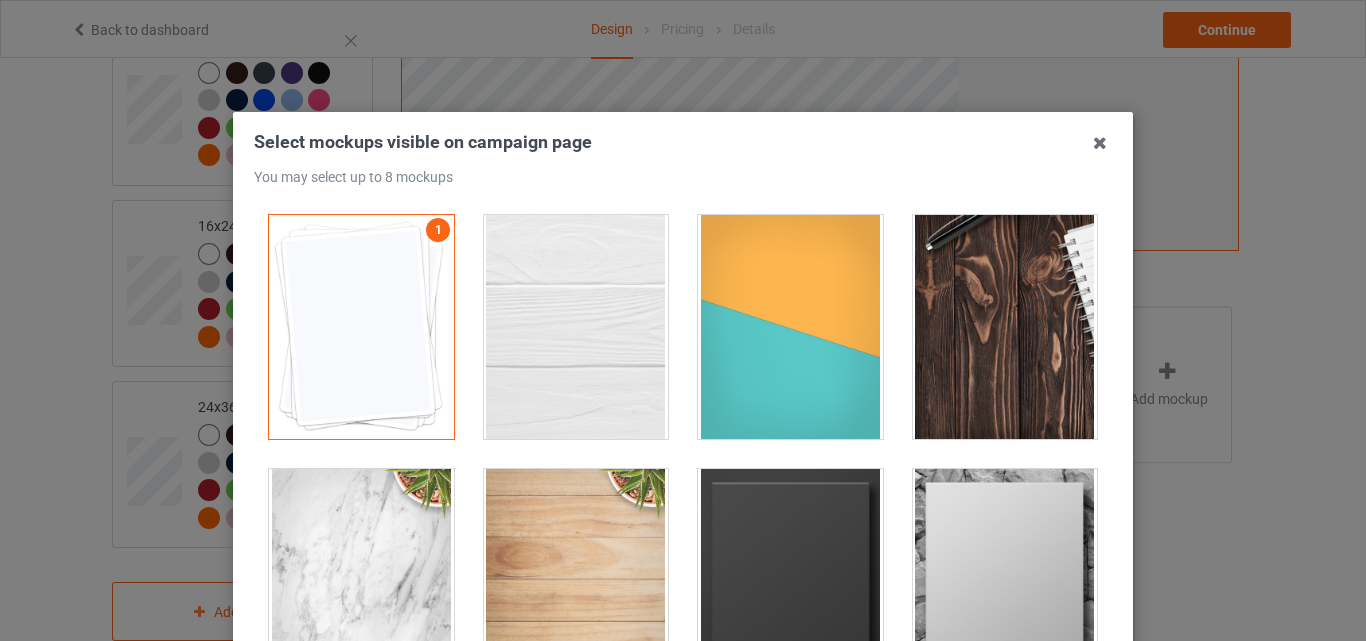 click at bounding box center (790, 327) 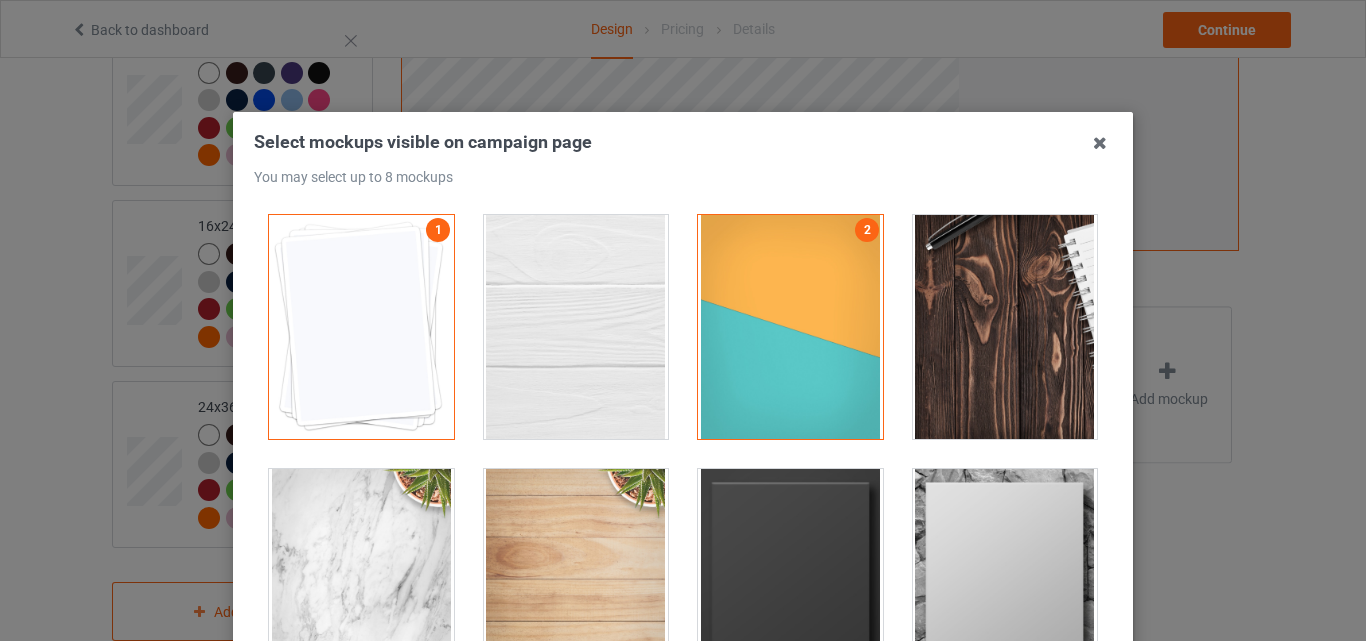 click at bounding box center [361, 581] 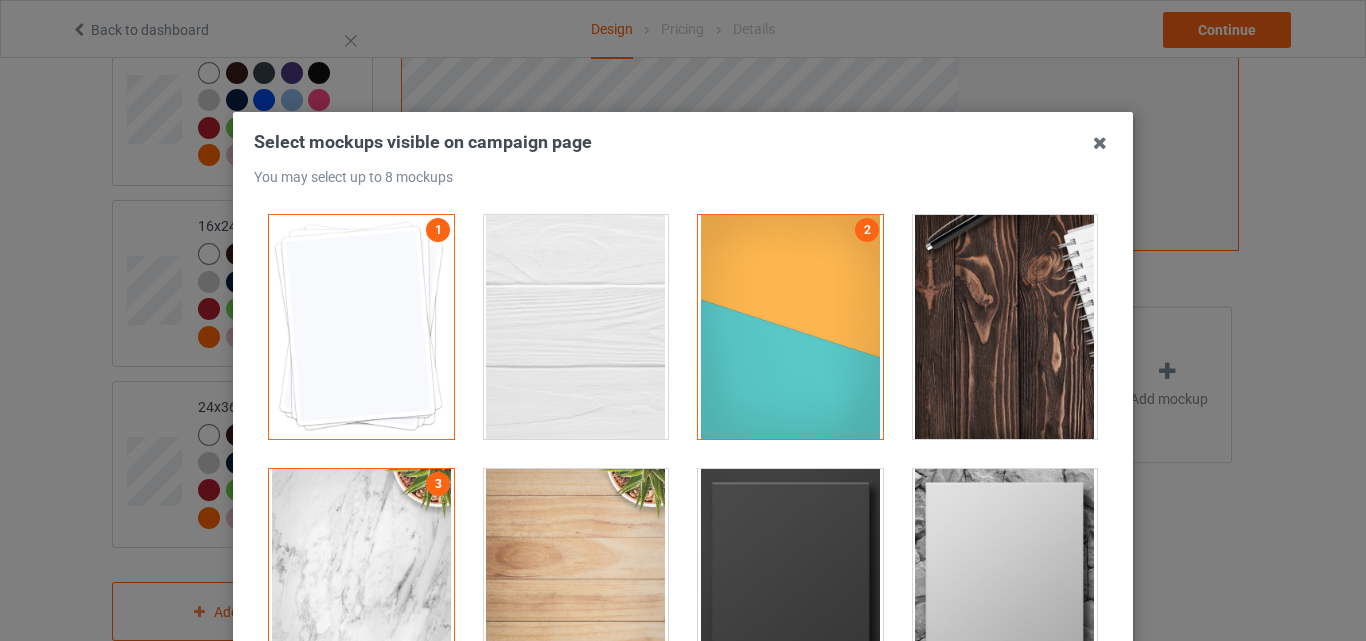 click at bounding box center (790, 581) 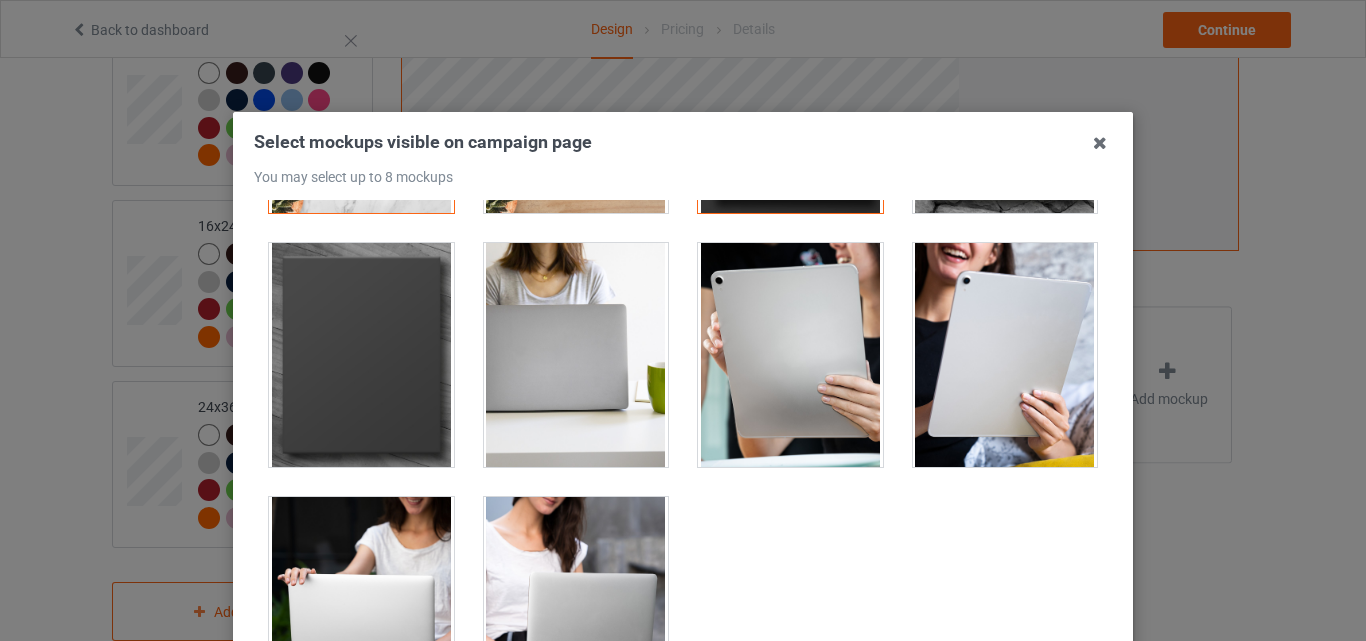 scroll, scrollTop: 488, scrollLeft: 0, axis: vertical 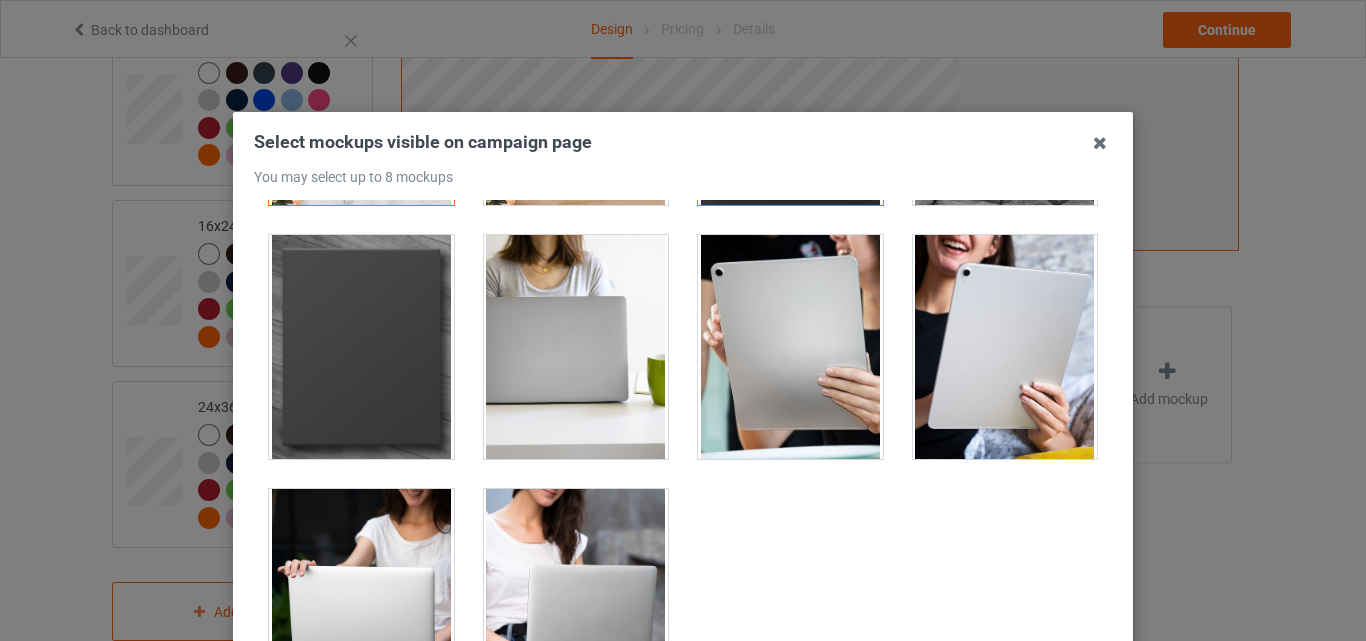 click at bounding box center [790, 347] 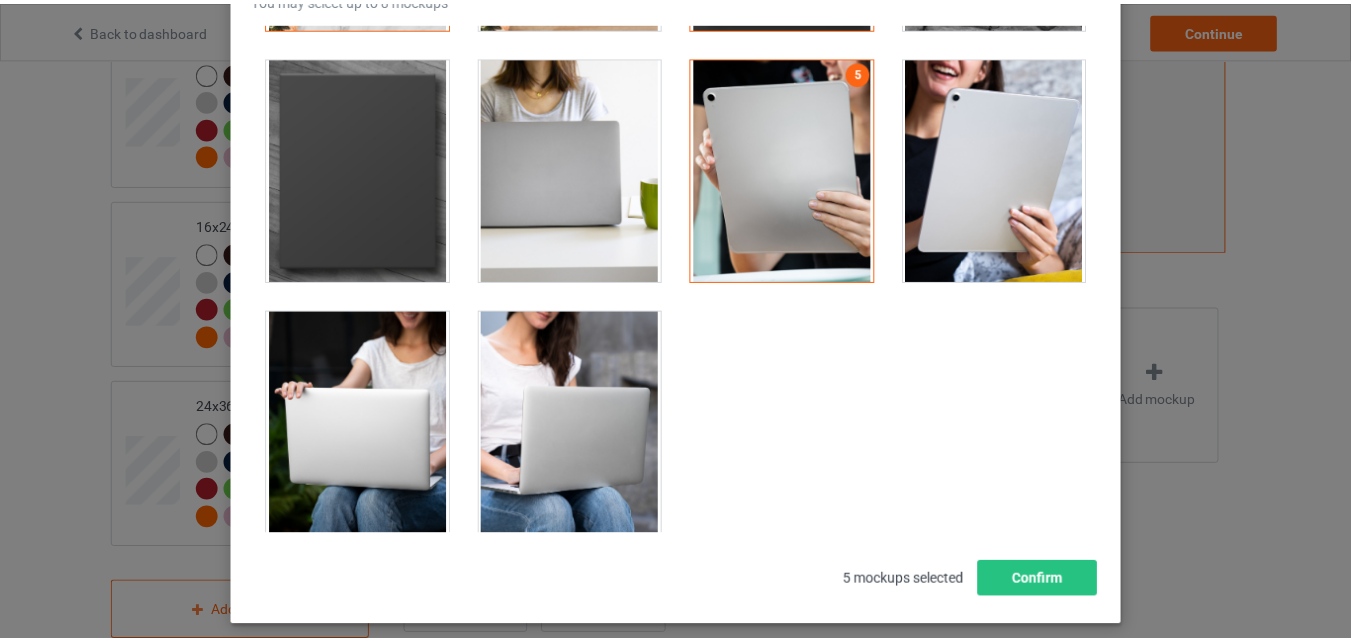 scroll, scrollTop: 243, scrollLeft: 0, axis: vertical 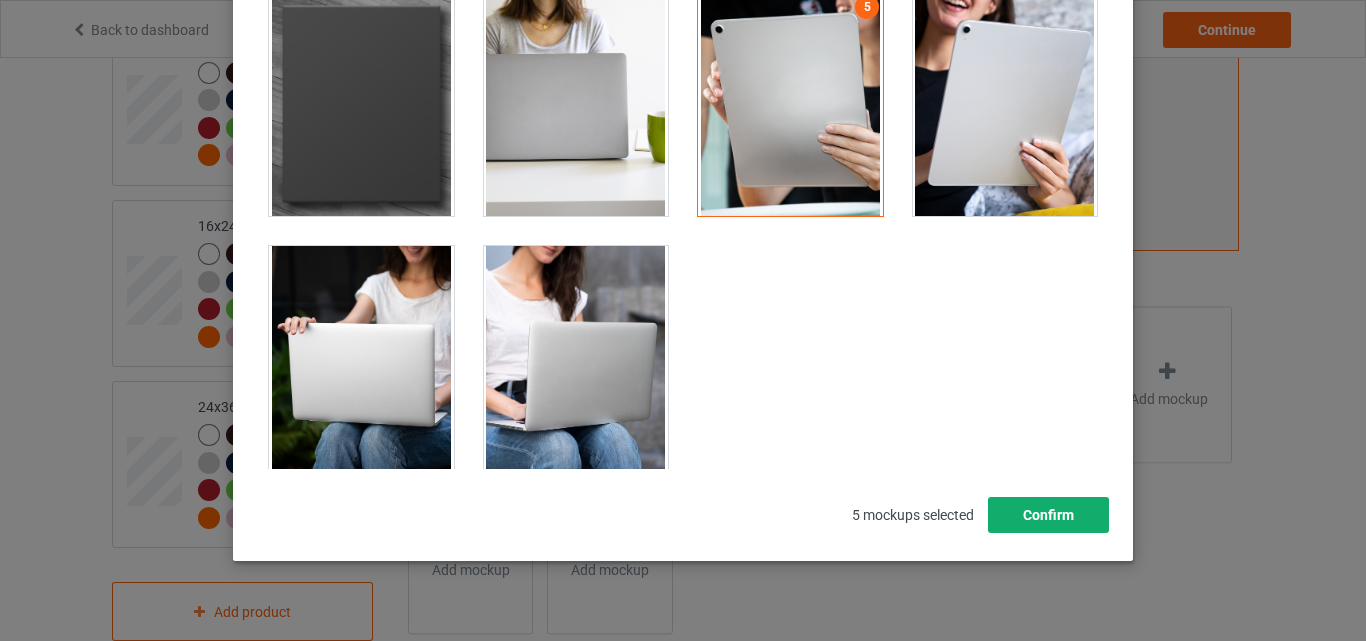 click on "Confirm" at bounding box center [1048, 515] 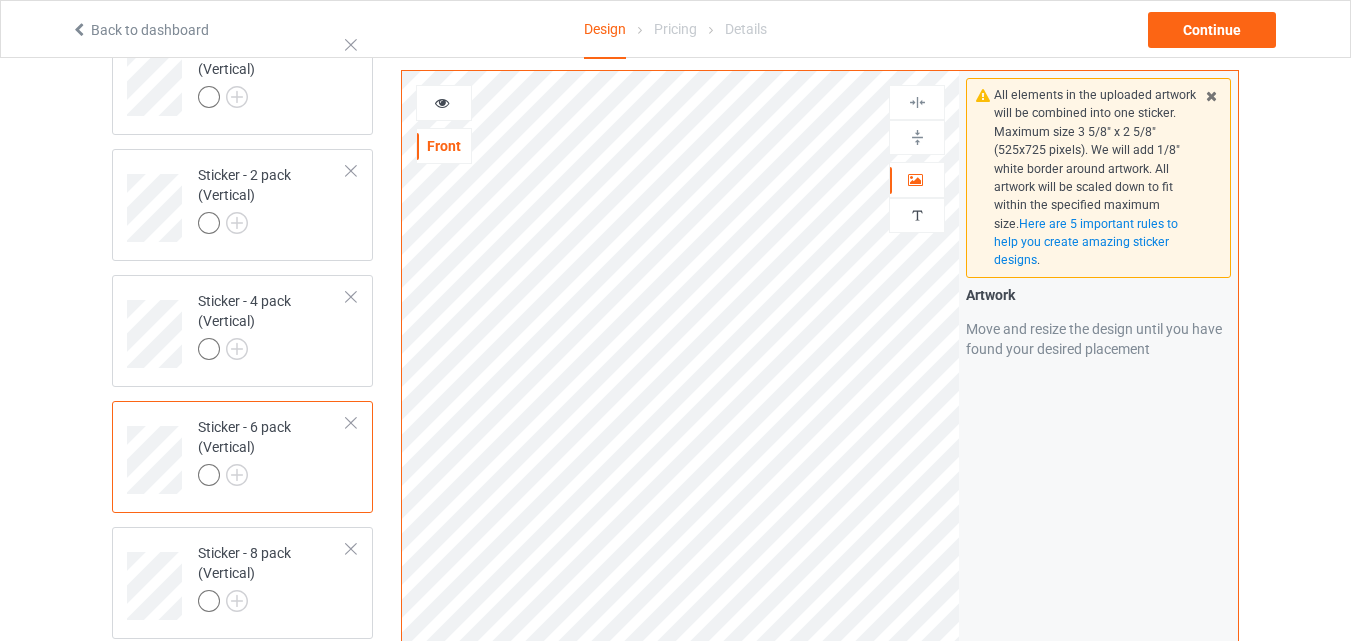 scroll, scrollTop: 1452, scrollLeft: 0, axis: vertical 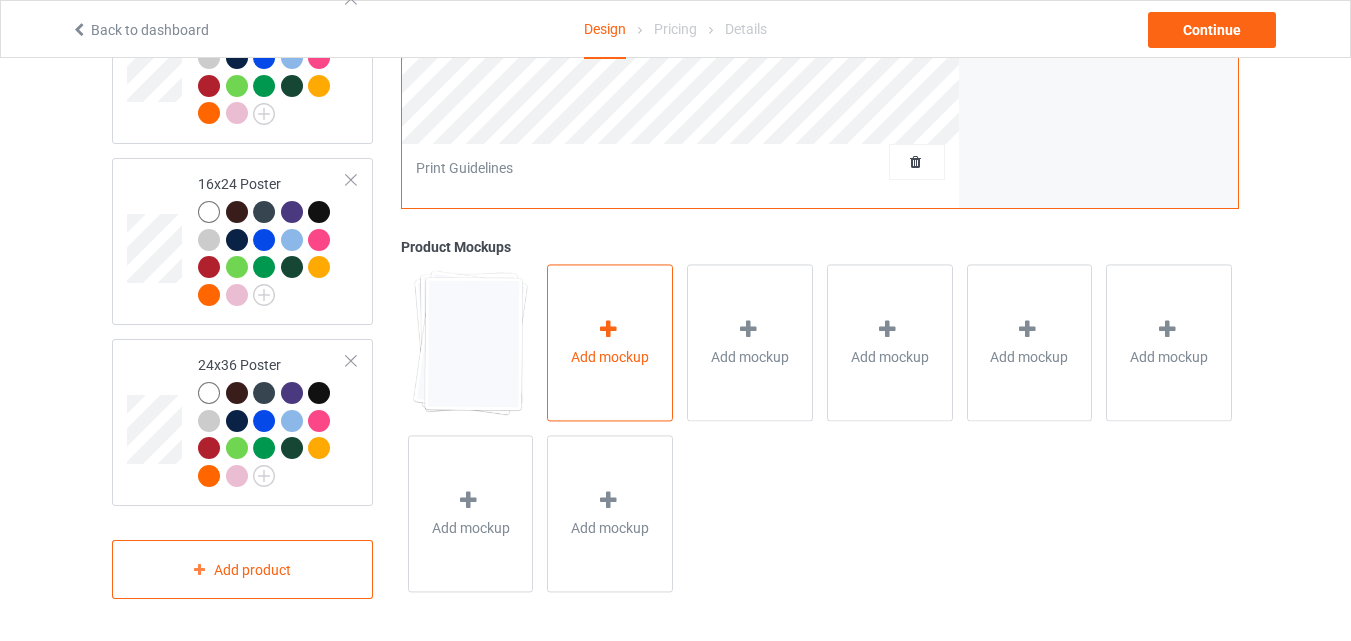 click at bounding box center [610, 332] 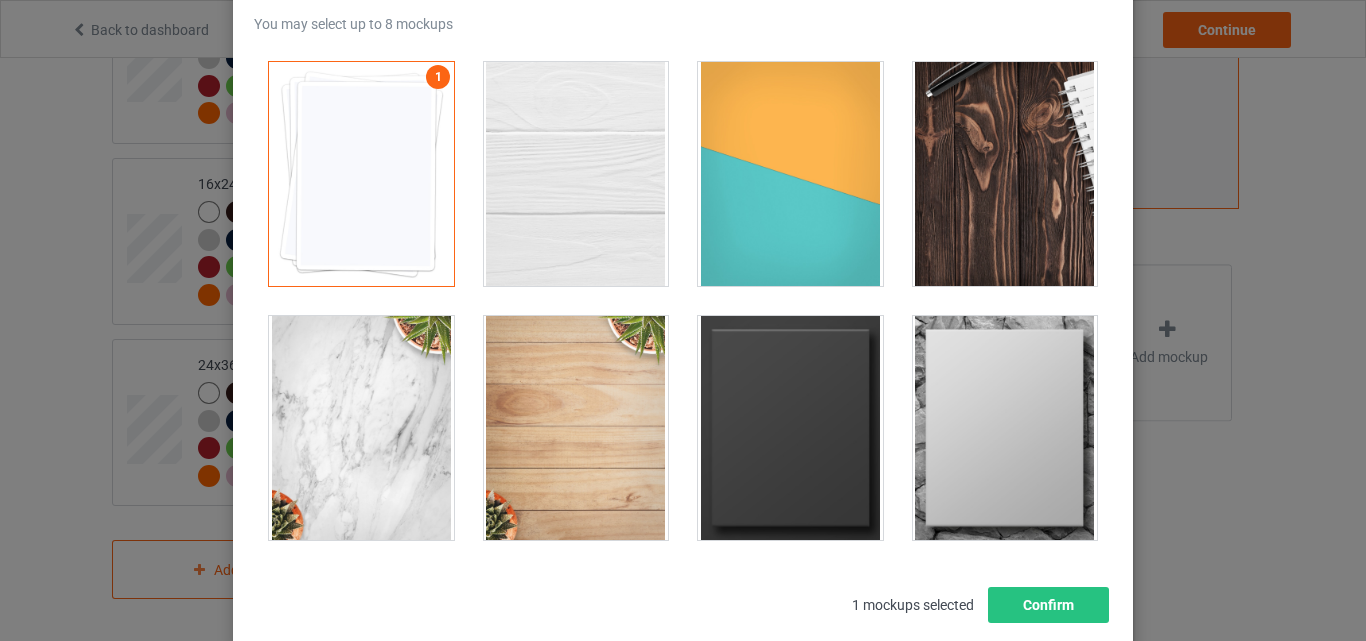 scroll, scrollTop: 156, scrollLeft: 0, axis: vertical 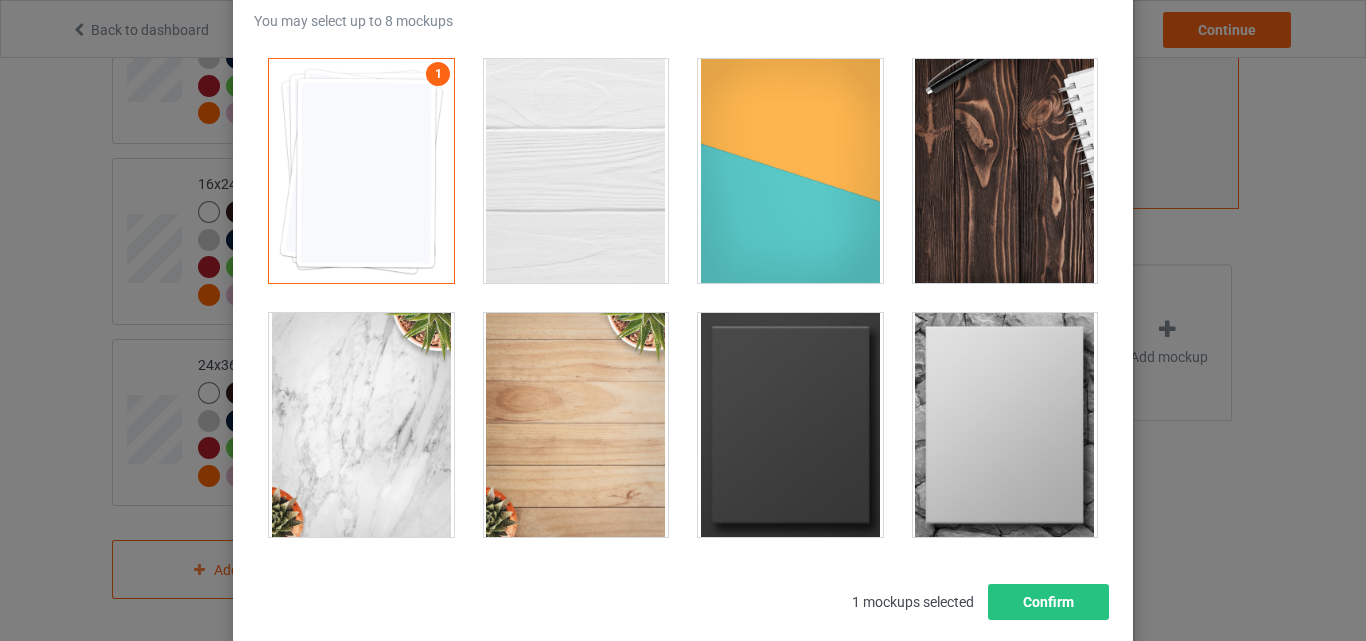 click at bounding box center (790, 171) 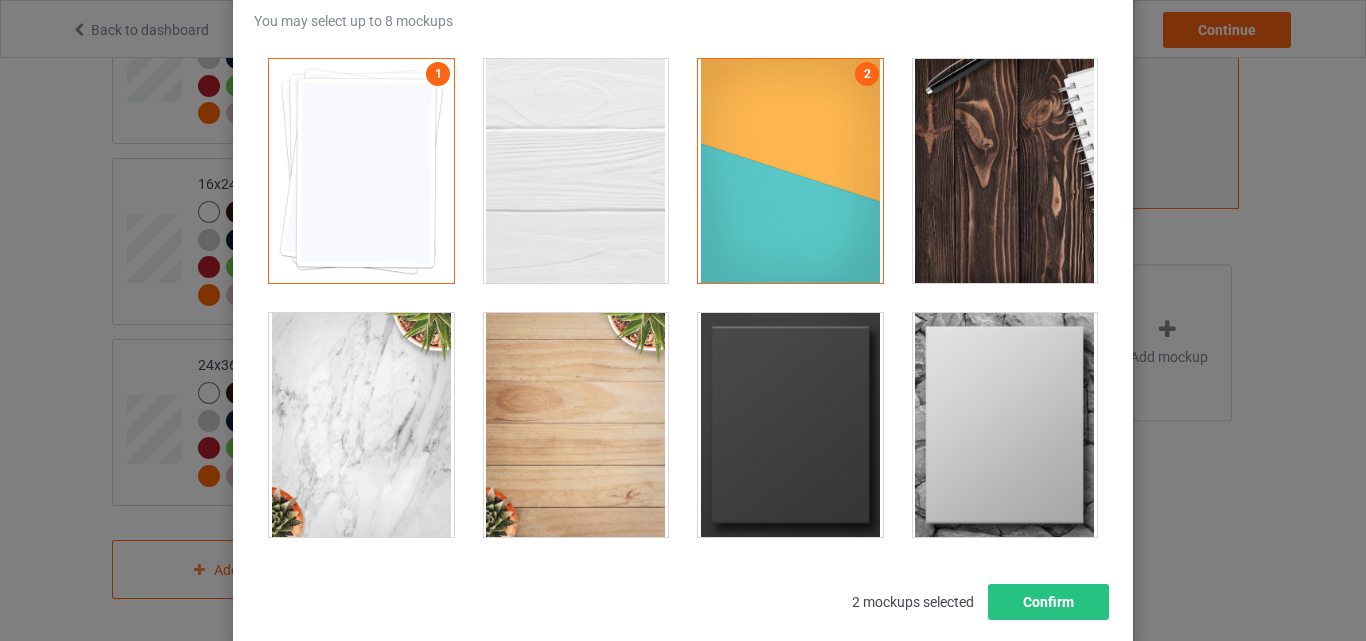 click at bounding box center [1005, 171] 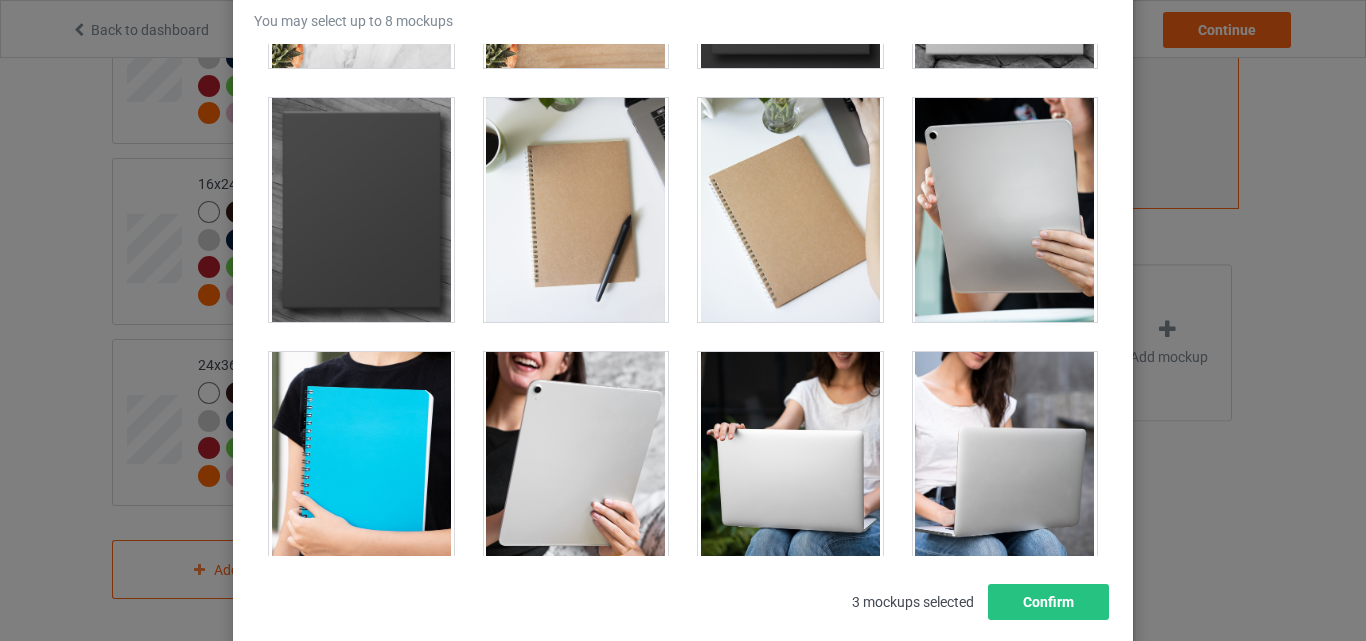 scroll, scrollTop: 480, scrollLeft: 0, axis: vertical 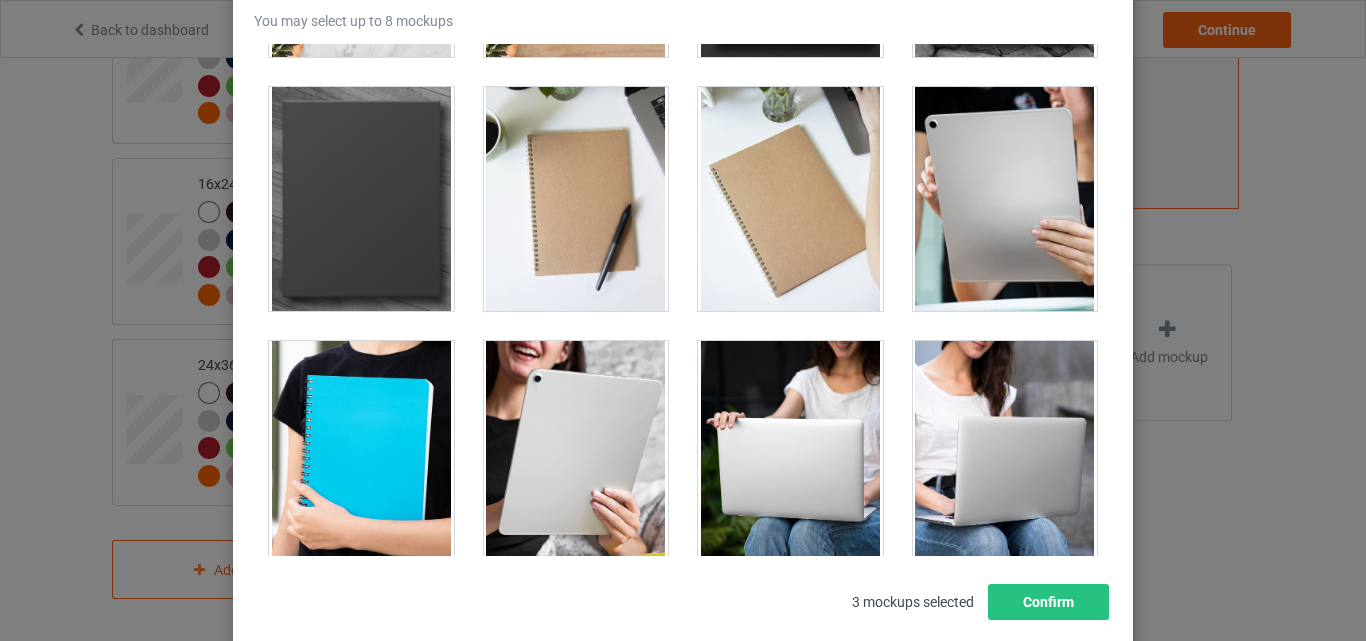 click at bounding box center [790, 199] 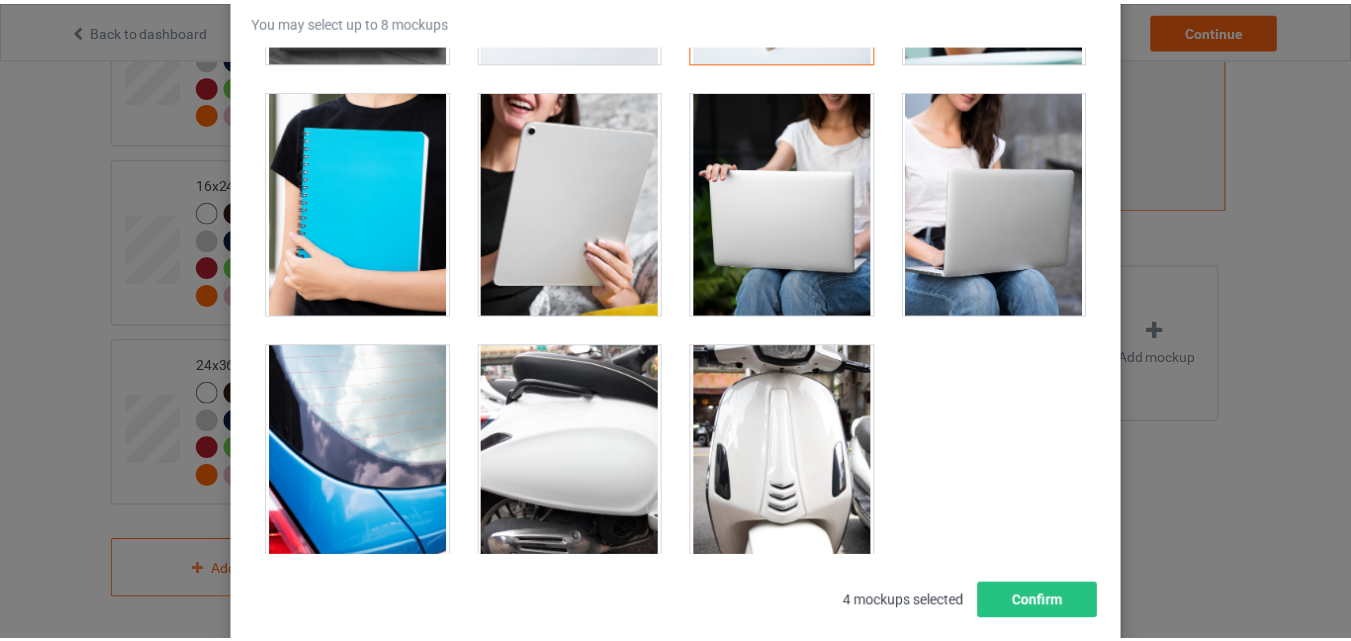 scroll, scrollTop: 757, scrollLeft: 0, axis: vertical 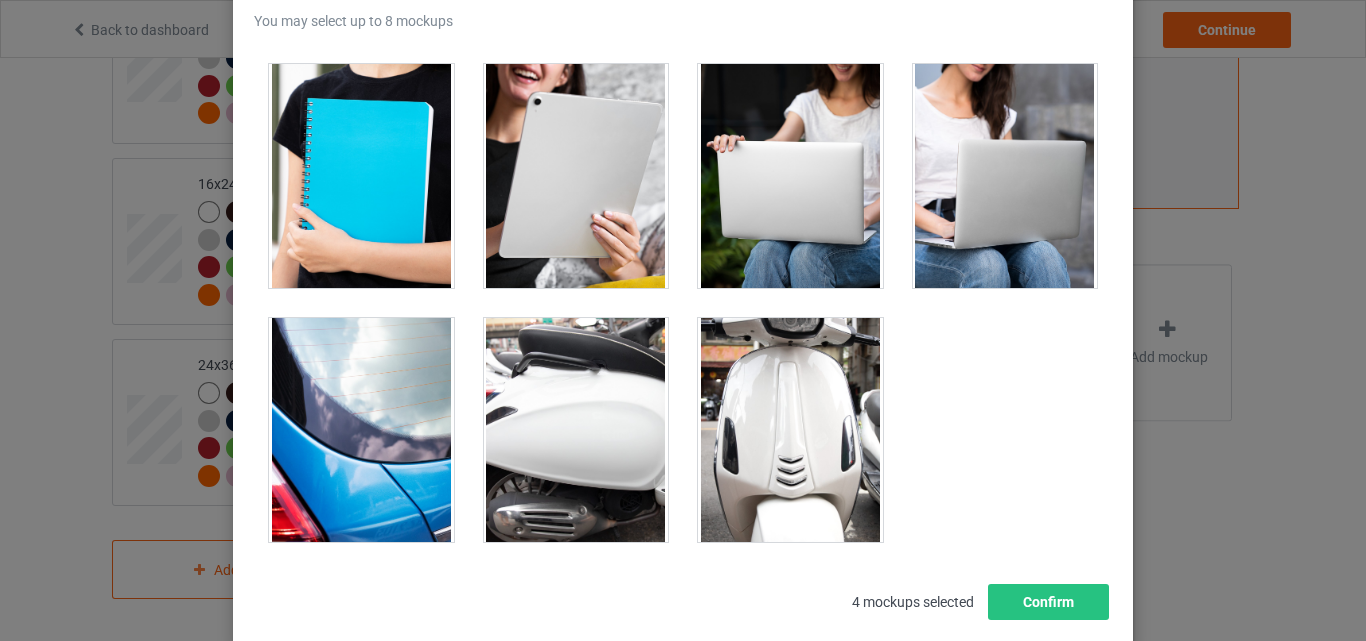 click at bounding box center (361, 430) 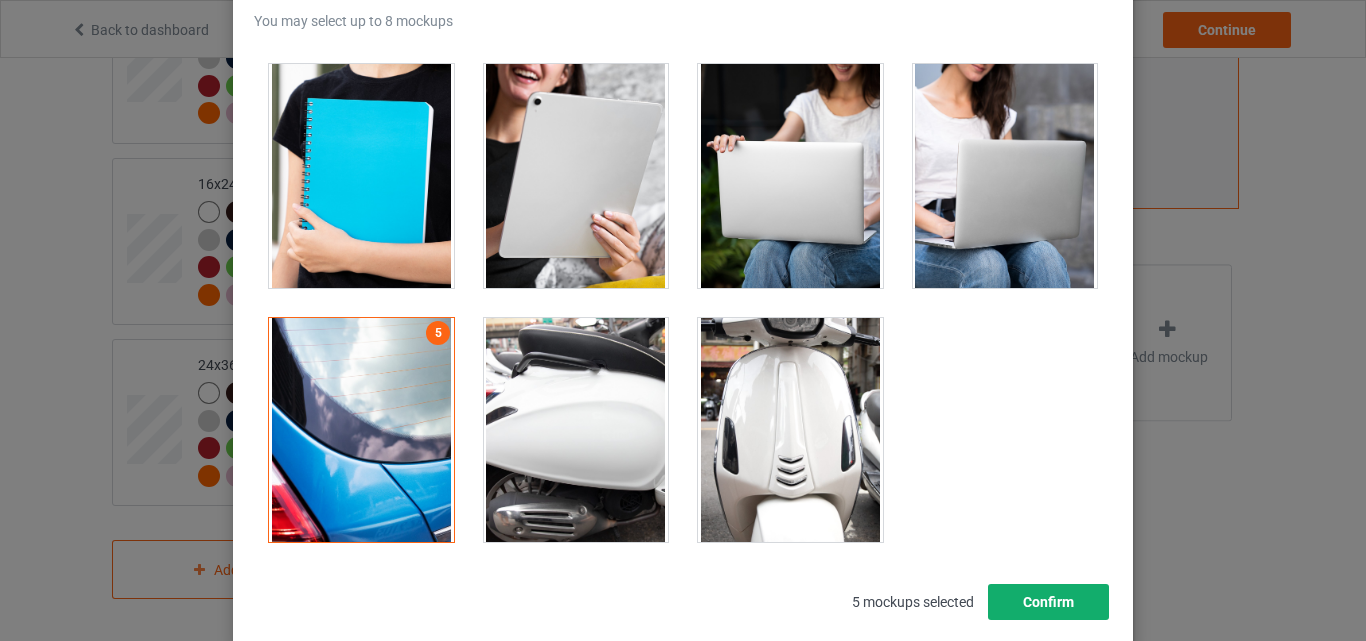 click on "Confirm" at bounding box center (1048, 602) 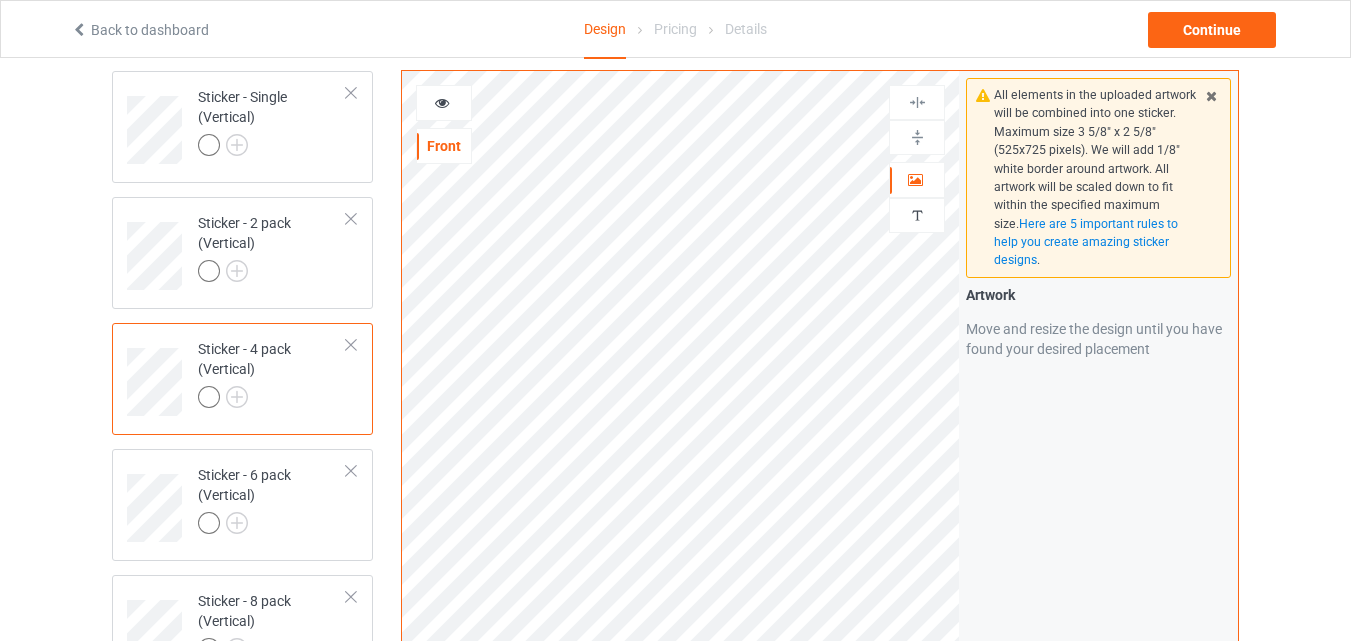 scroll, scrollTop: 1403, scrollLeft: 0, axis: vertical 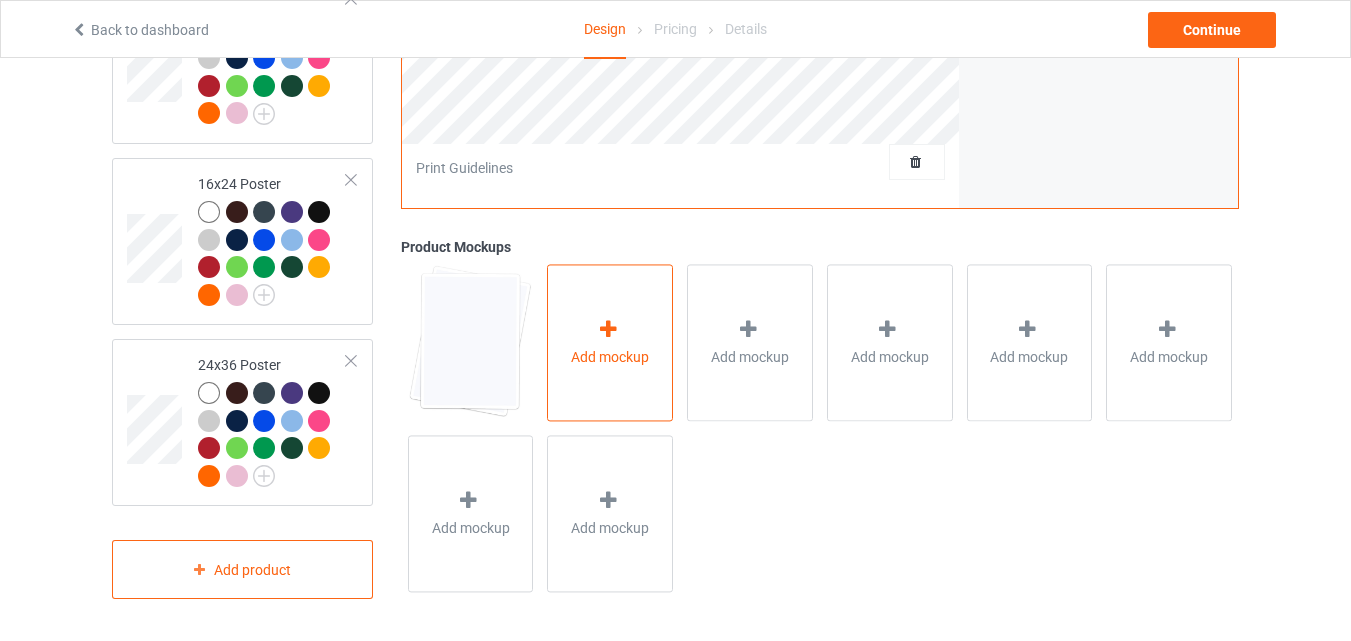 click on "Add mockup" at bounding box center [610, 357] 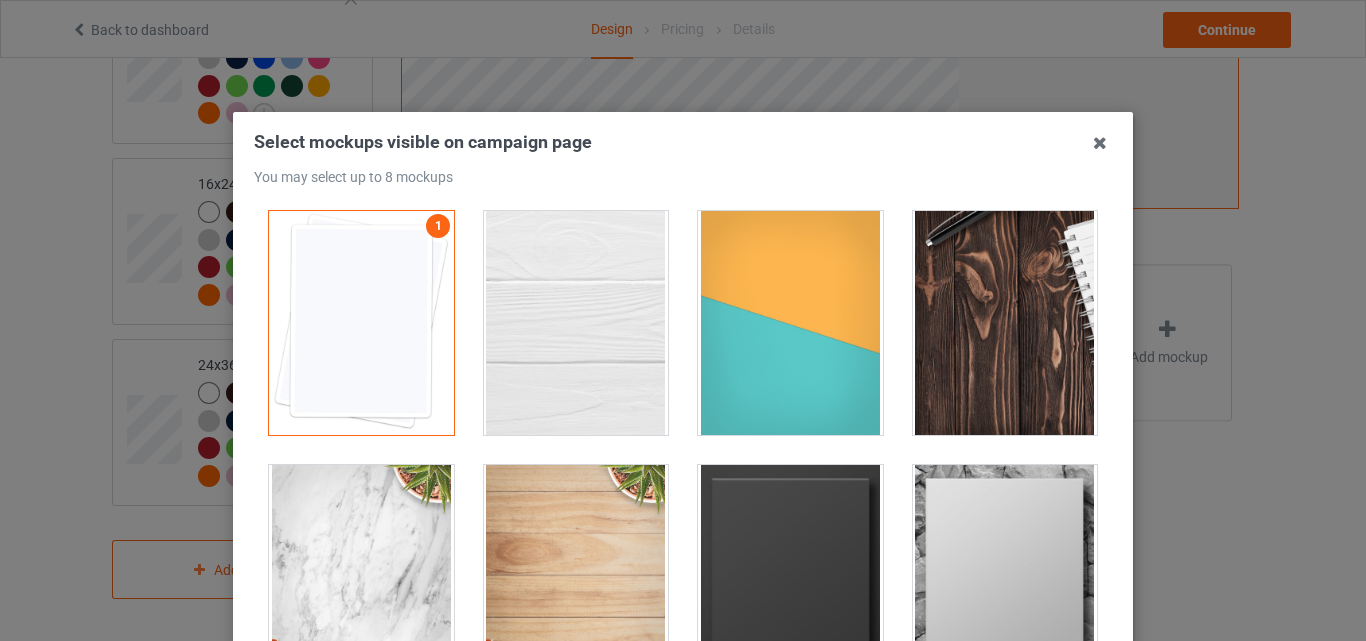 scroll, scrollTop: 0, scrollLeft: 0, axis: both 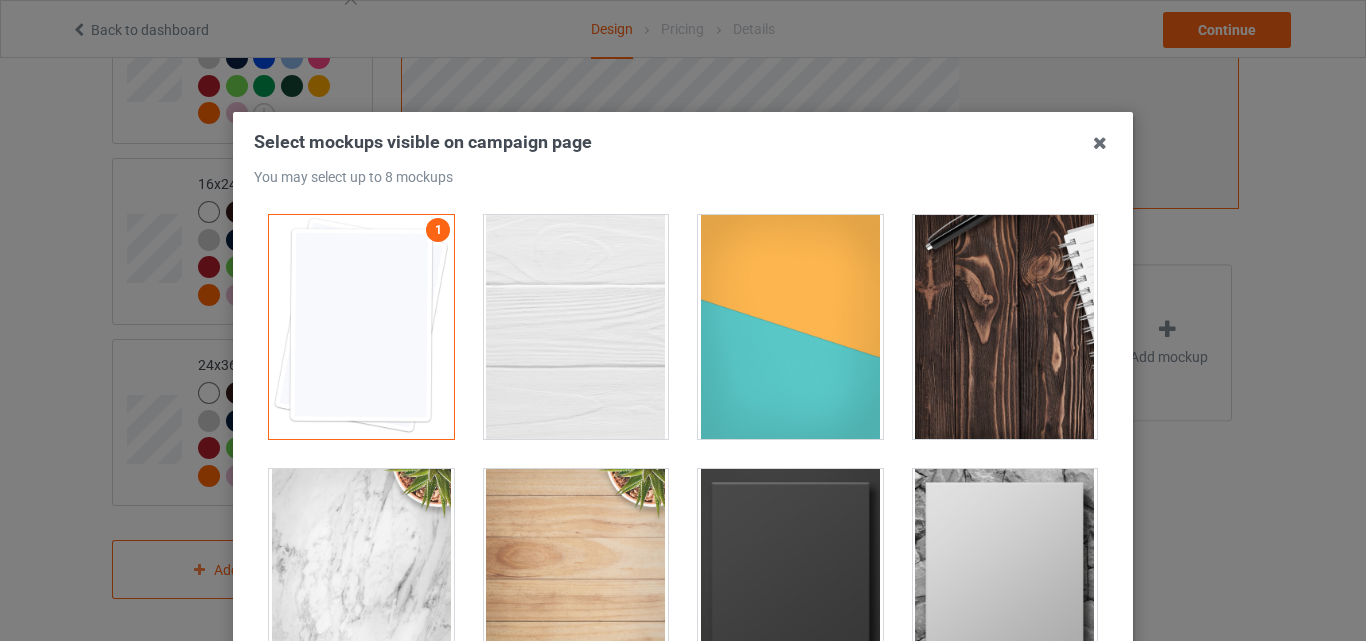 click at bounding box center (576, 581) 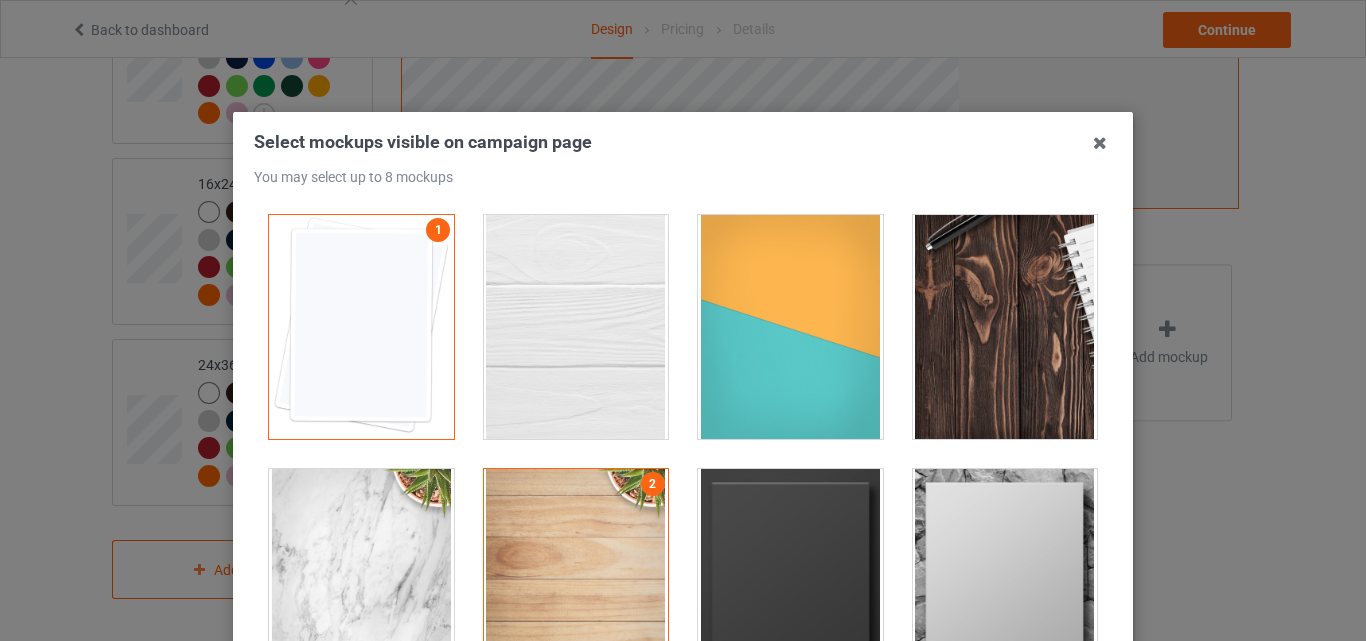 click at bounding box center (790, 581) 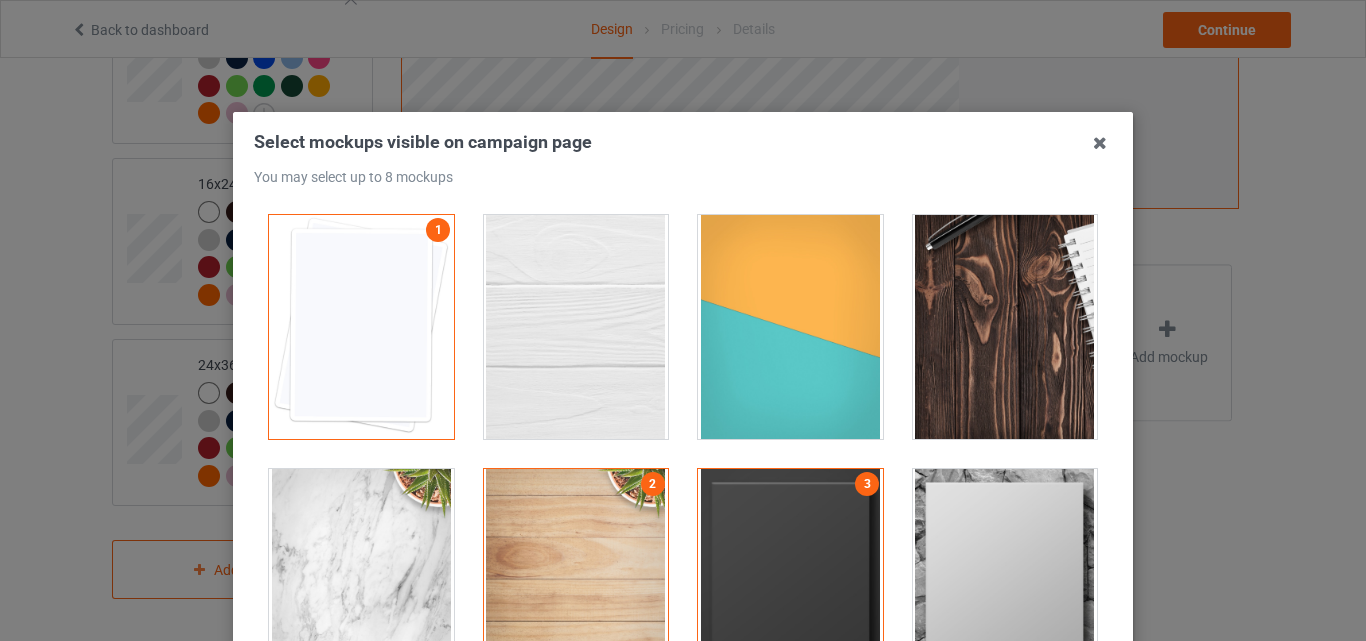 drag, startPoint x: 1105, startPoint y: 357, endPoint x: 1097, endPoint y: 449, distance: 92.34717 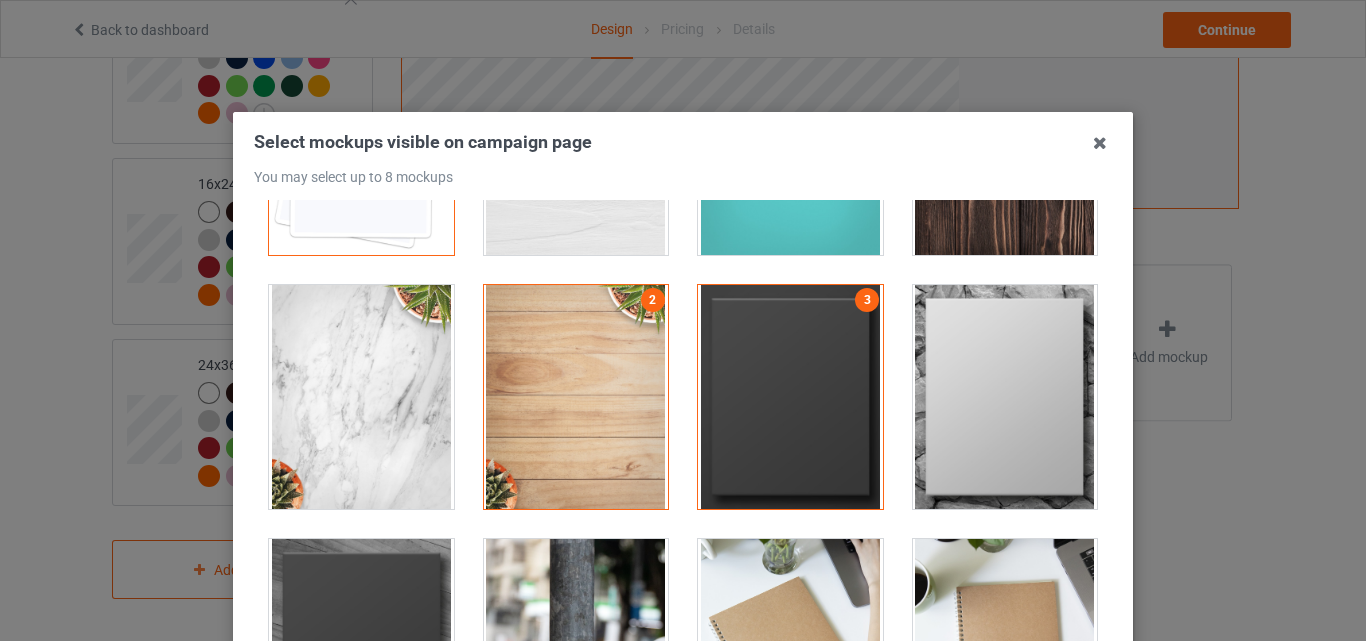 scroll, scrollTop: 186, scrollLeft: 0, axis: vertical 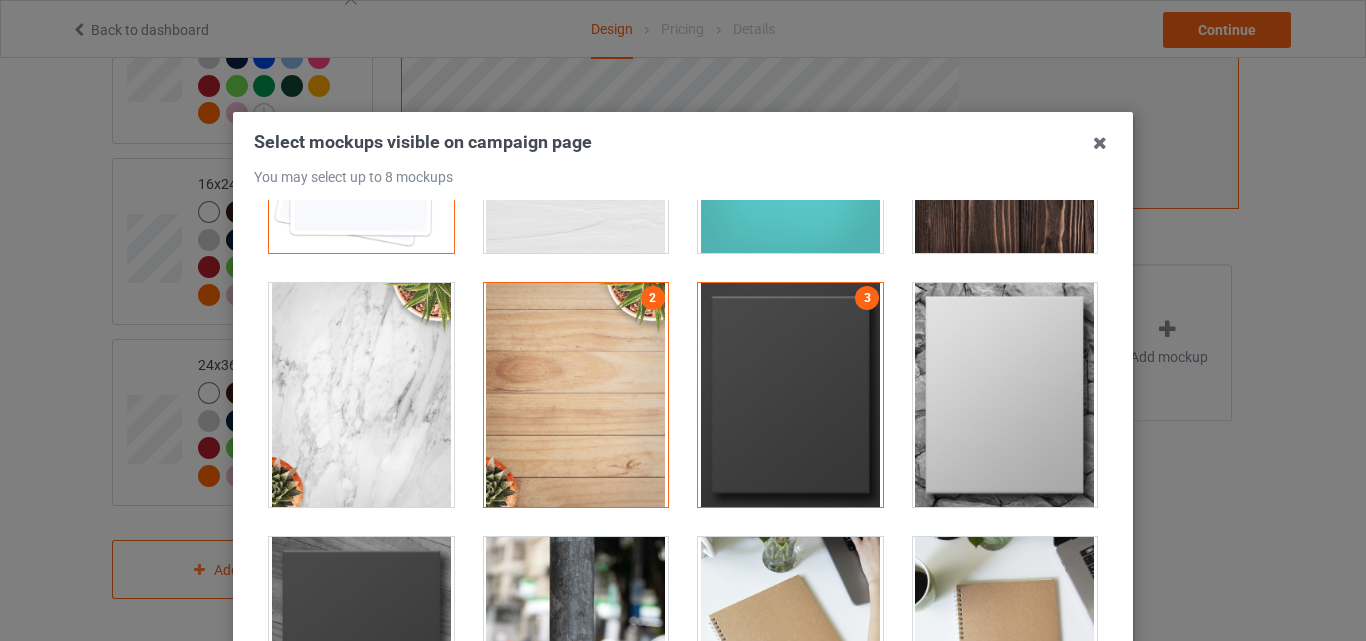 click at bounding box center [1005, 395] 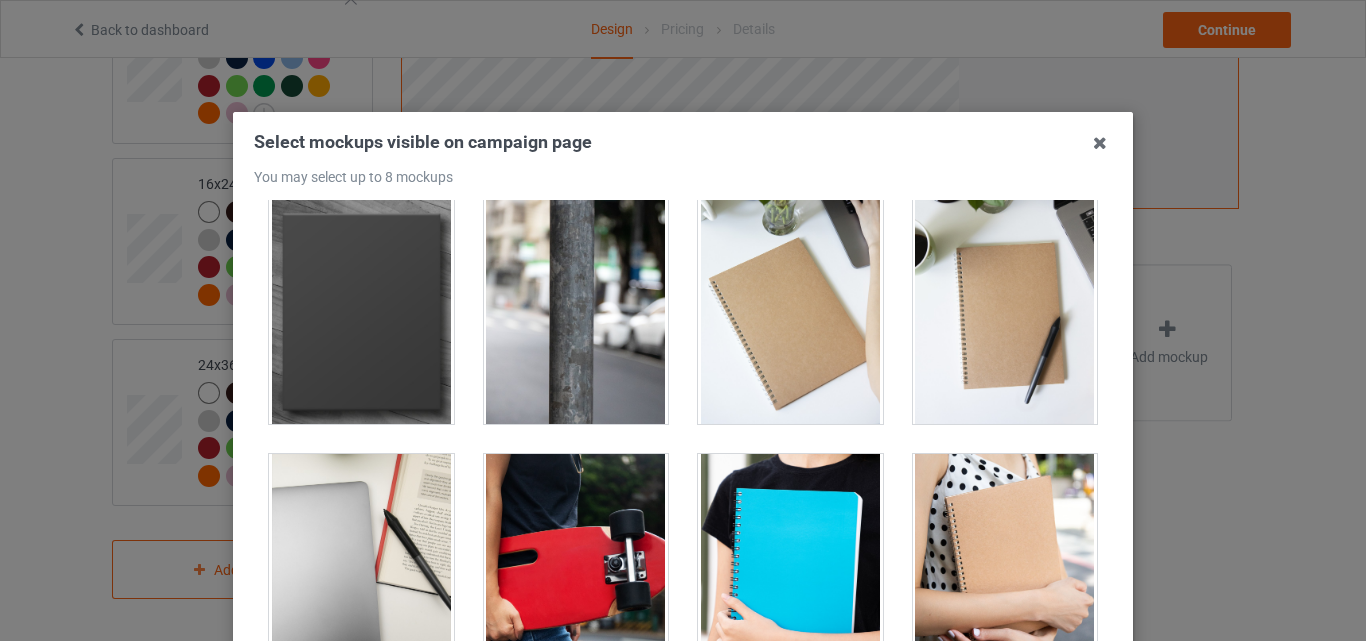 scroll, scrollTop: 531, scrollLeft: 0, axis: vertical 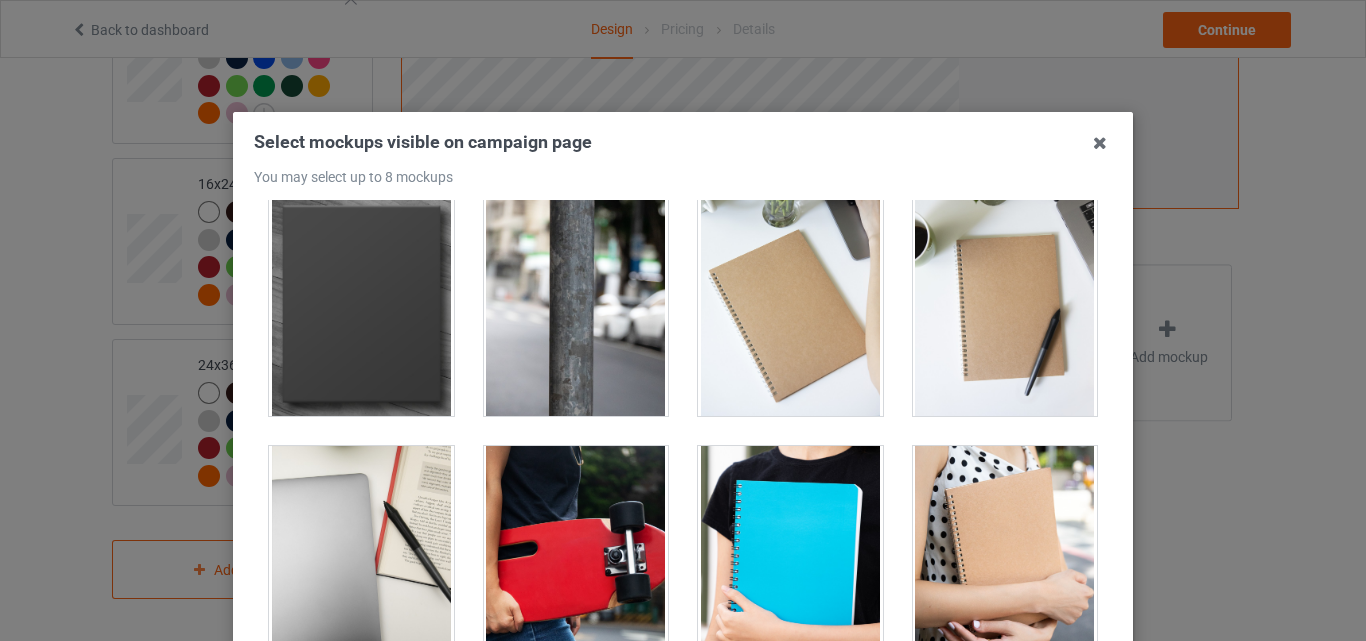 click at bounding box center [576, 304] 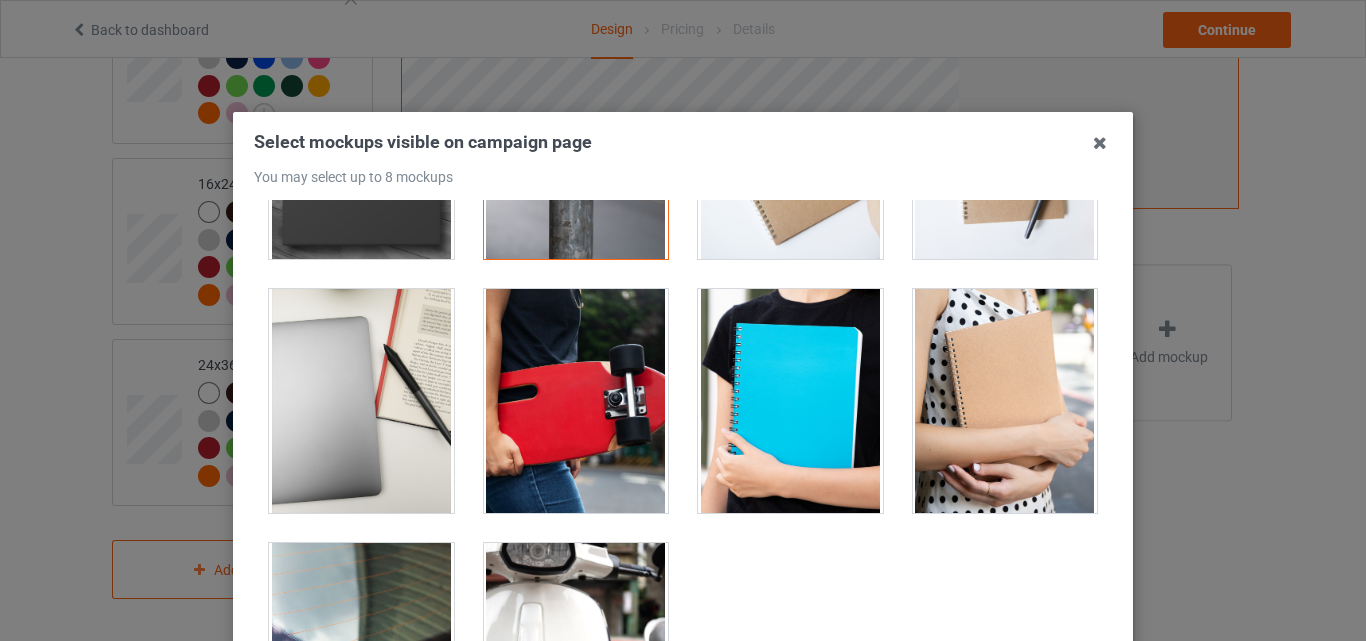 scroll, scrollTop: 757, scrollLeft: 0, axis: vertical 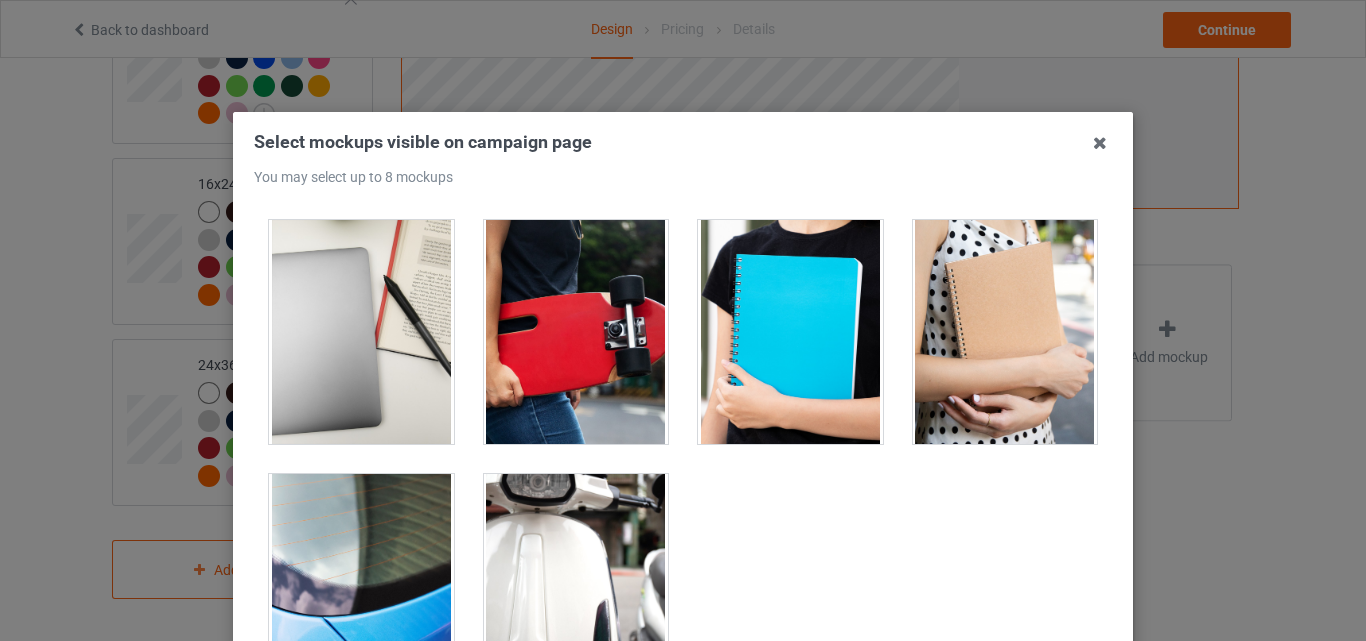 click at bounding box center (576, 586) 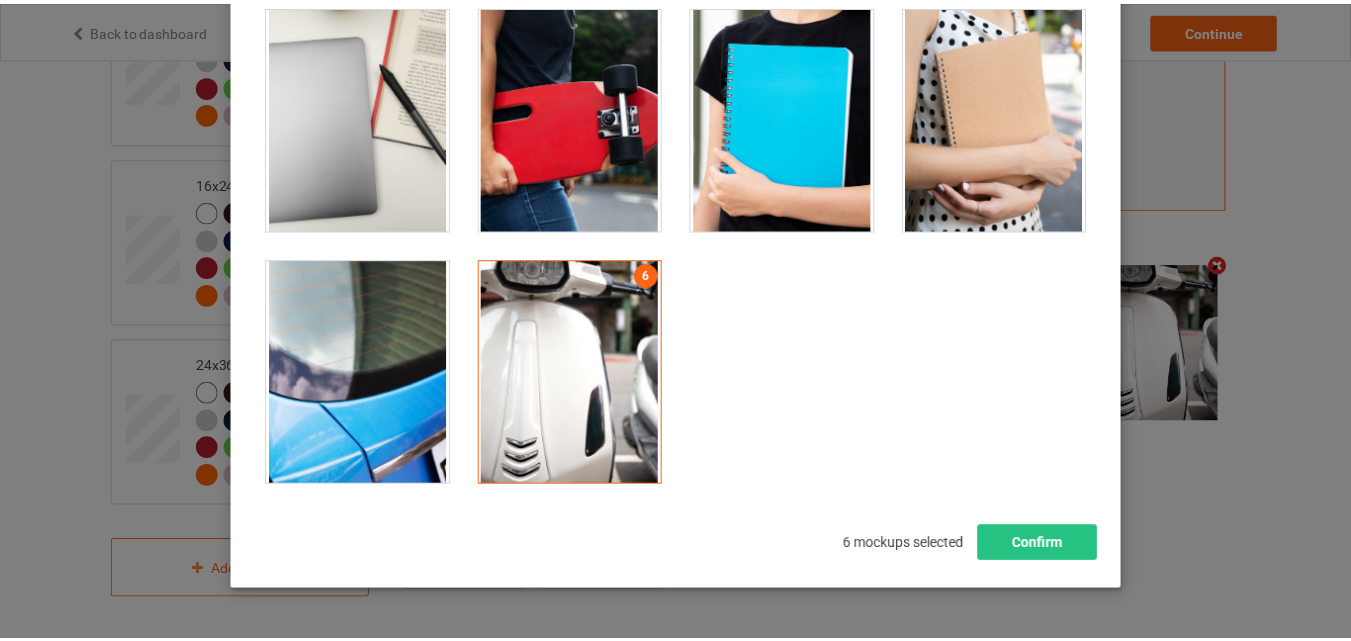 scroll, scrollTop: 275, scrollLeft: 0, axis: vertical 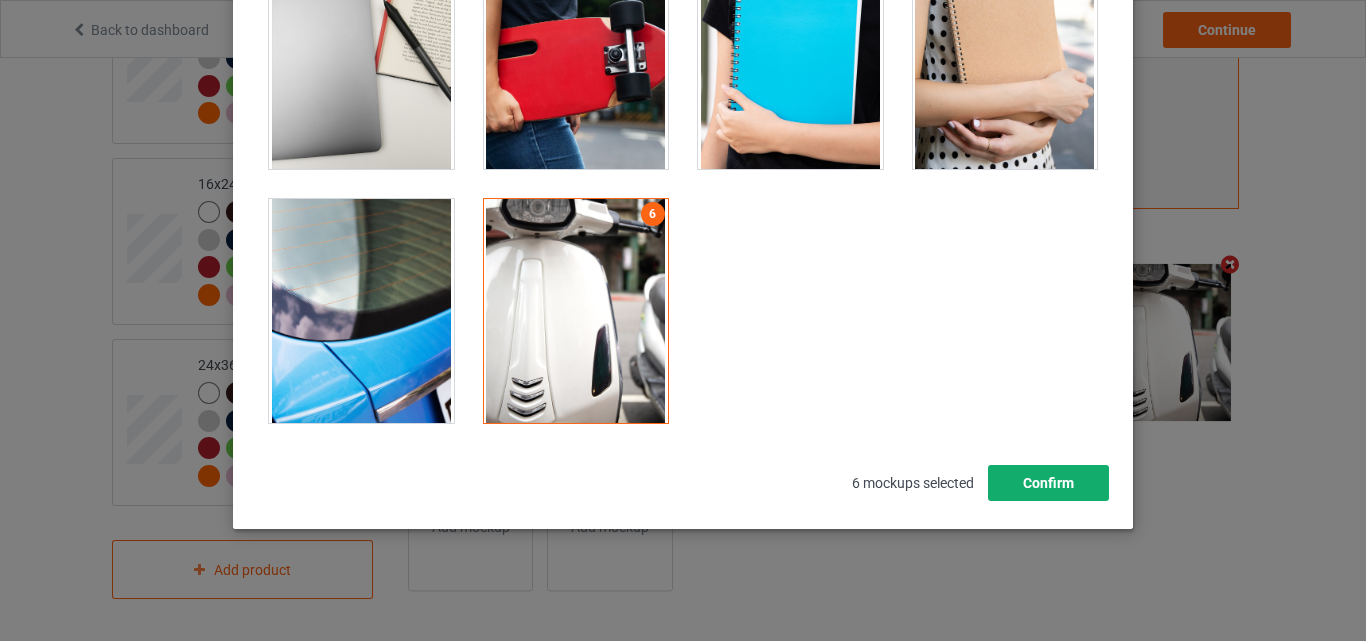 click on "Confirm" at bounding box center [1048, 483] 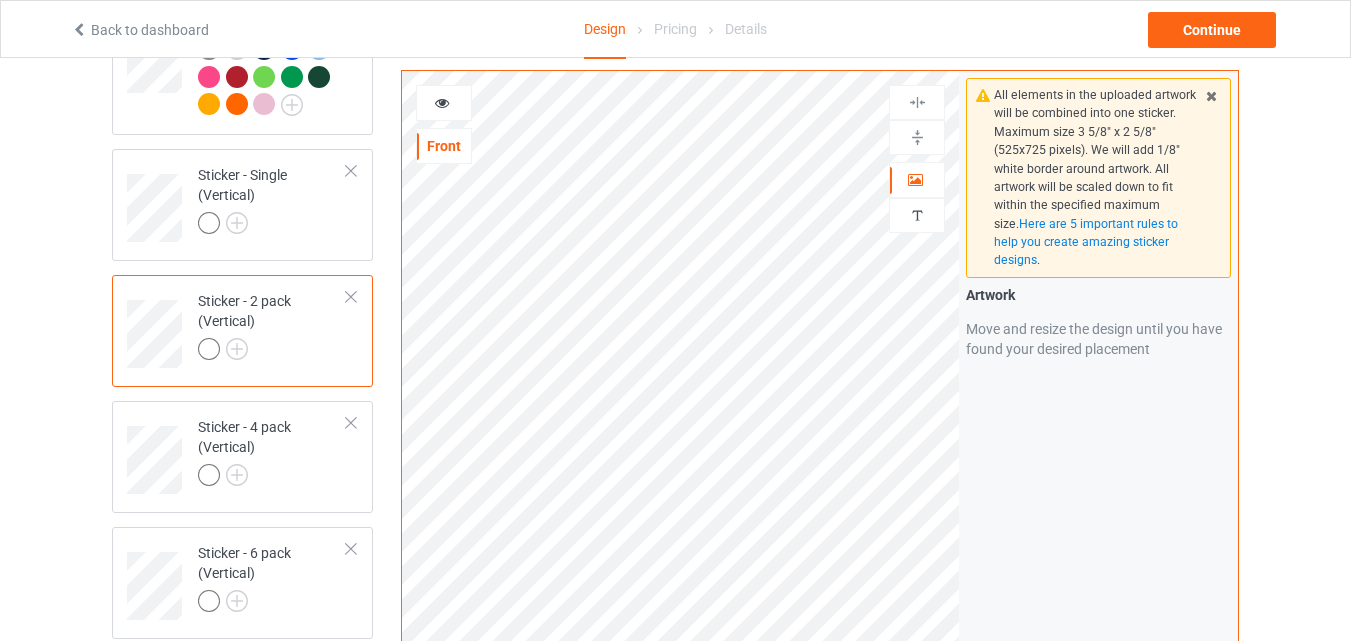 scroll, scrollTop: 1331, scrollLeft: 0, axis: vertical 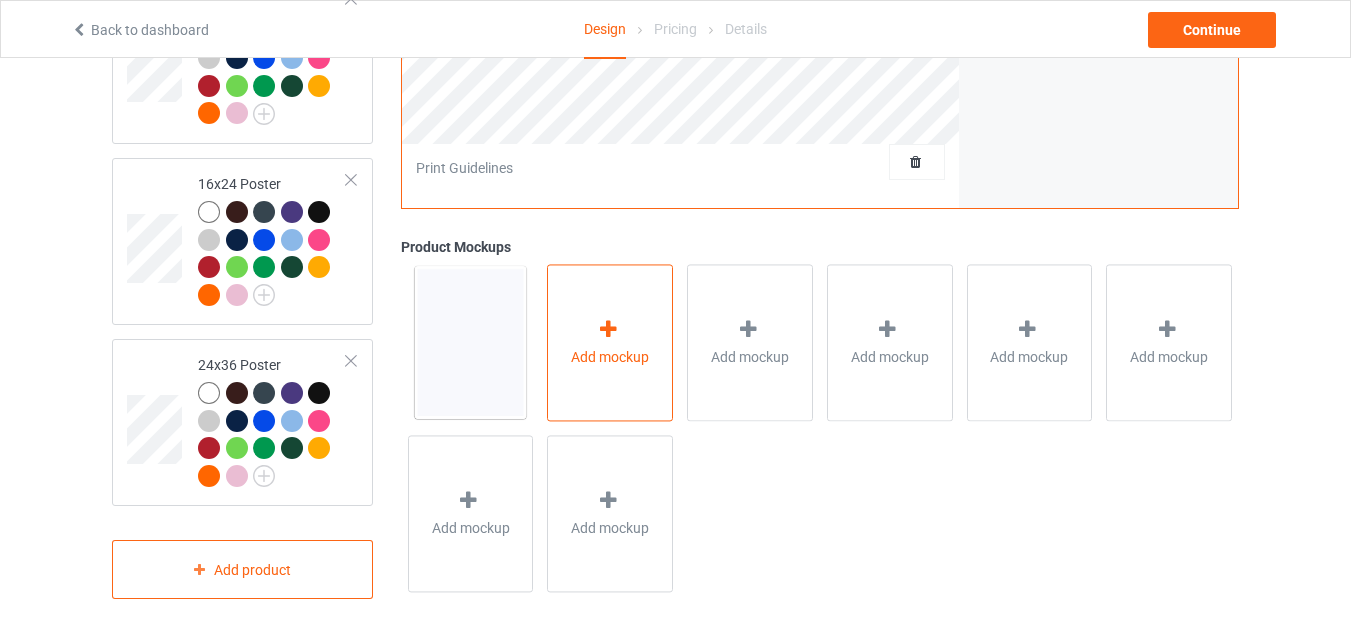 click on "Add mockup" at bounding box center (610, 357) 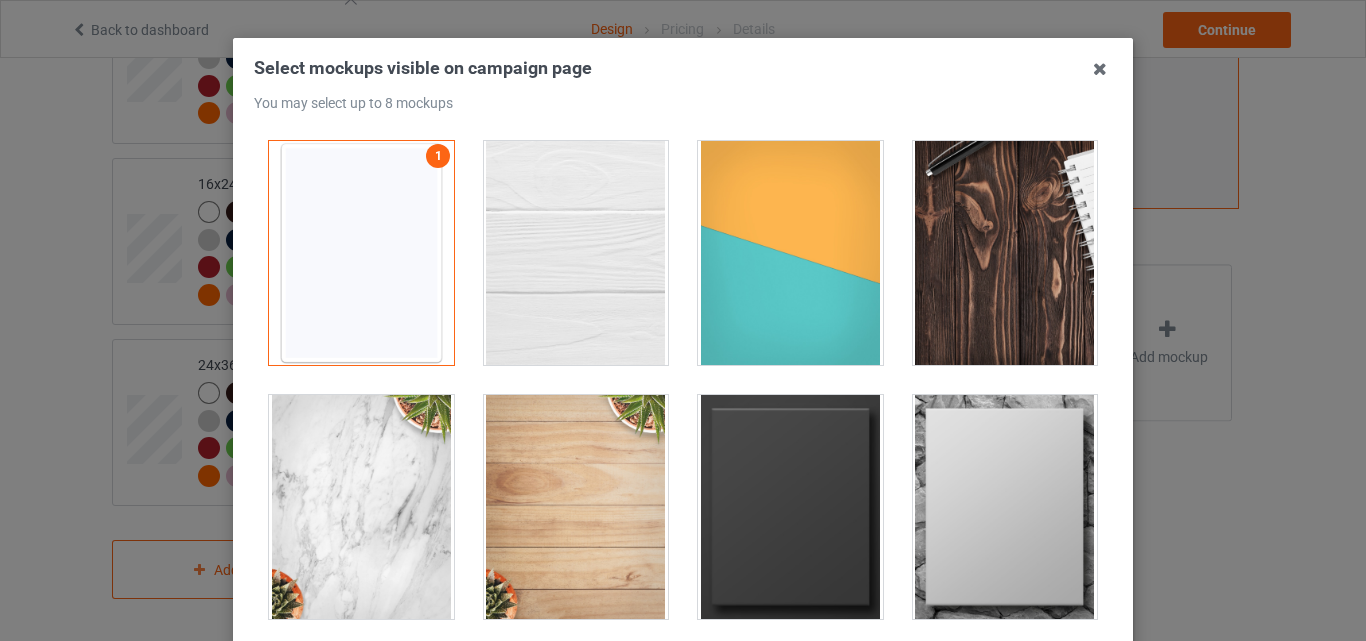 scroll, scrollTop: 116, scrollLeft: 0, axis: vertical 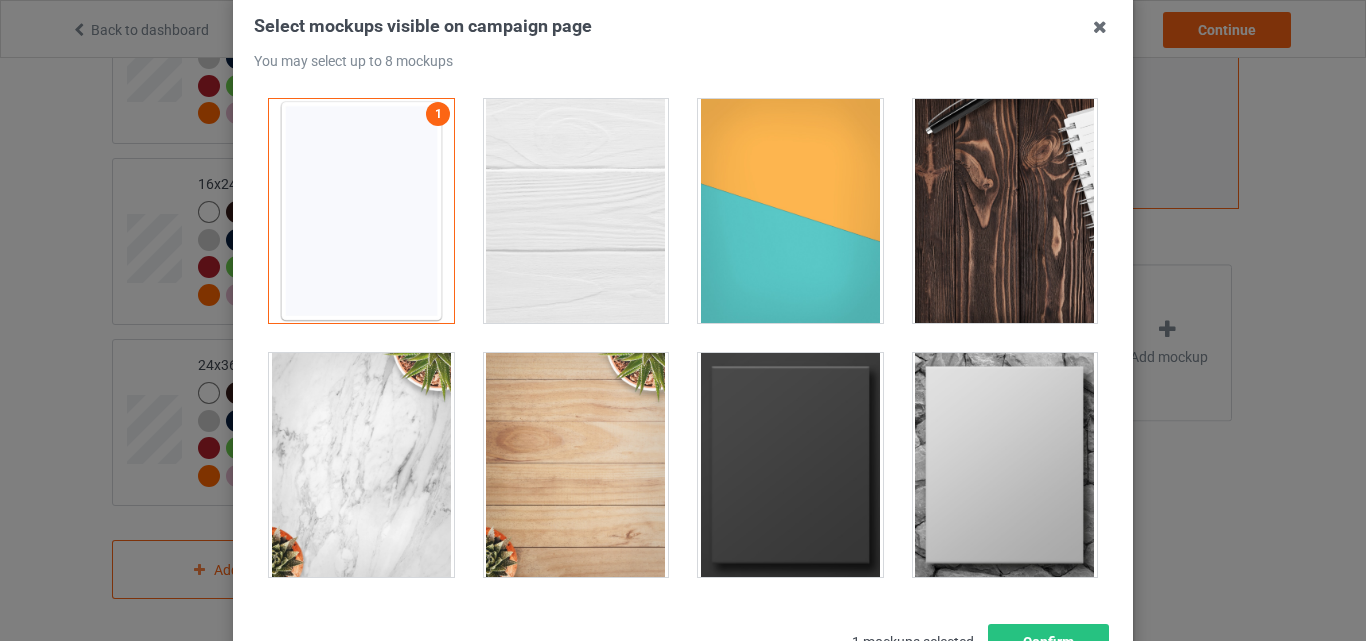click at bounding box center (790, 211) 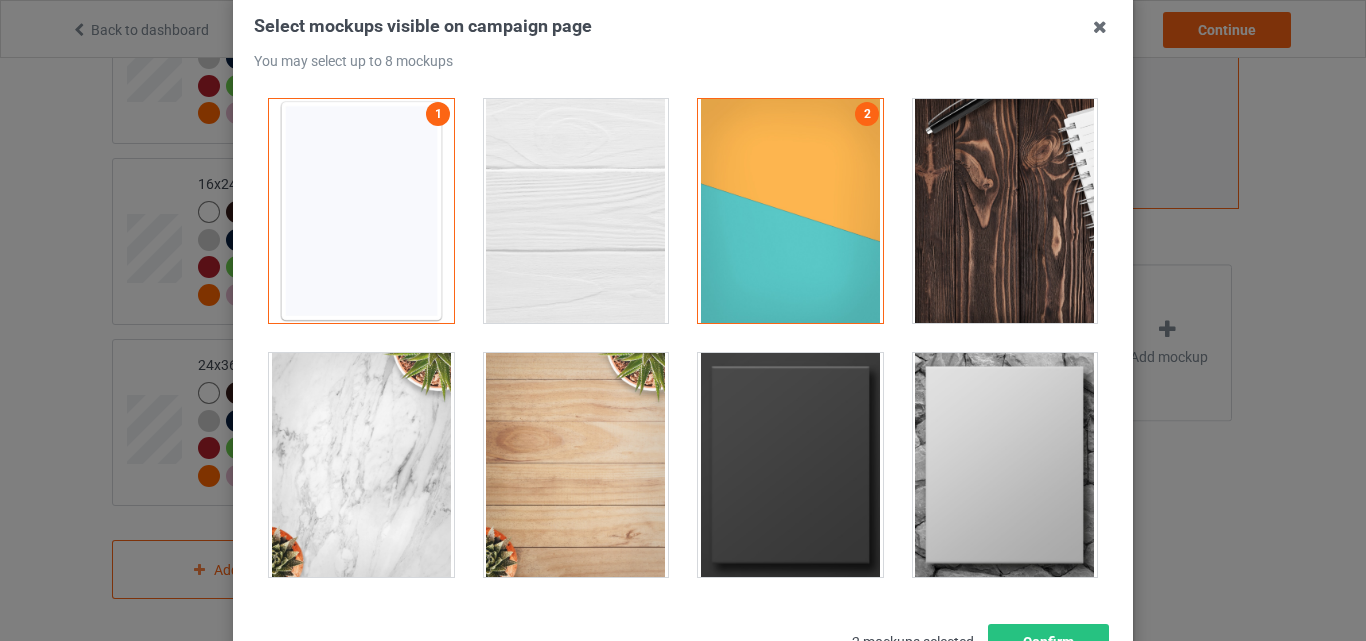 click at bounding box center [1005, 211] 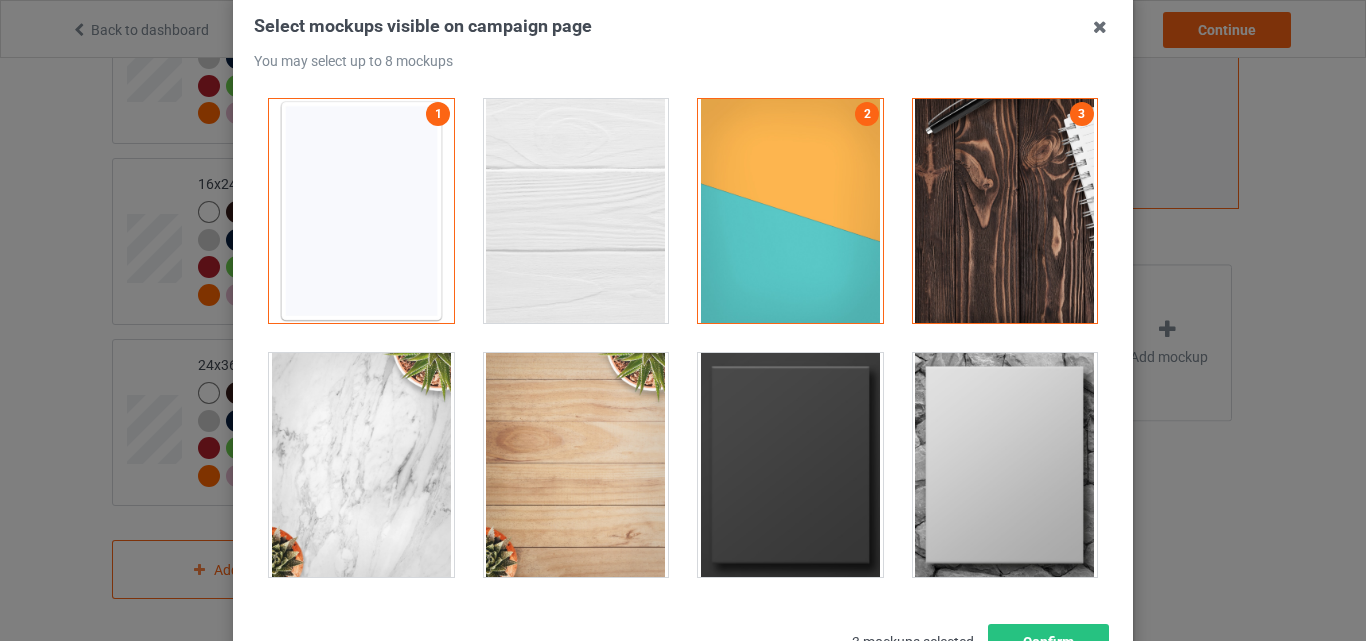 click at bounding box center [576, 465] 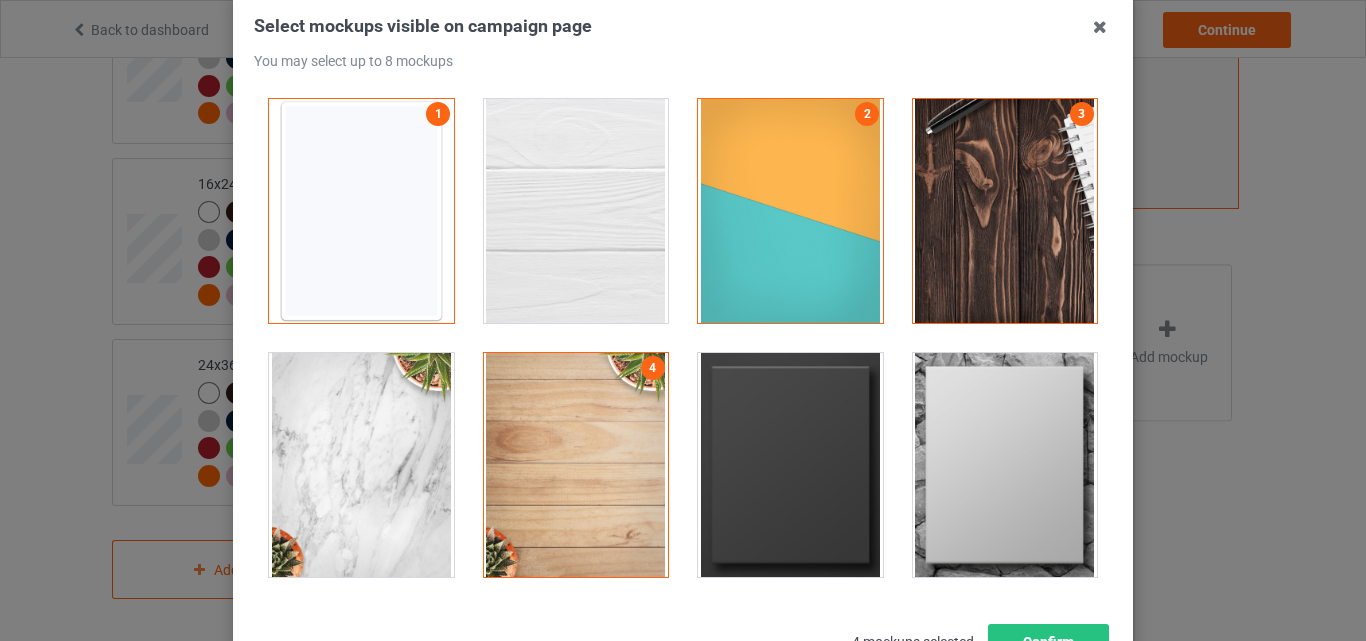 click at bounding box center [790, 465] 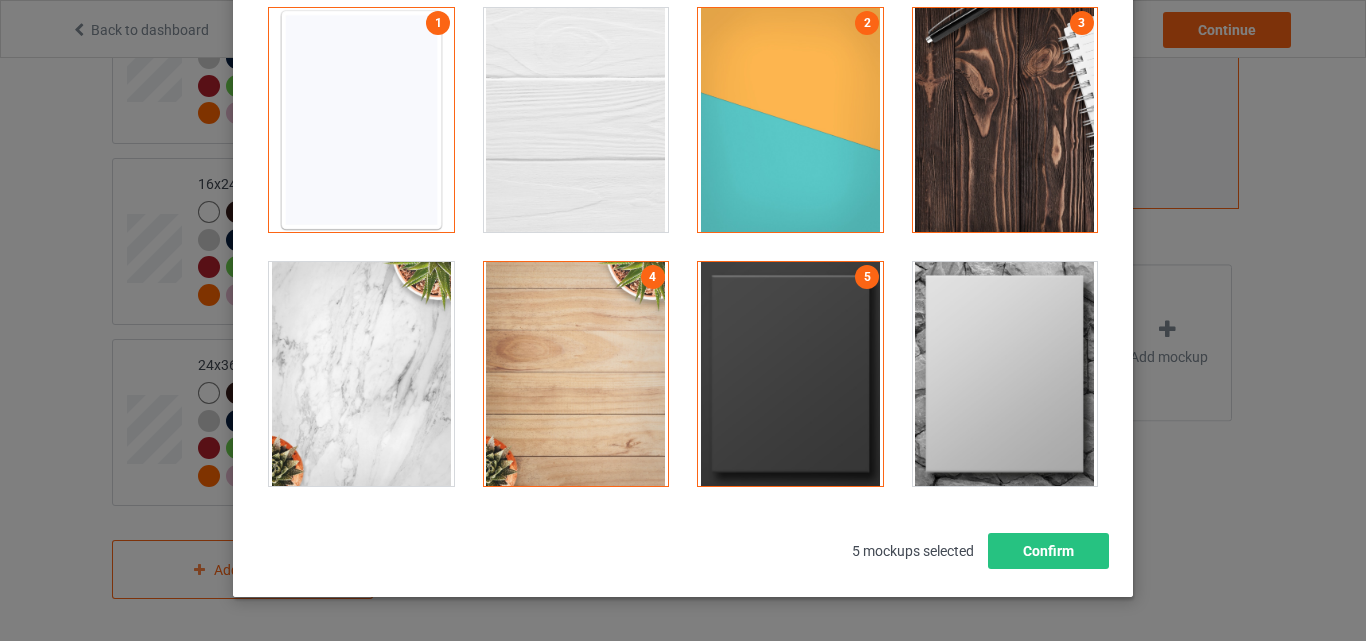 scroll, scrollTop: 275, scrollLeft: 0, axis: vertical 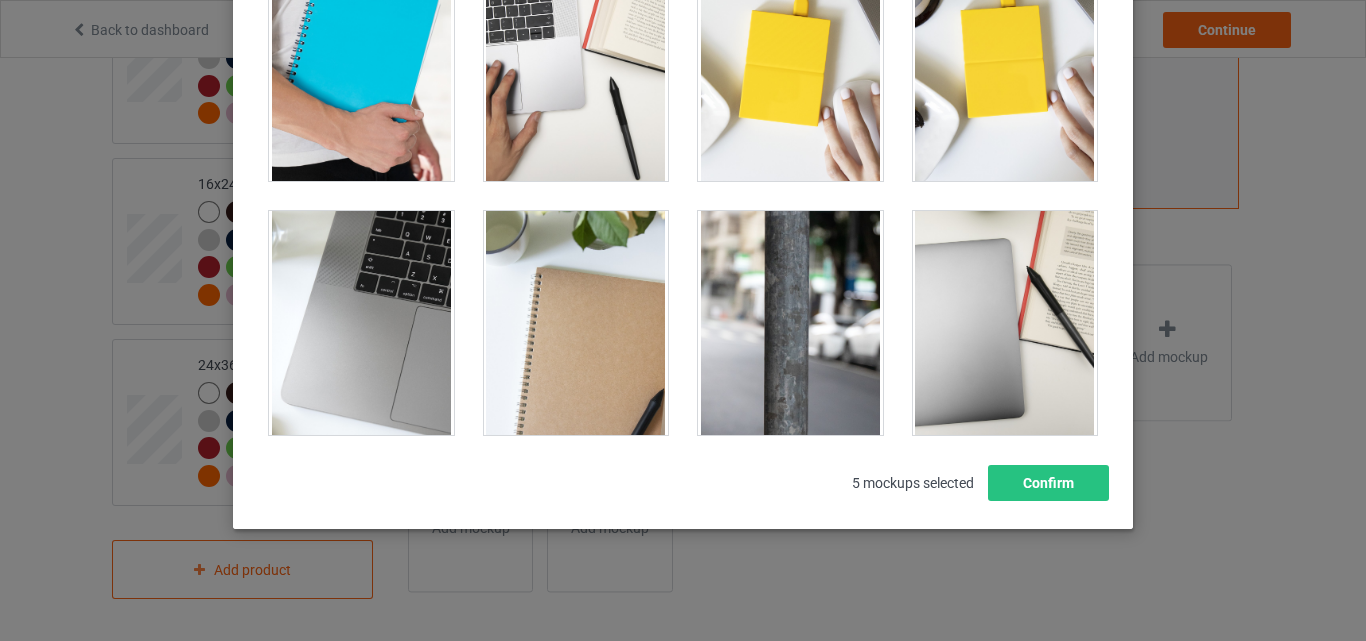 click at bounding box center (790, 69) 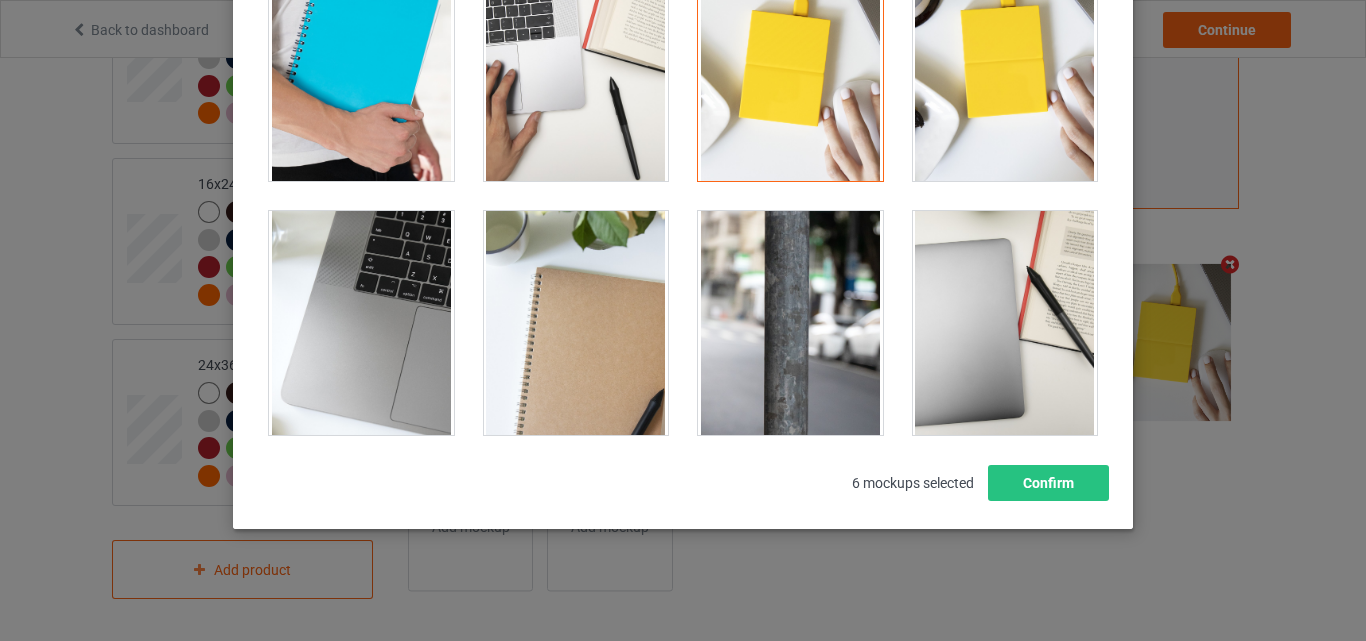 click at bounding box center (361, 323) 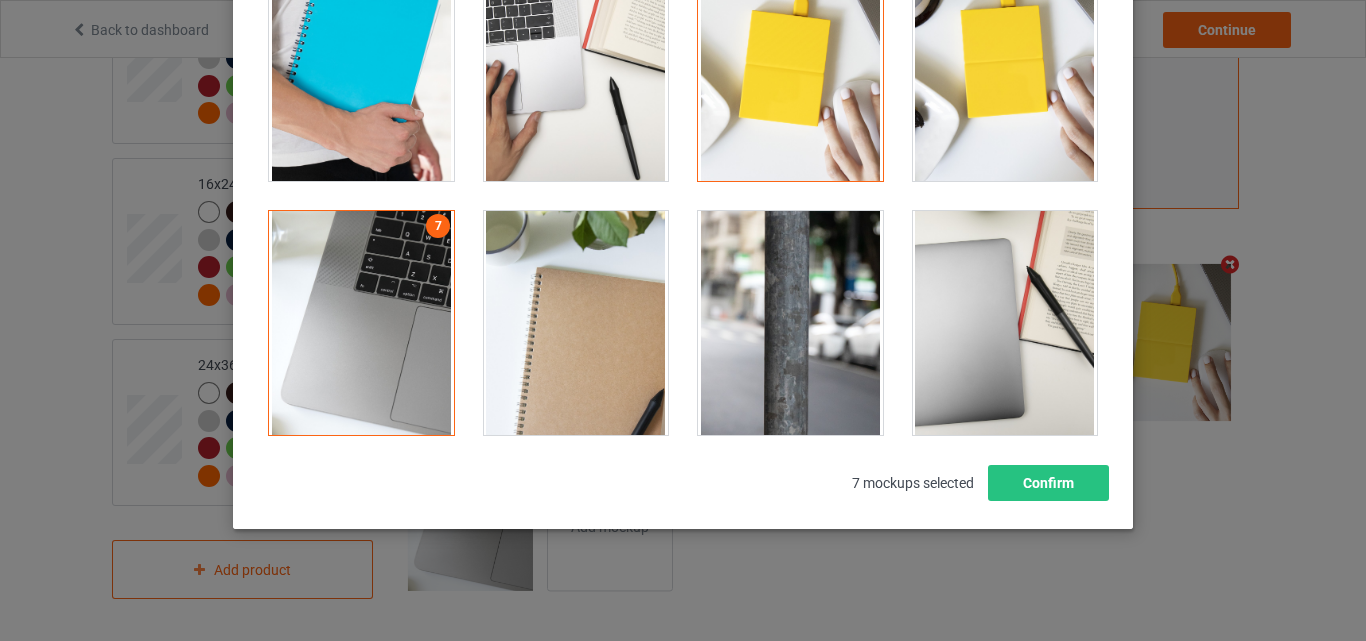 click at bounding box center (790, 323) 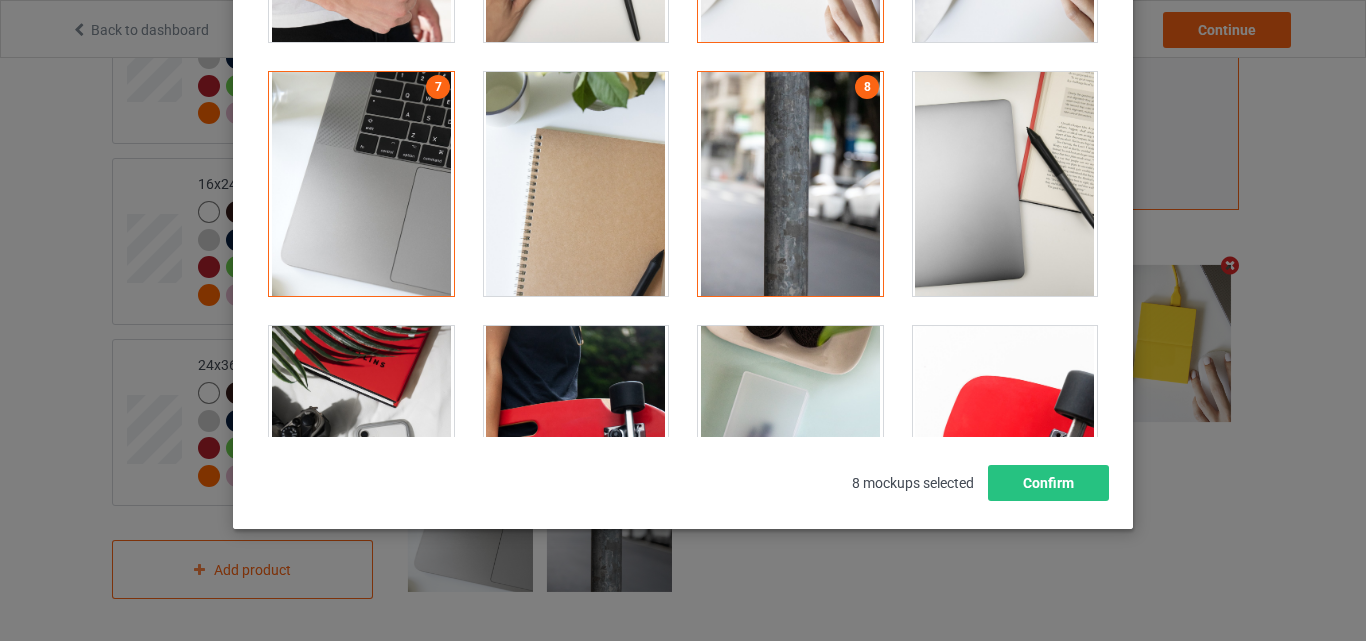 scroll, scrollTop: 865, scrollLeft: 0, axis: vertical 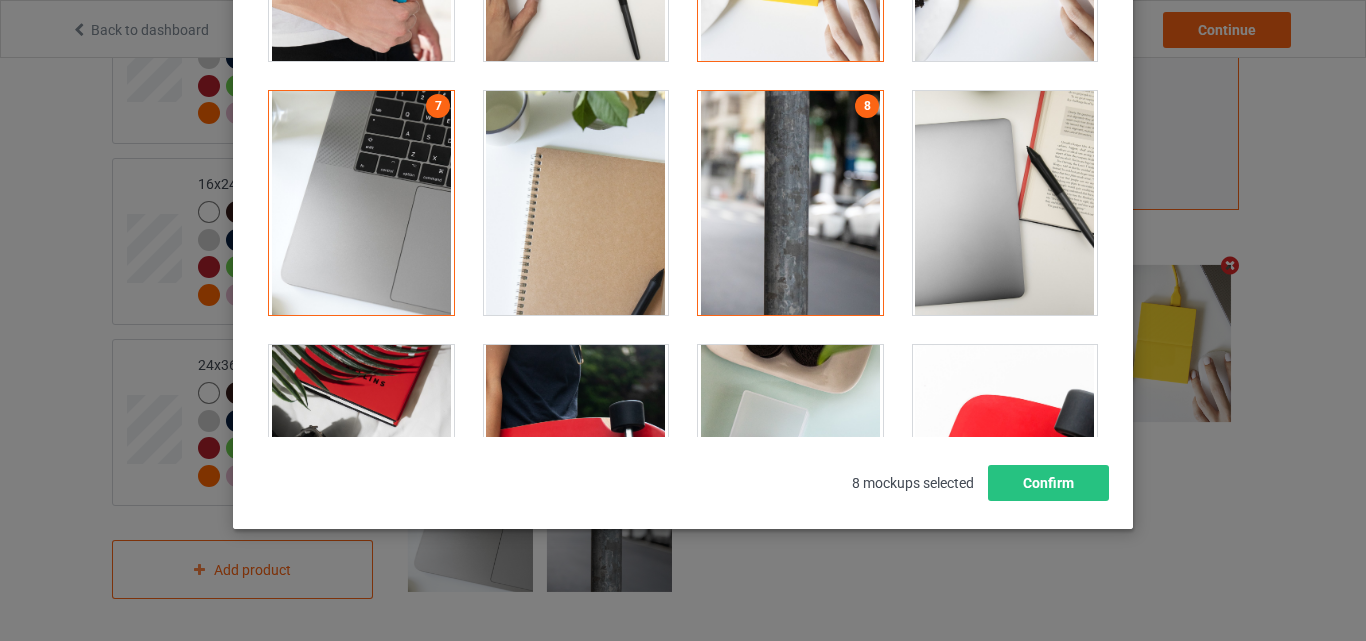 click at bounding box center (790, 203) 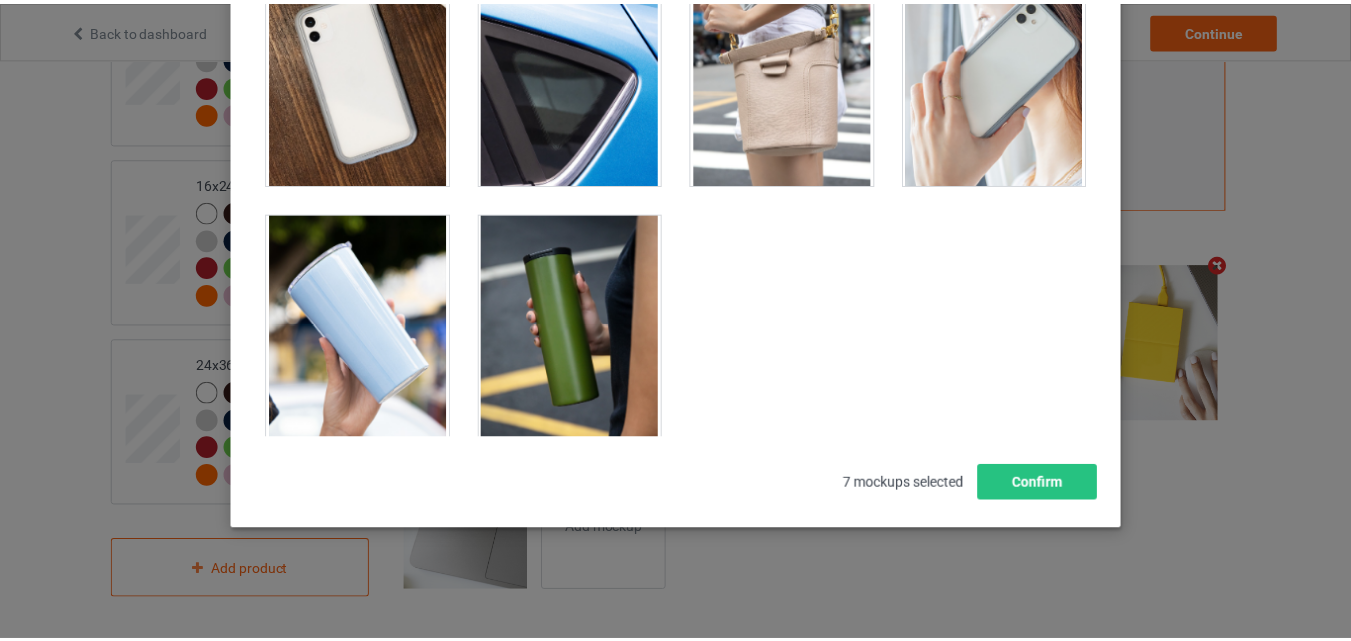scroll, scrollTop: 1773, scrollLeft: 0, axis: vertical 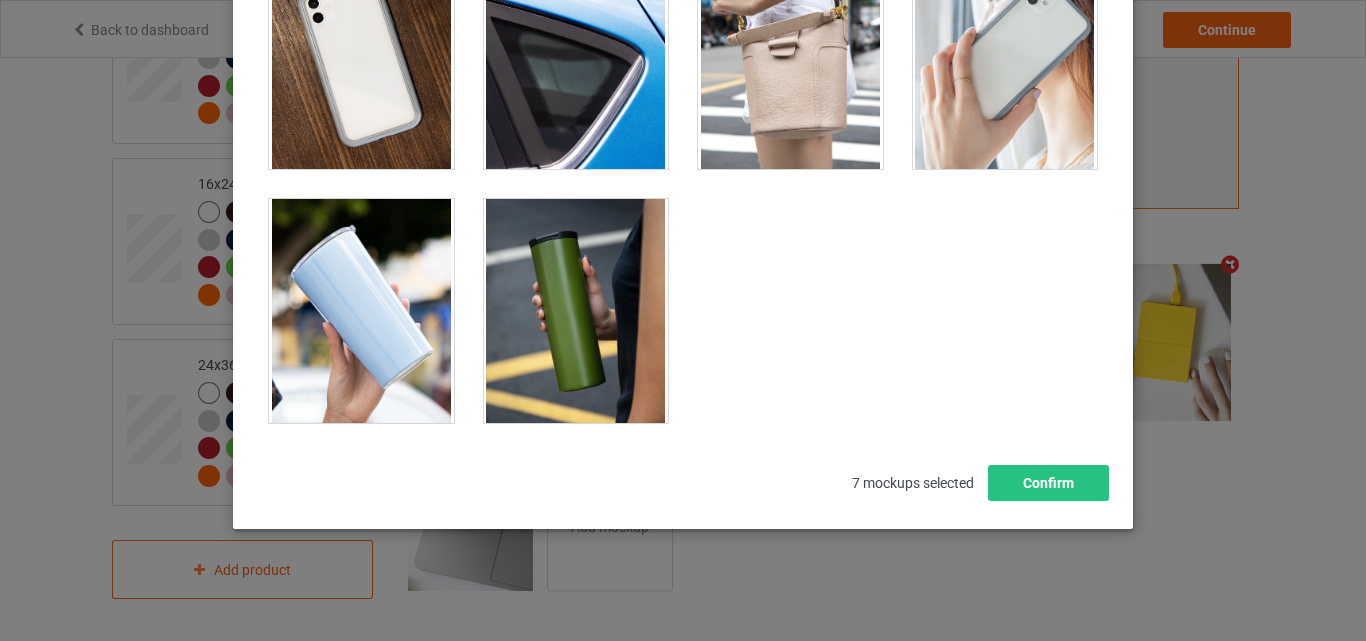 click at bounding box center (361, 57) 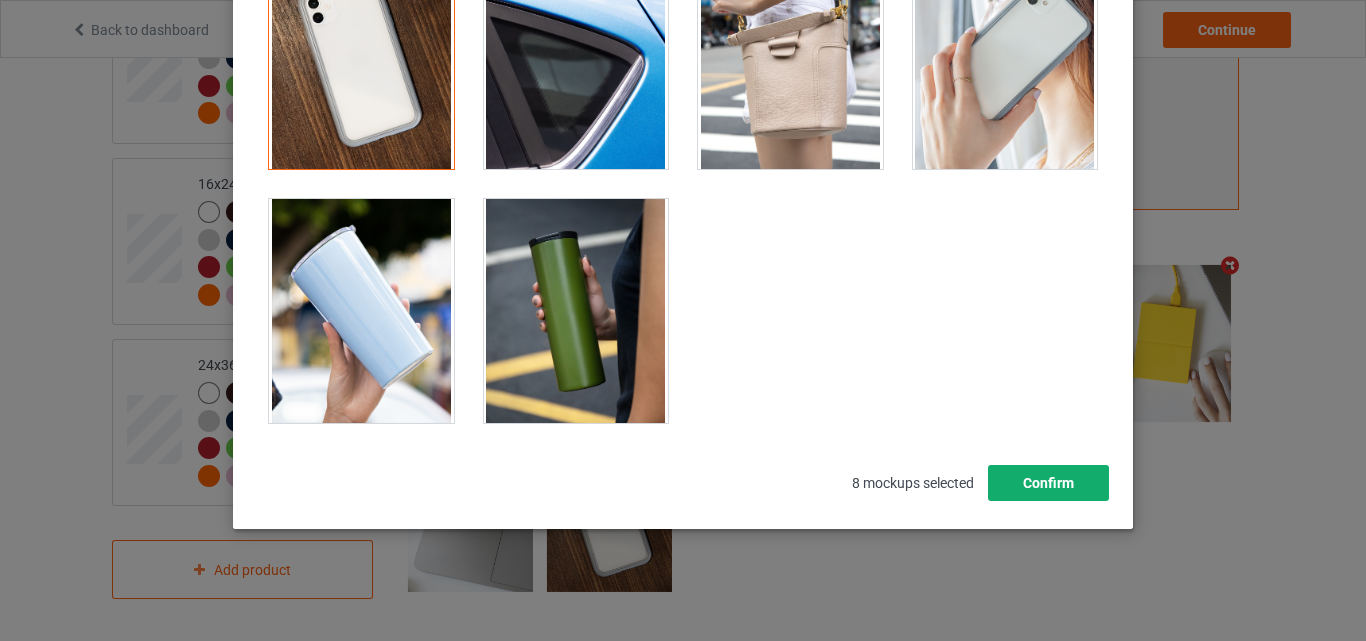 click on "Confirm" at bounding box center (1048, 483) 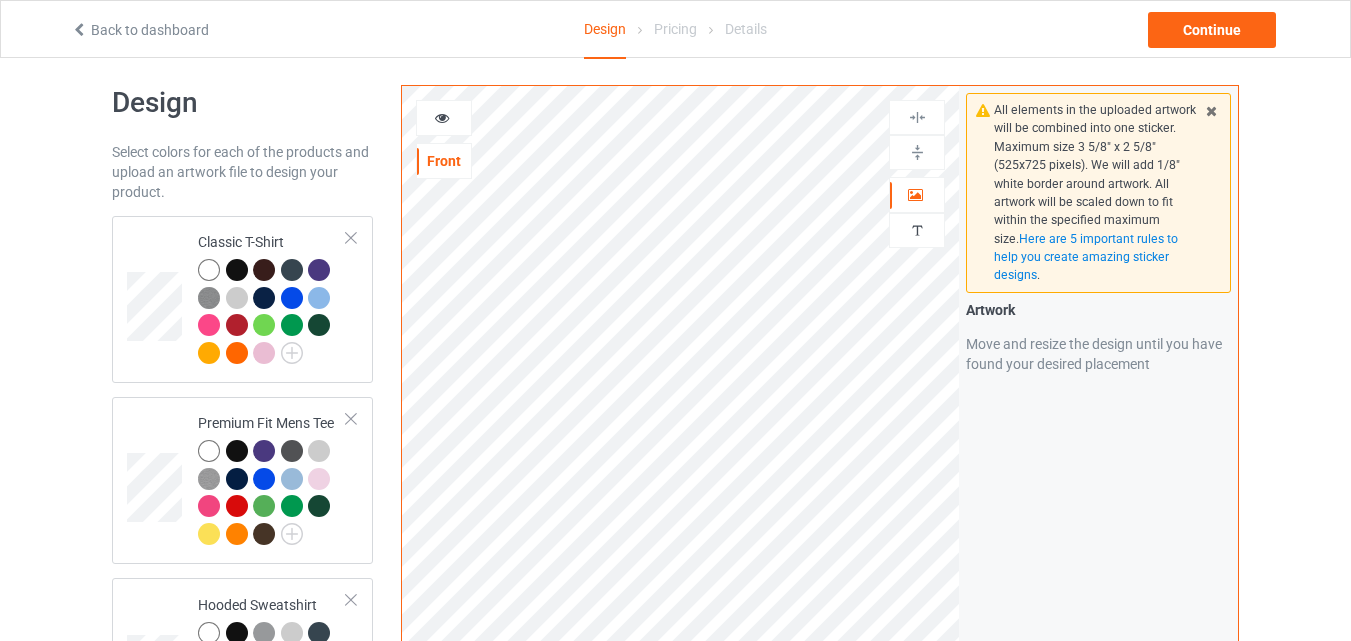 scroll, scrollTop: 0, scrollLeft: 0, axis: both 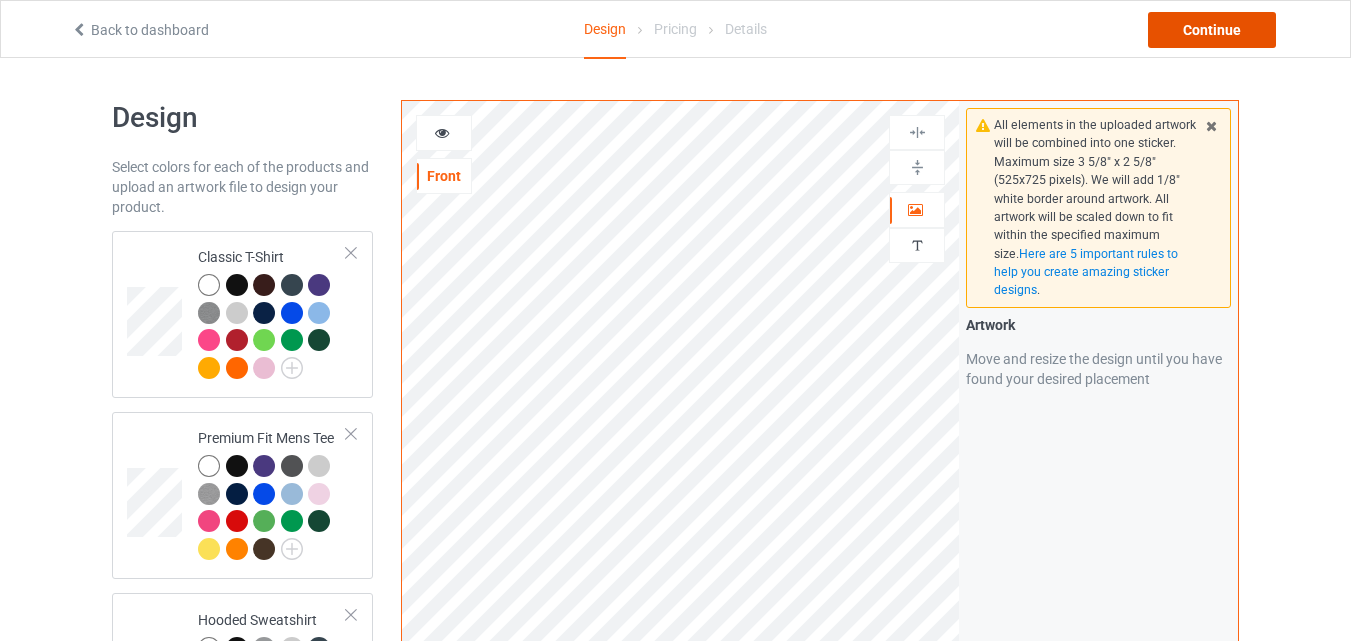 click on "Continue" at bounding box center [1212, 30] 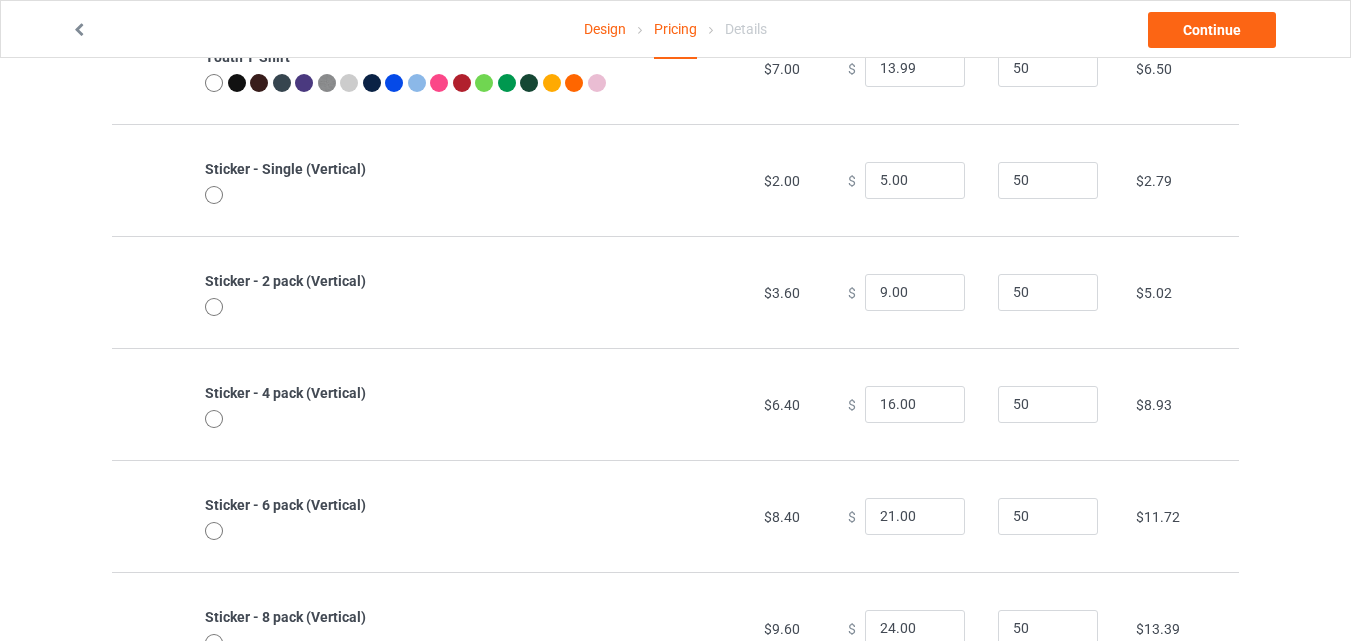 scroll, scrollTop: 863, scrollLeft: 0, axis: vertical 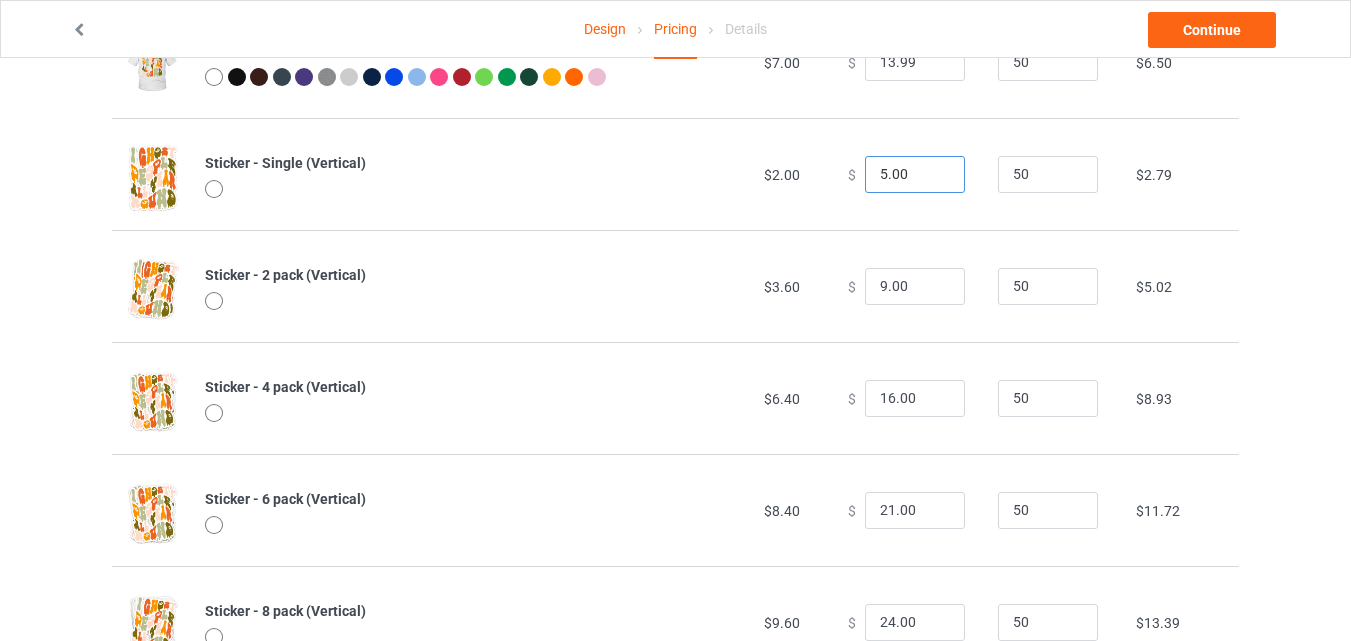 click on "5.00" at bounding box center (915, 175) 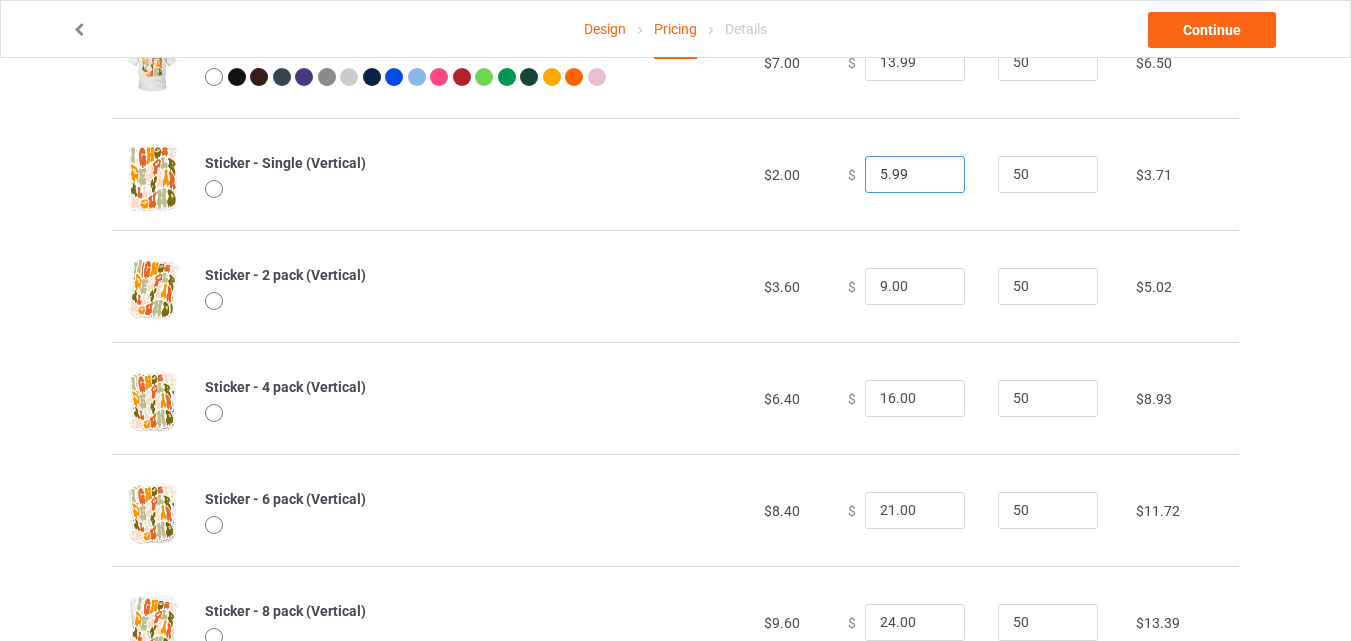 type on "5.99" 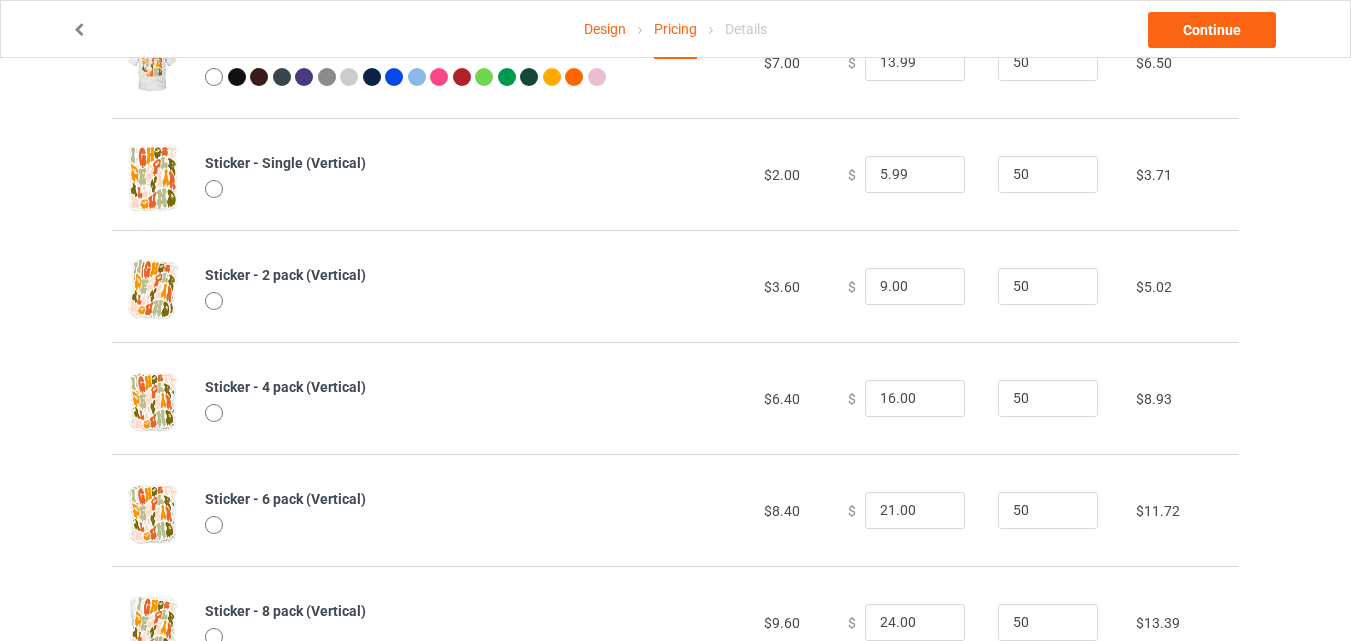 click on "$     5.99" at bounding box center [912, 174] 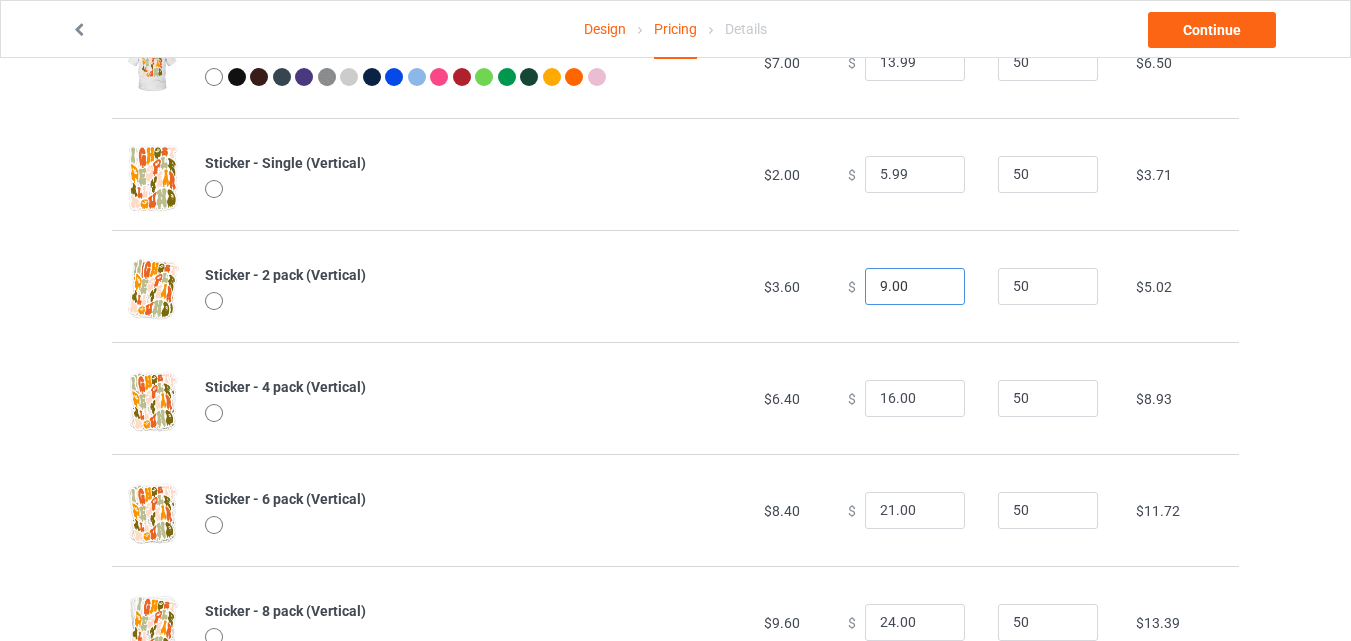 drag, startPoint x: 880, startPoint y: 287, endPoint x: 904, endPoint y: 291, distance: 24.33105 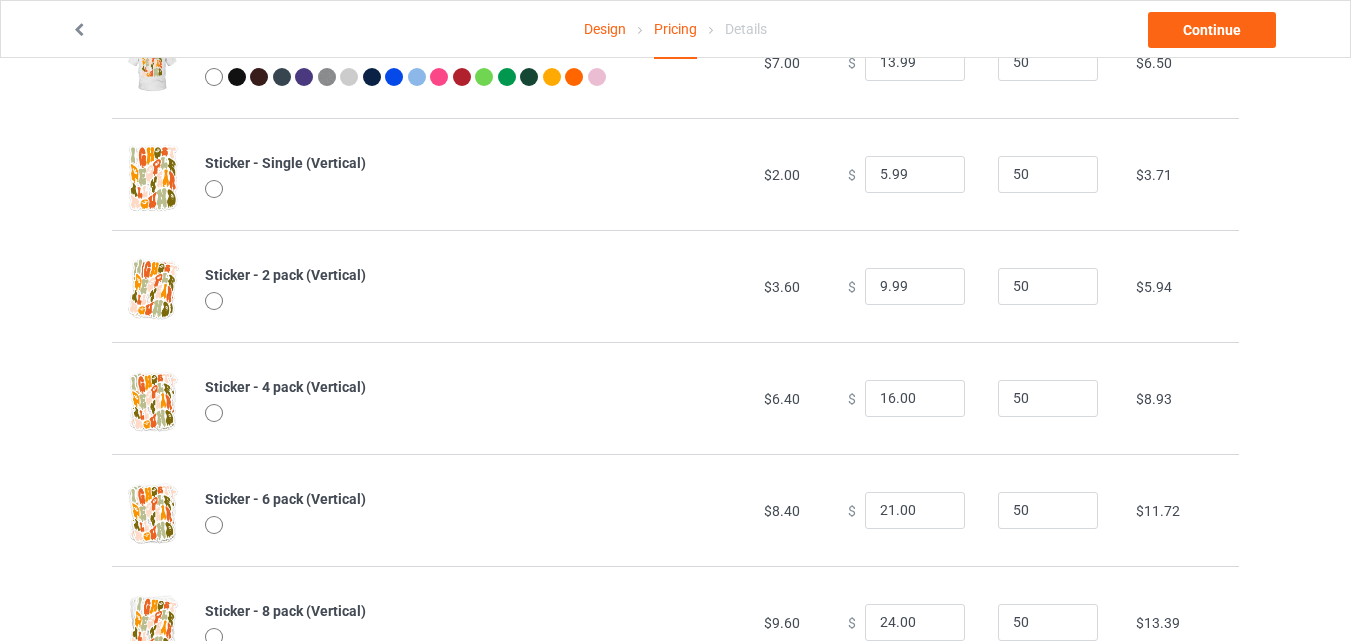 click on "$     9.99" at bounding box center (912, 286) 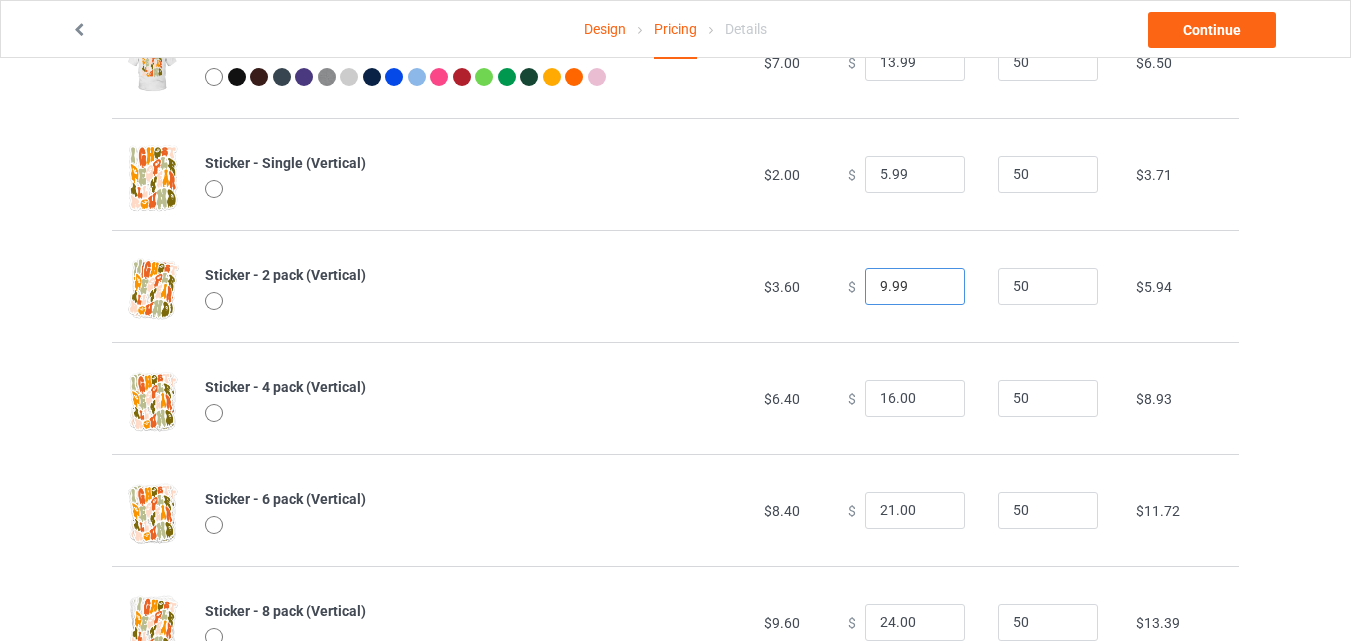 drag, startPoint x: 876, startPoint y: 289, endPoint x: 858, endPoint y: 289, distance: 18 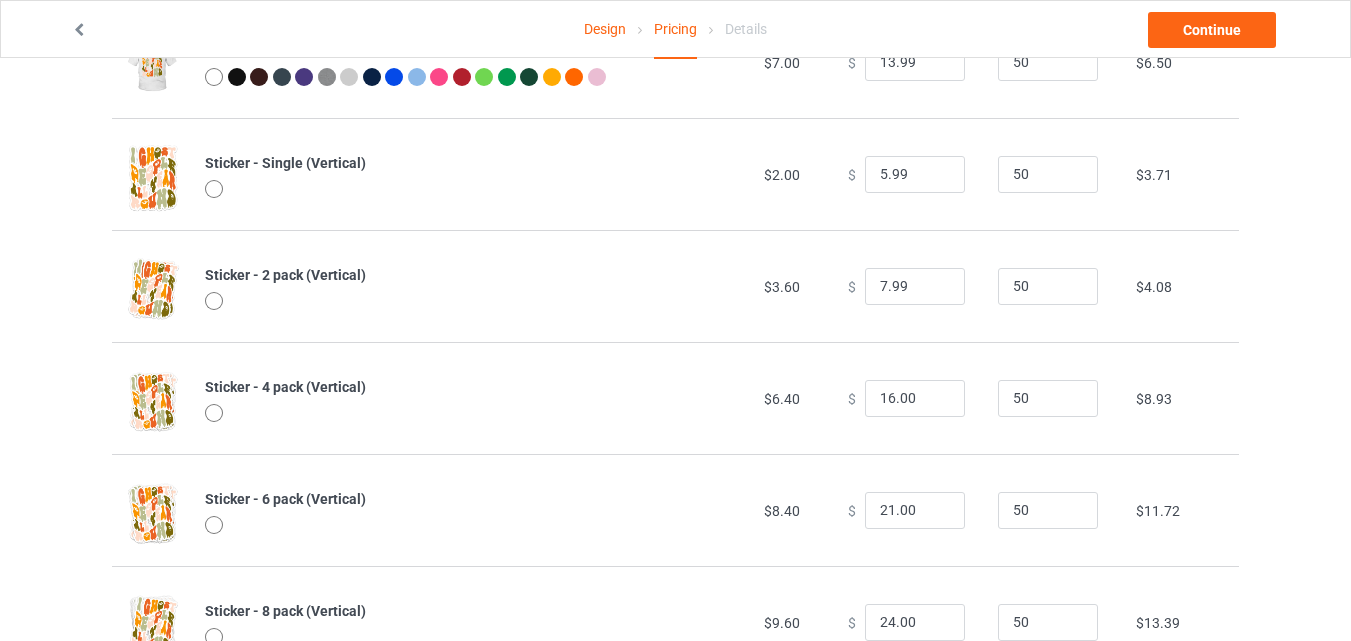click on "$     7.99" at bounding box center (912, 286) 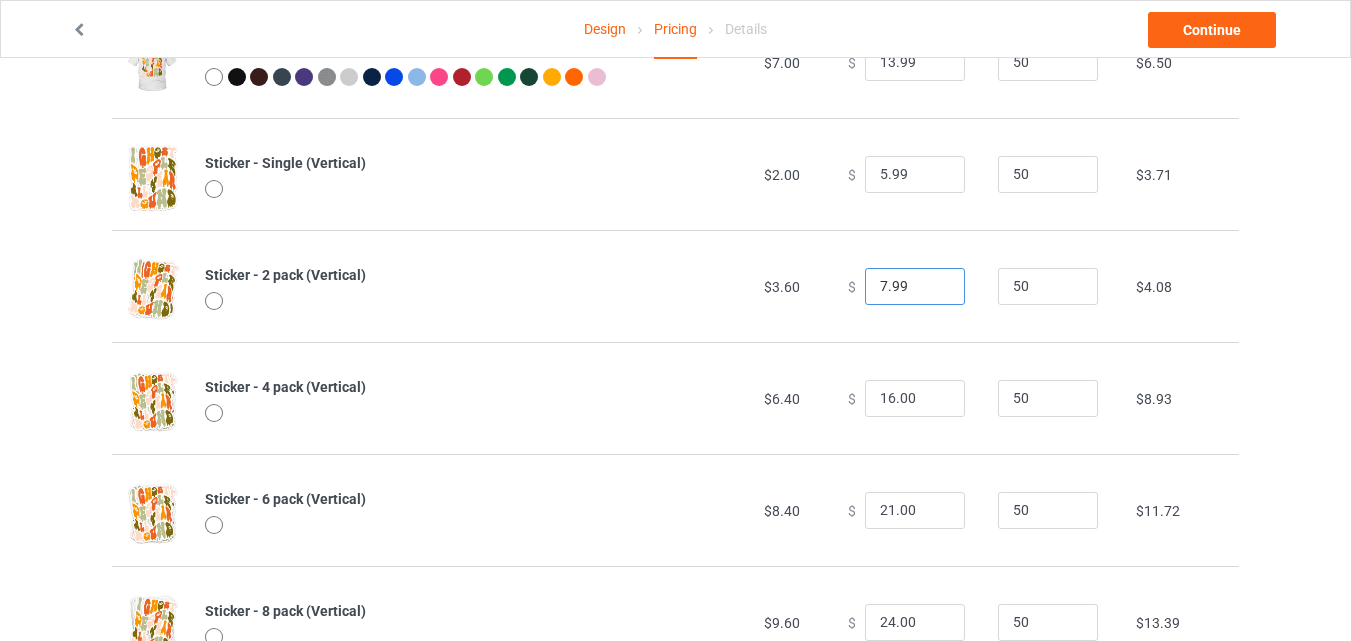 drag, startPoint x: 875, startPoint y: 285, endPoint x: 852, endPoint y: 287, distance: 23.086792 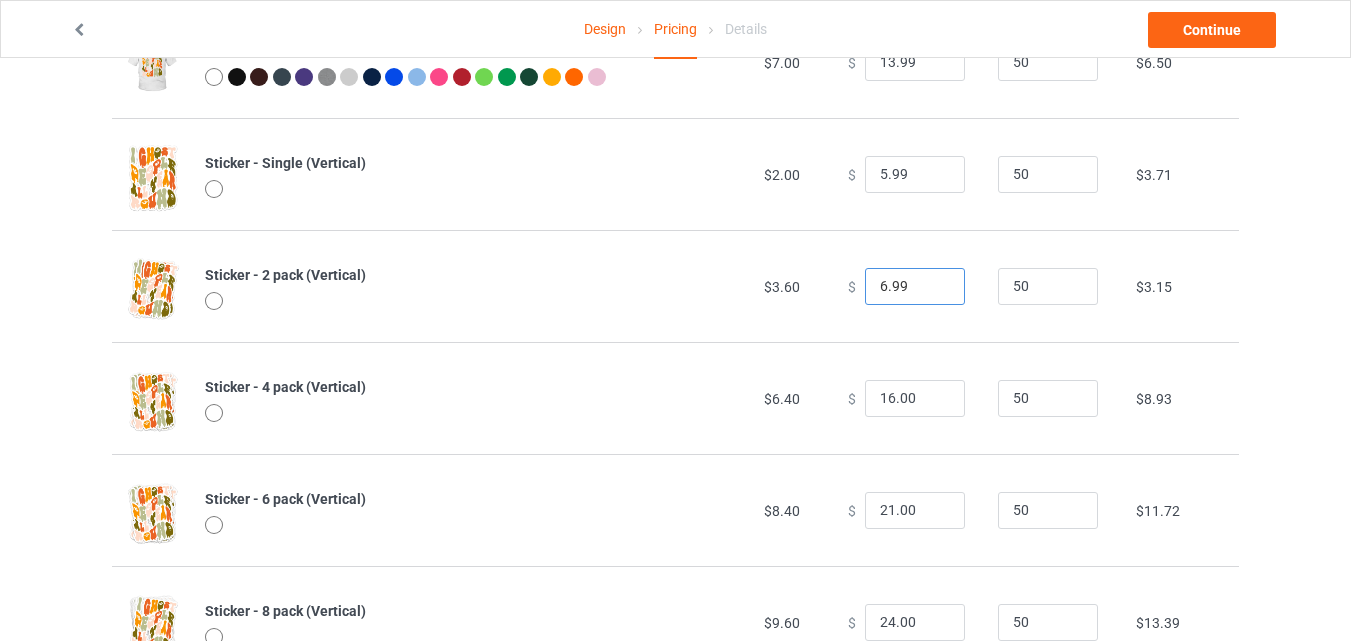 type on "6.99" 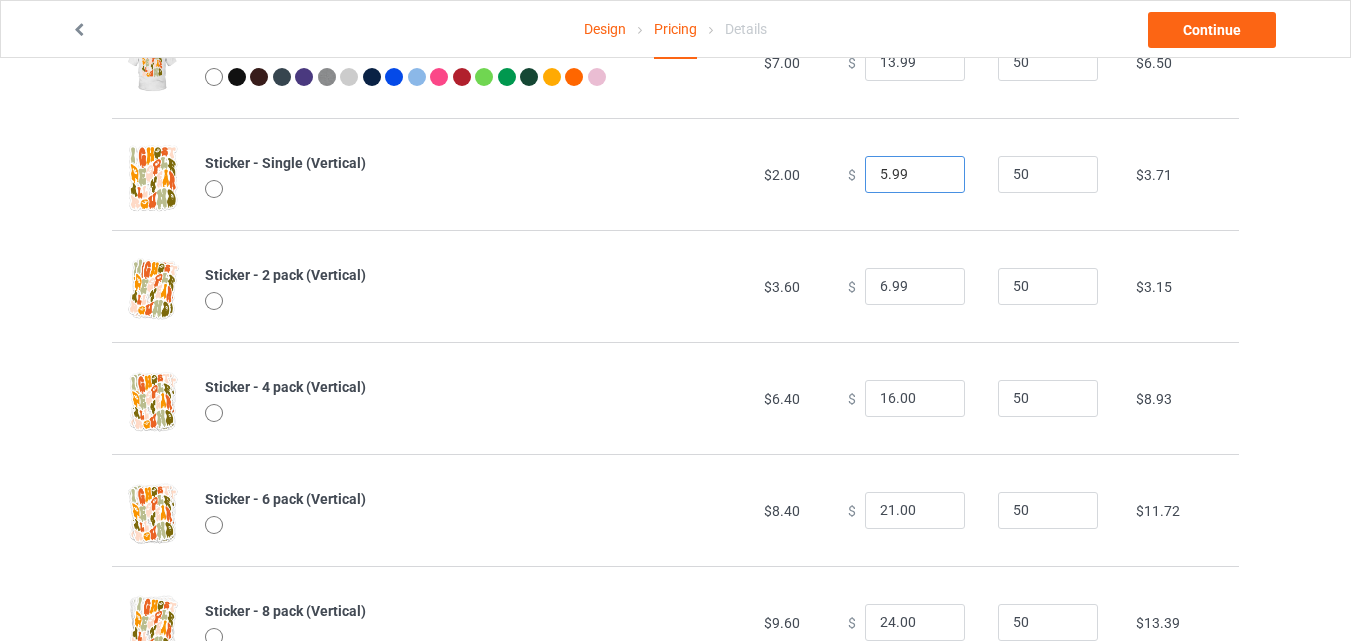 drag, startPoint x: 876, startPoint y: 181, endPoint x: 862, endPoint y: 180, distance: 14.035668 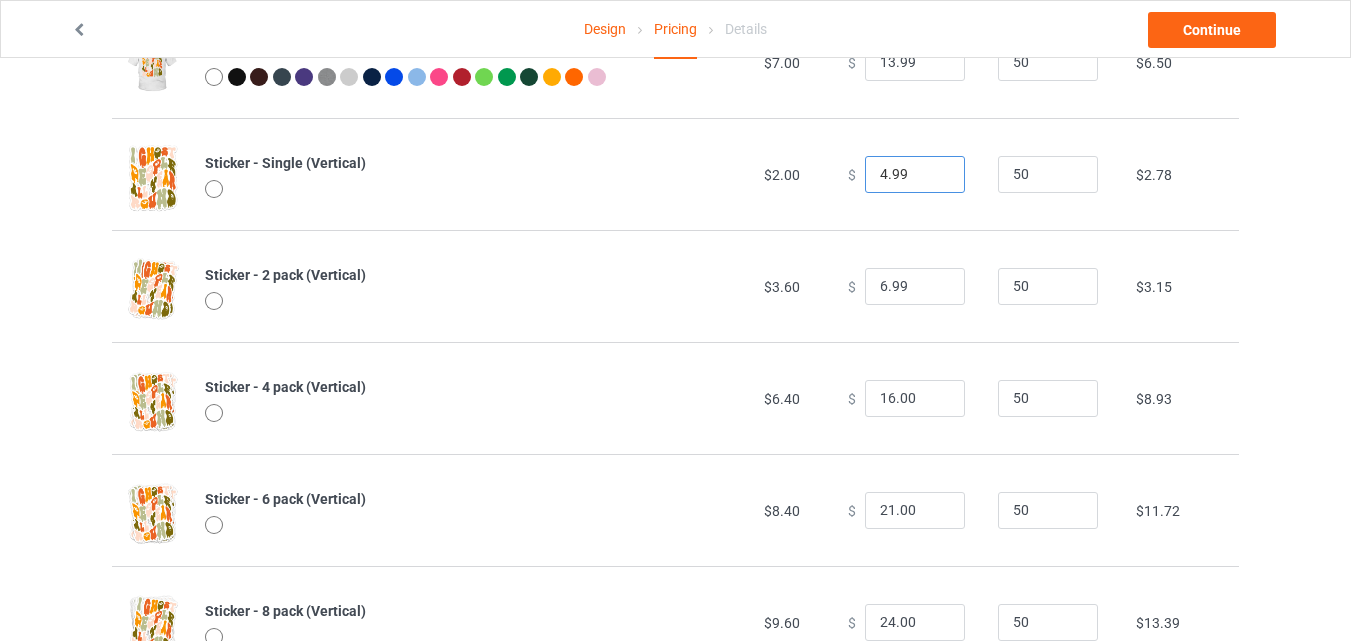 type on "4.99" 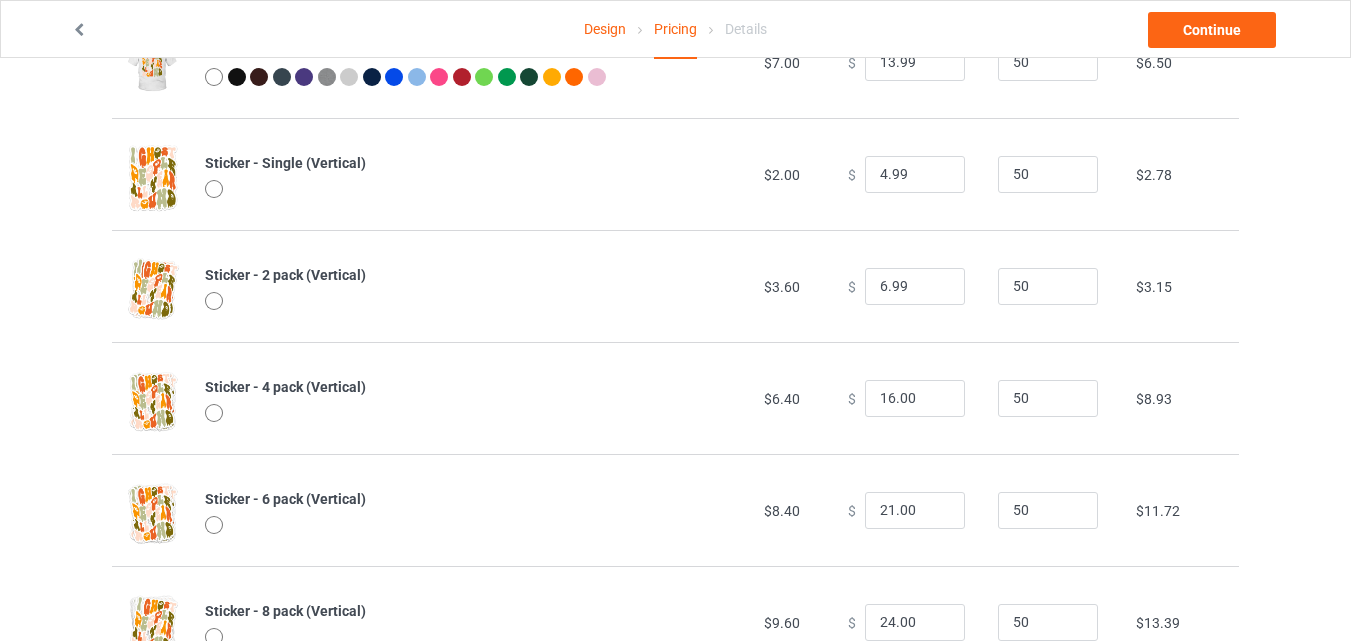 click on "$     4.99" at bounding box center (912, 174) 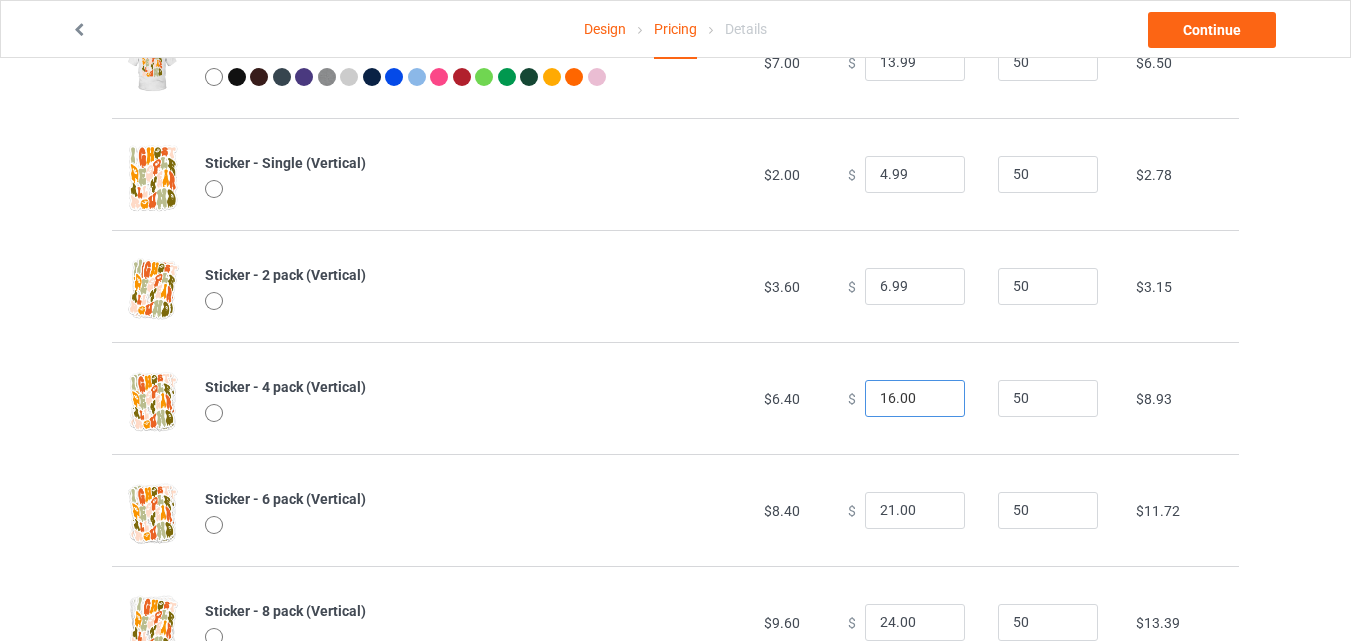 click on "16.00" at bounding box center (915, 399) 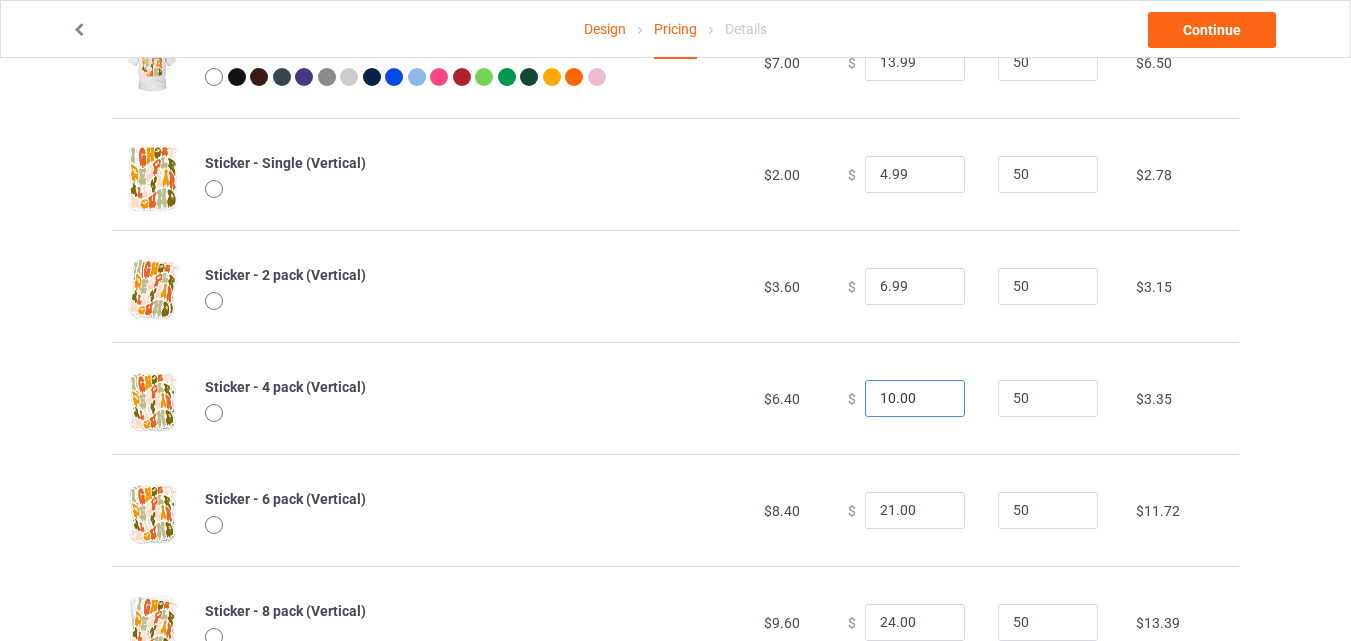 drag, startPoint x: 889, startPoint y: 401, endPoint x: 920, endPoint y: 404, distance: 31.144823 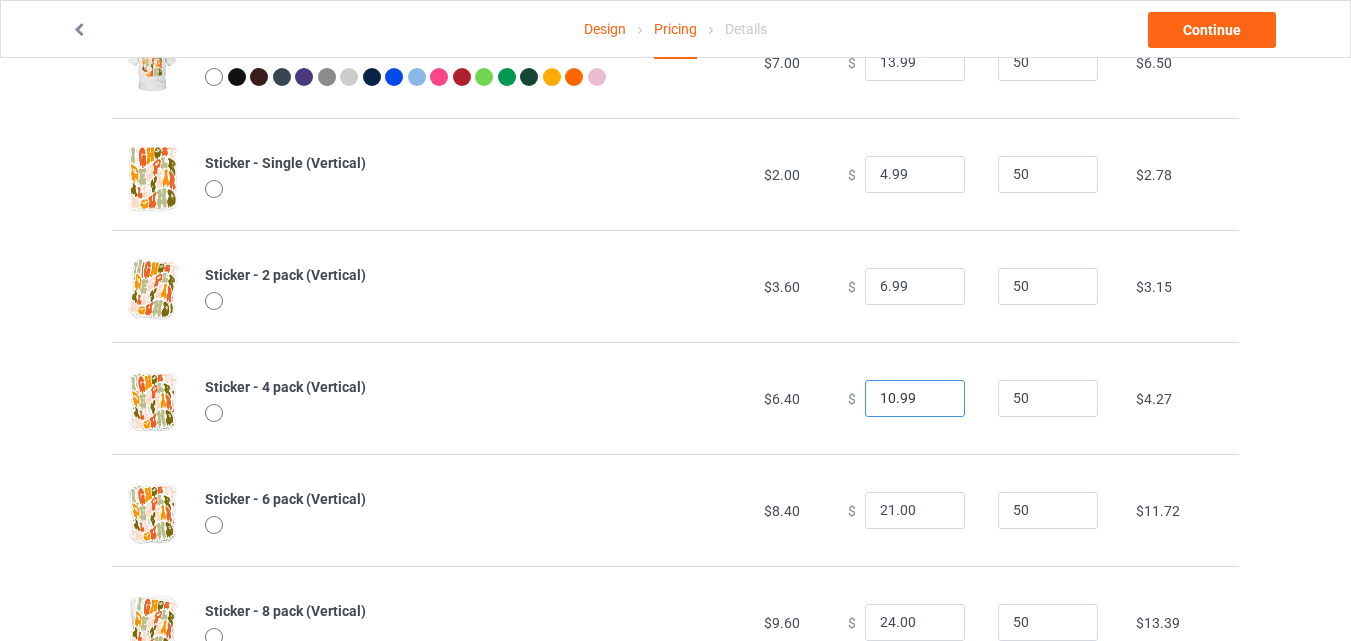 type on "10.99" 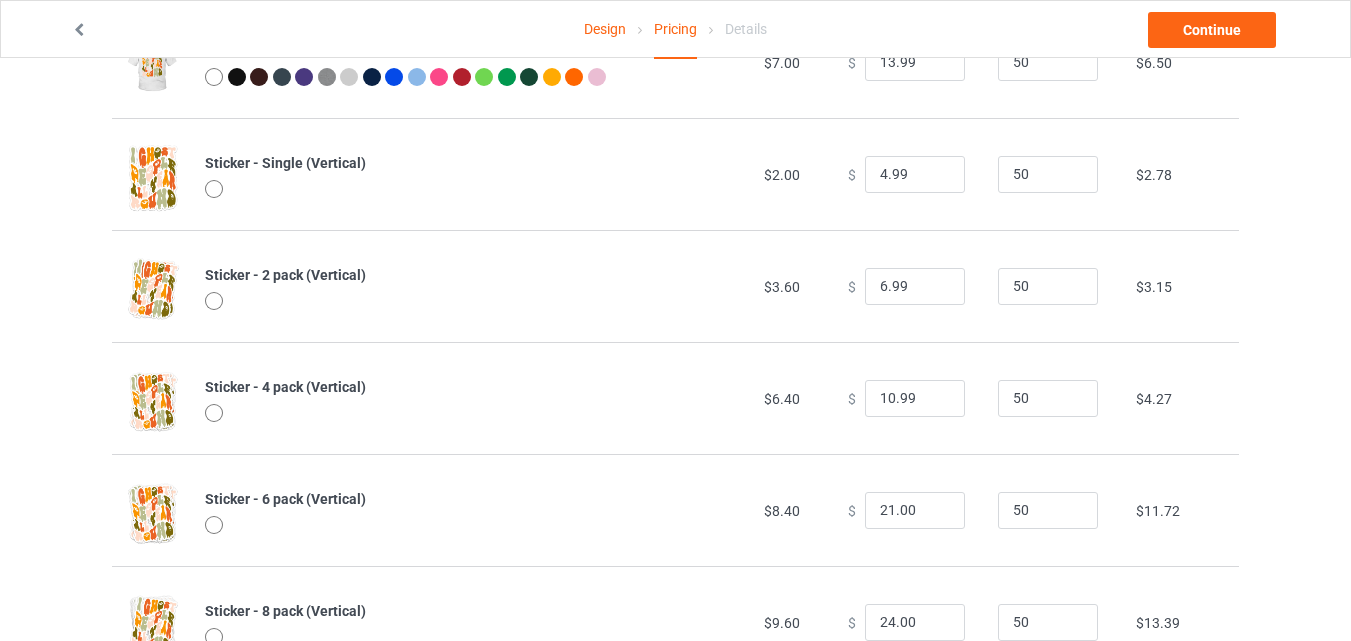 click on "$     10.99" at bounding box center [912, 398] 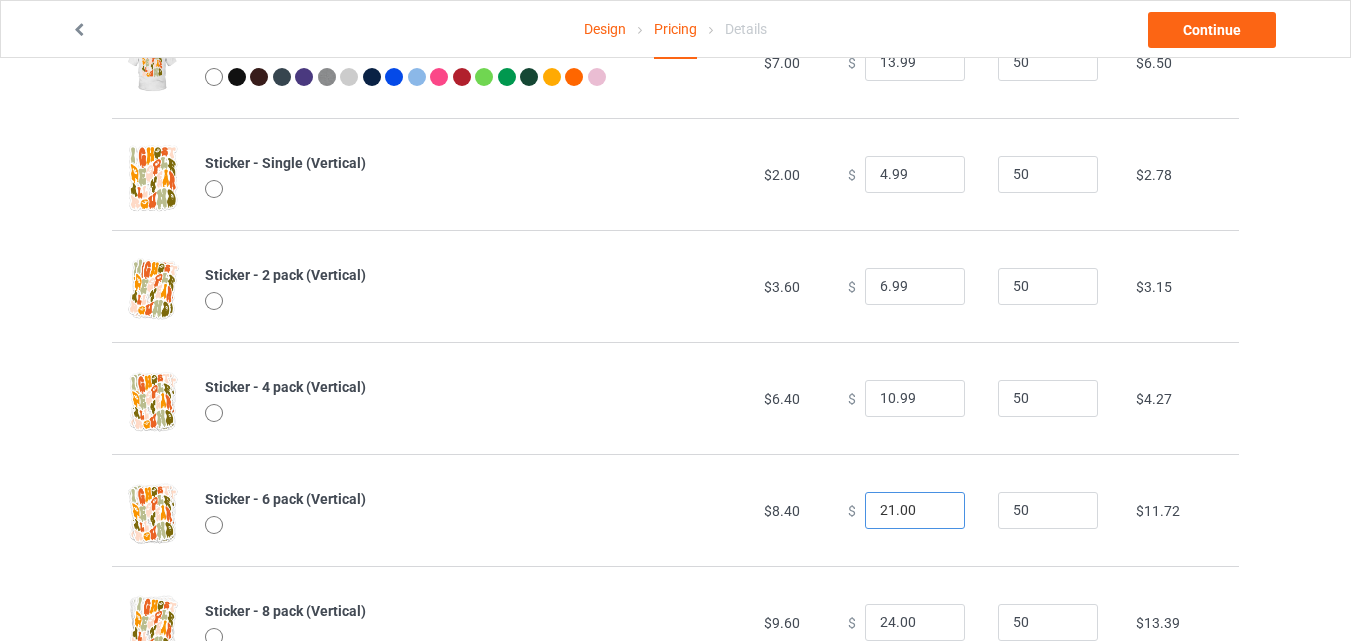 drag, startPoint x: 883, startPoint y: 517, endPoint x: 813, endPoint y: 515, distance: 70.028564 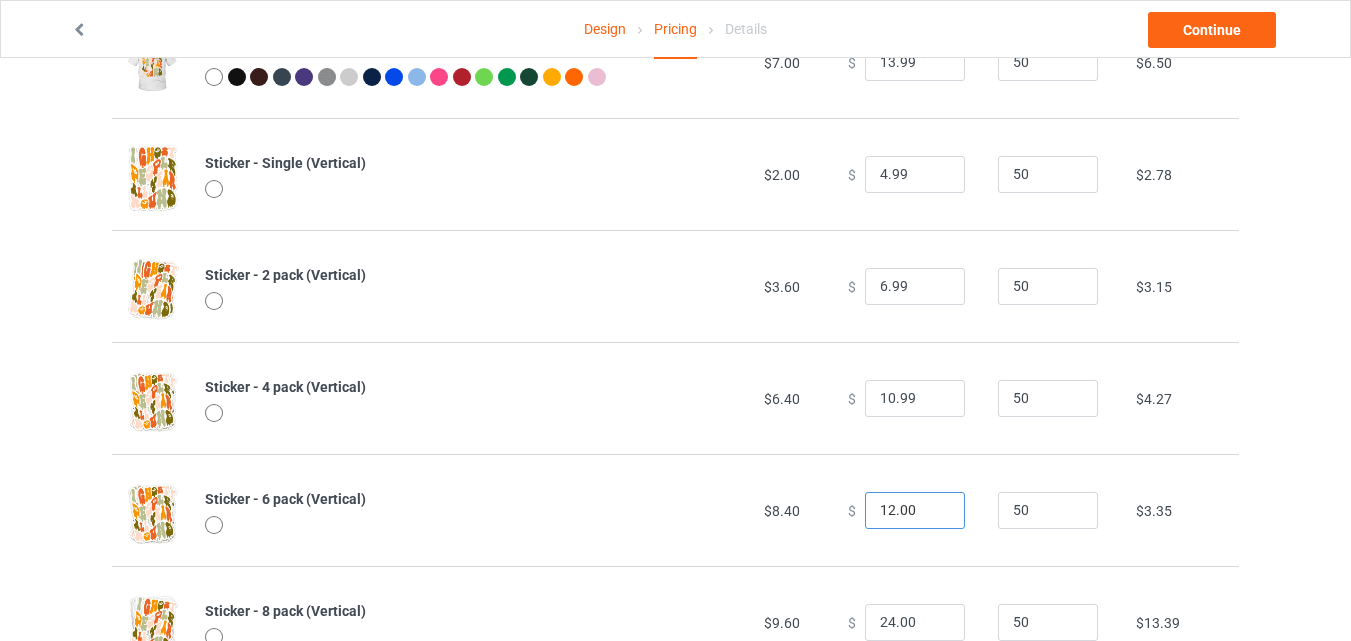 drag, startPoint x: 891, startPoint y: 518, endPoint x: 910, endPoint y: 519, distance: 19.026299 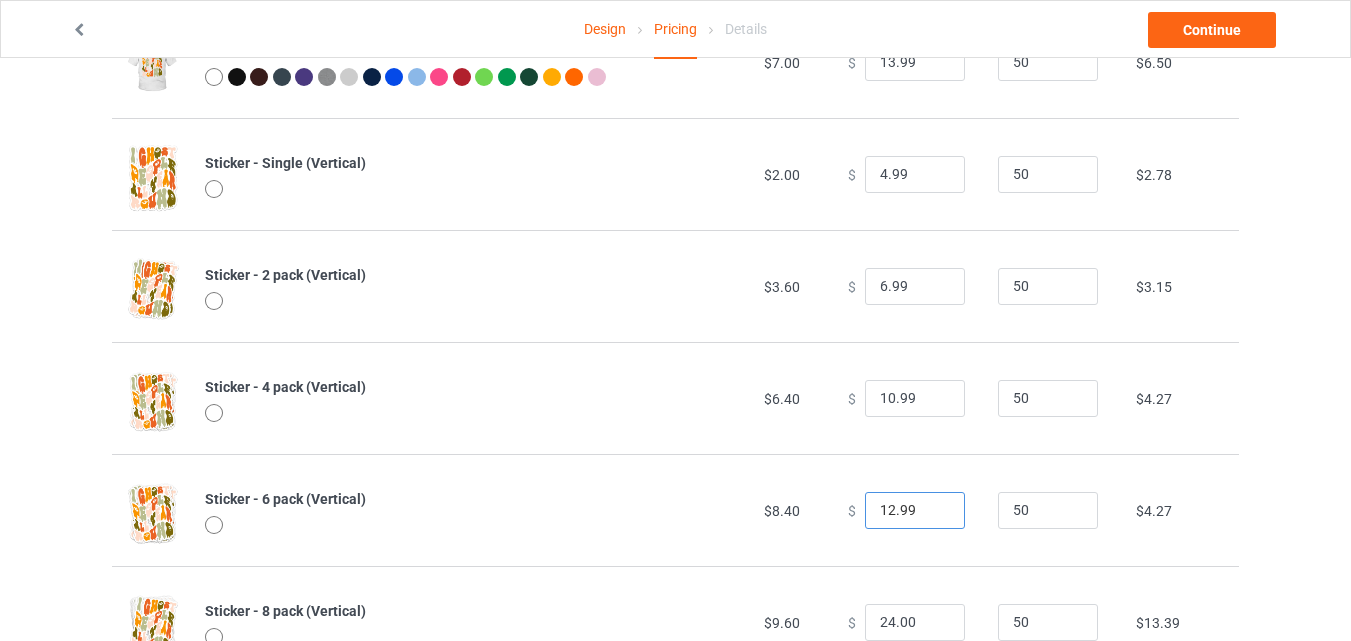 type on "12.99" 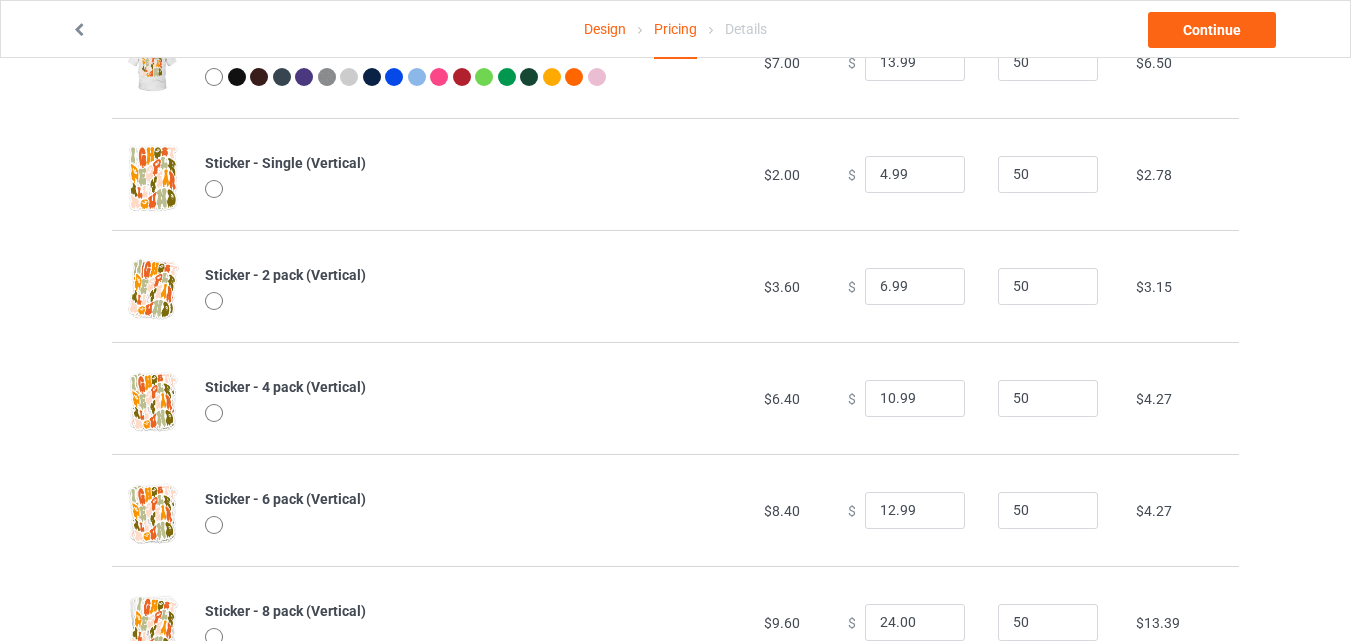 click on "$     12.99" at bounding box center [912, 510] 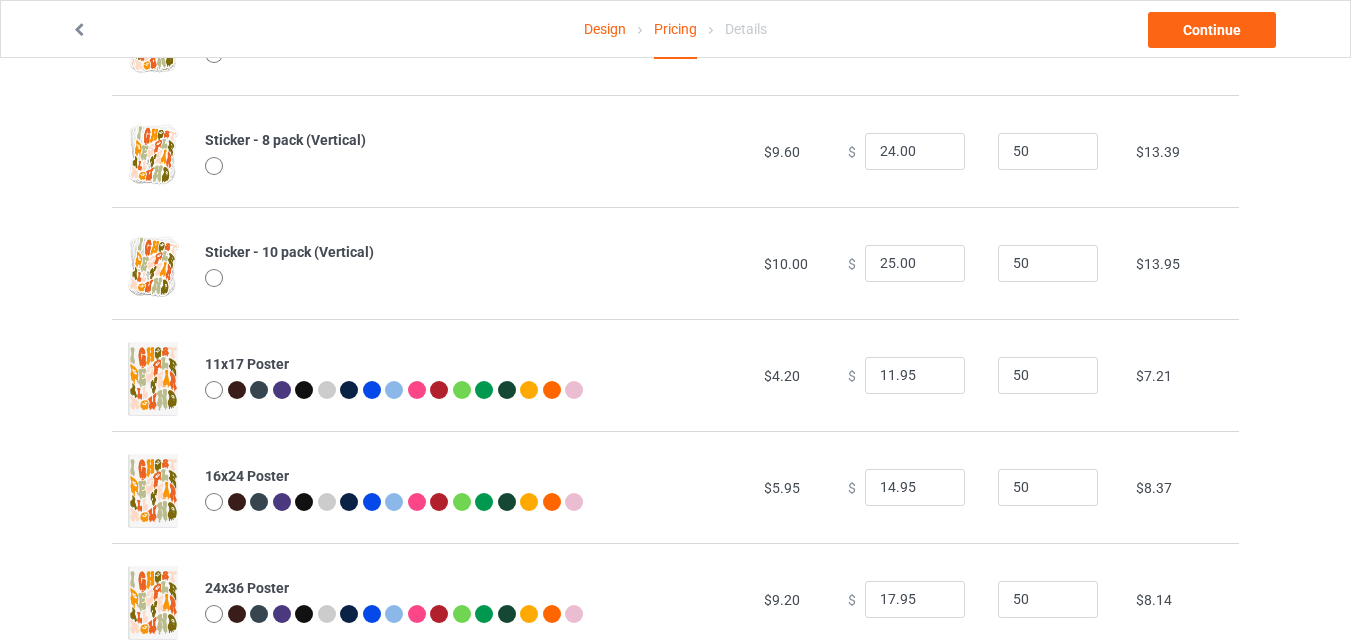scroll, scrollTop: 1341, scrollLeft: 0, axis: vertical 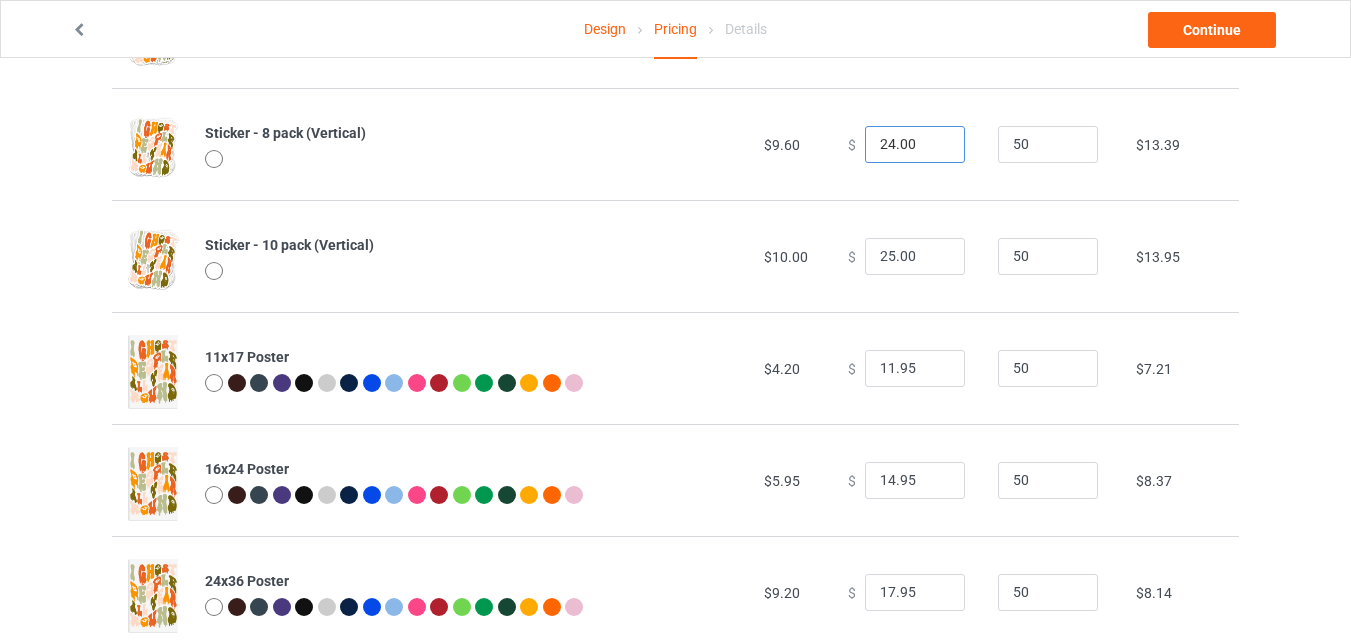 drag, startPoint x: 882, startPoint y: 149, endPoint x: 853, endPoint y: 149, distance: 29 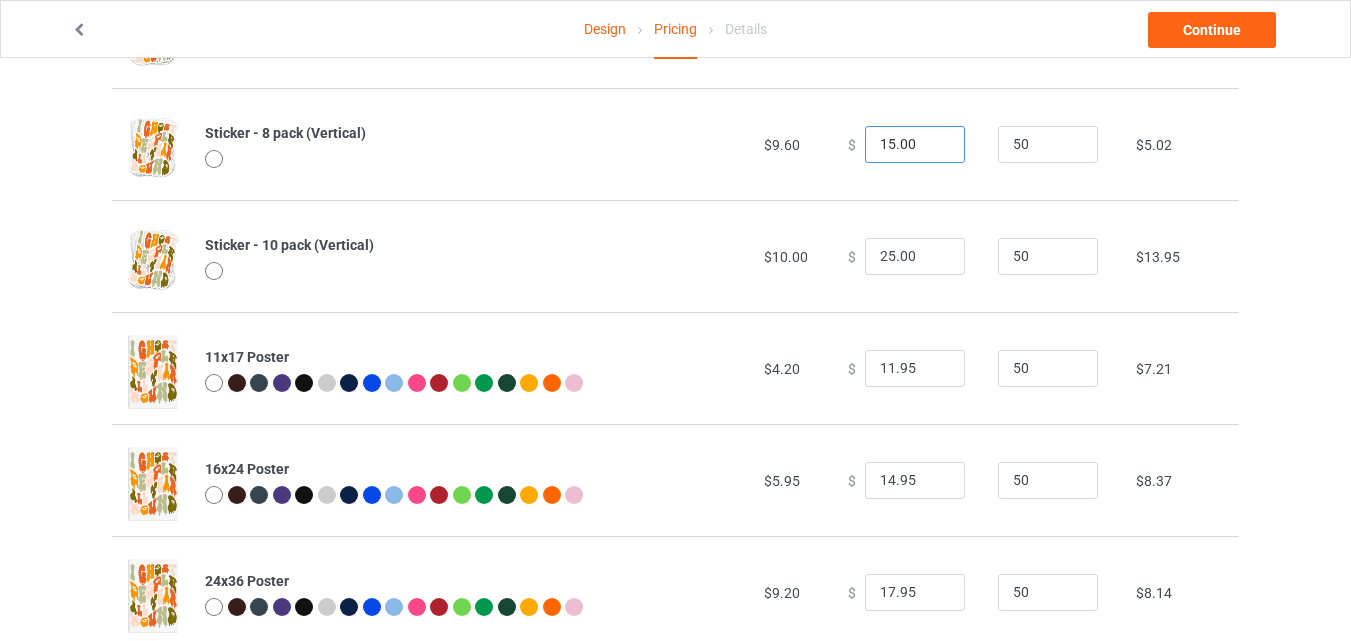drag, startPoint x: 888, startPoint y: 151, endPoint x: 929, endPoint y: 153, distance: 41.04875 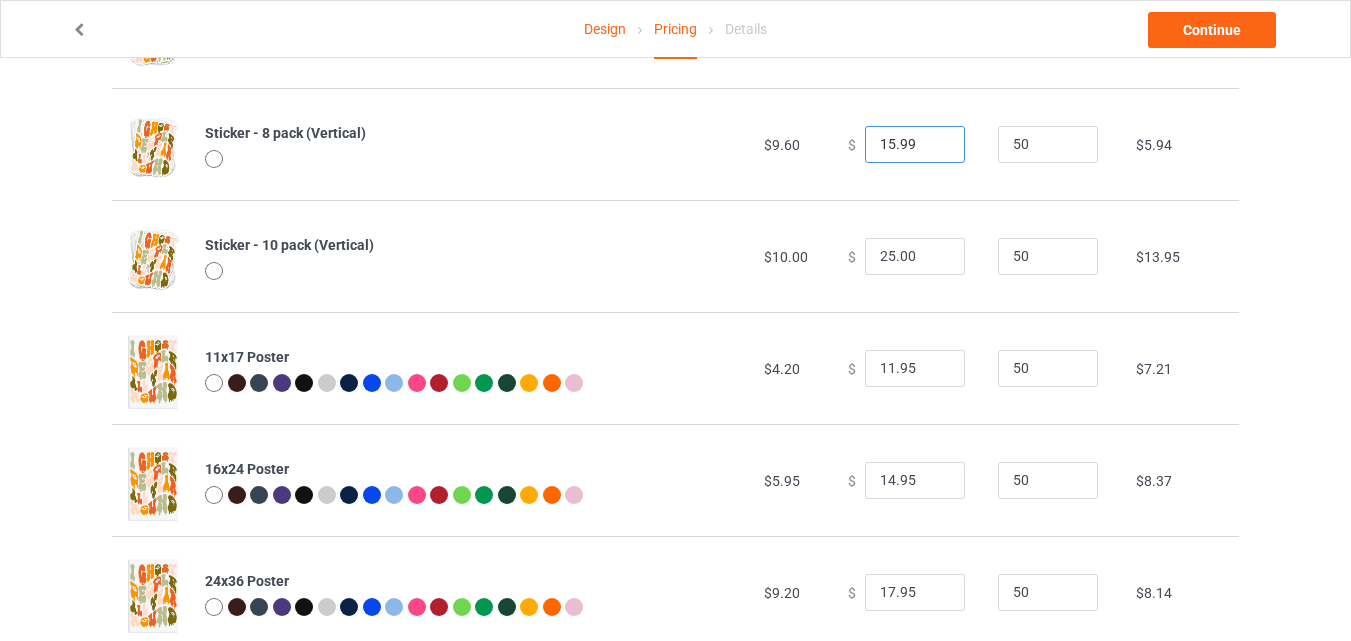 type on "15.99" 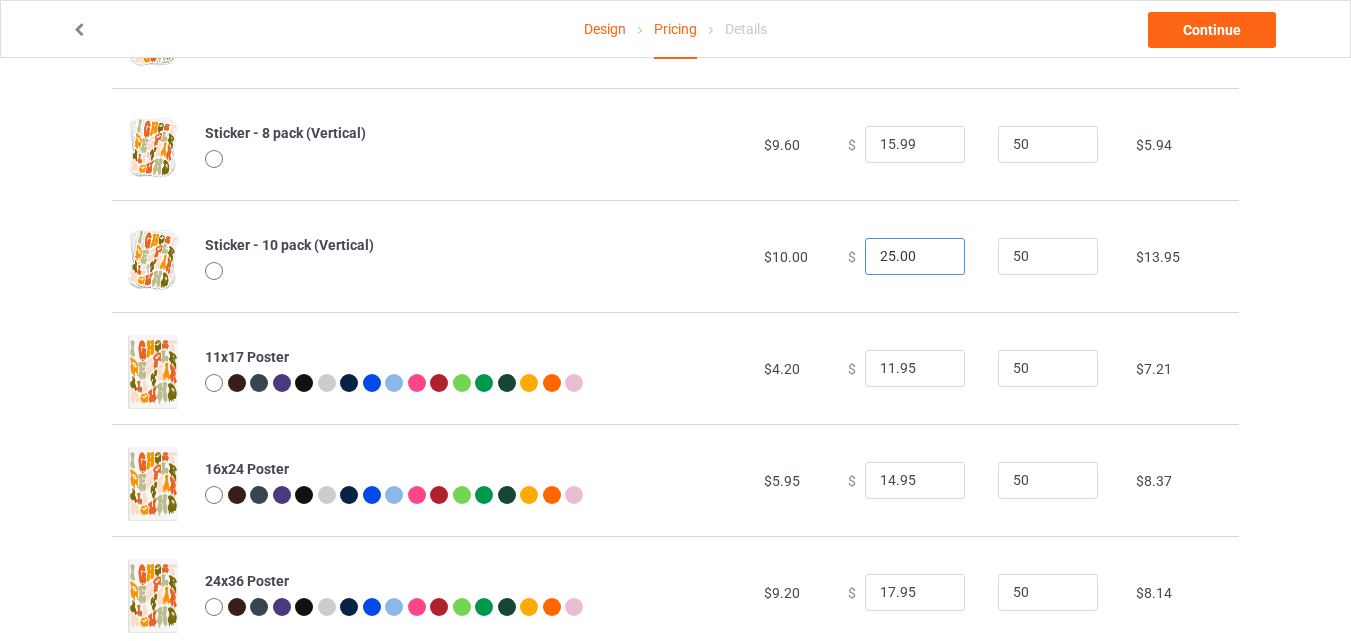 drag, startPoint x: 882, startPoint y: 256, endPoint x: 840, endPoint y: 256, distance: 42 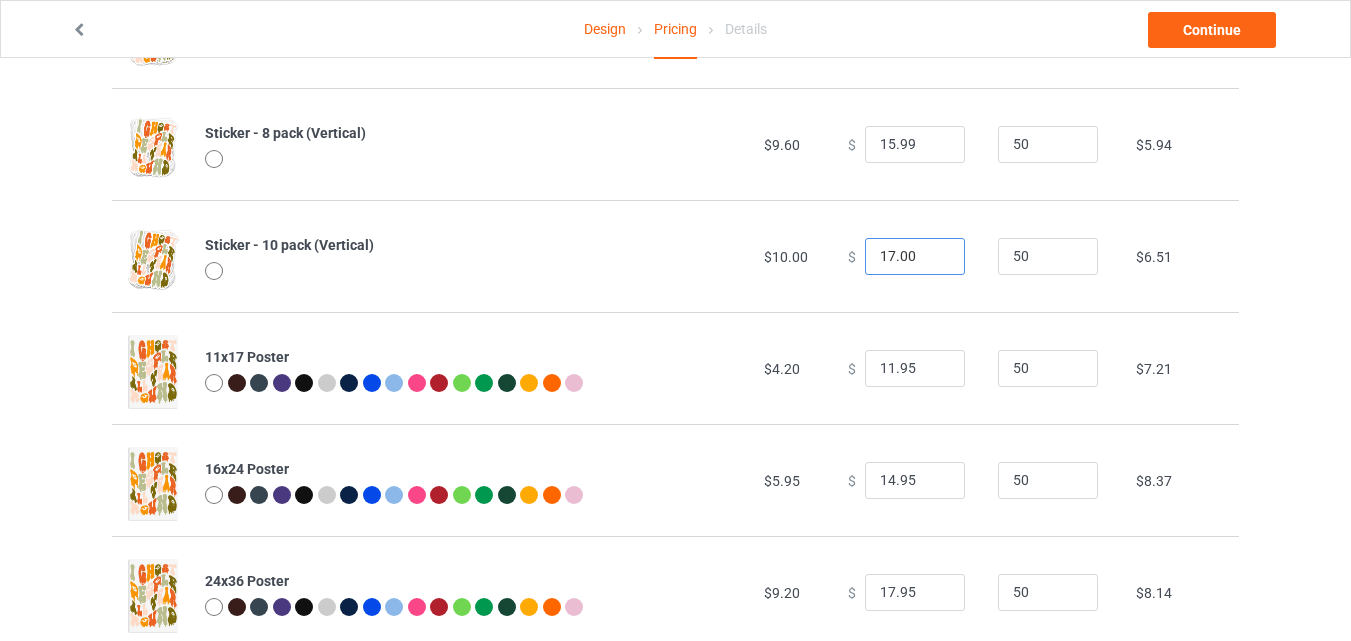 drag, startPoint x: 891, startPoint y: 258, endPoint x: 922, endPoint y: 259, distance: 31.016125 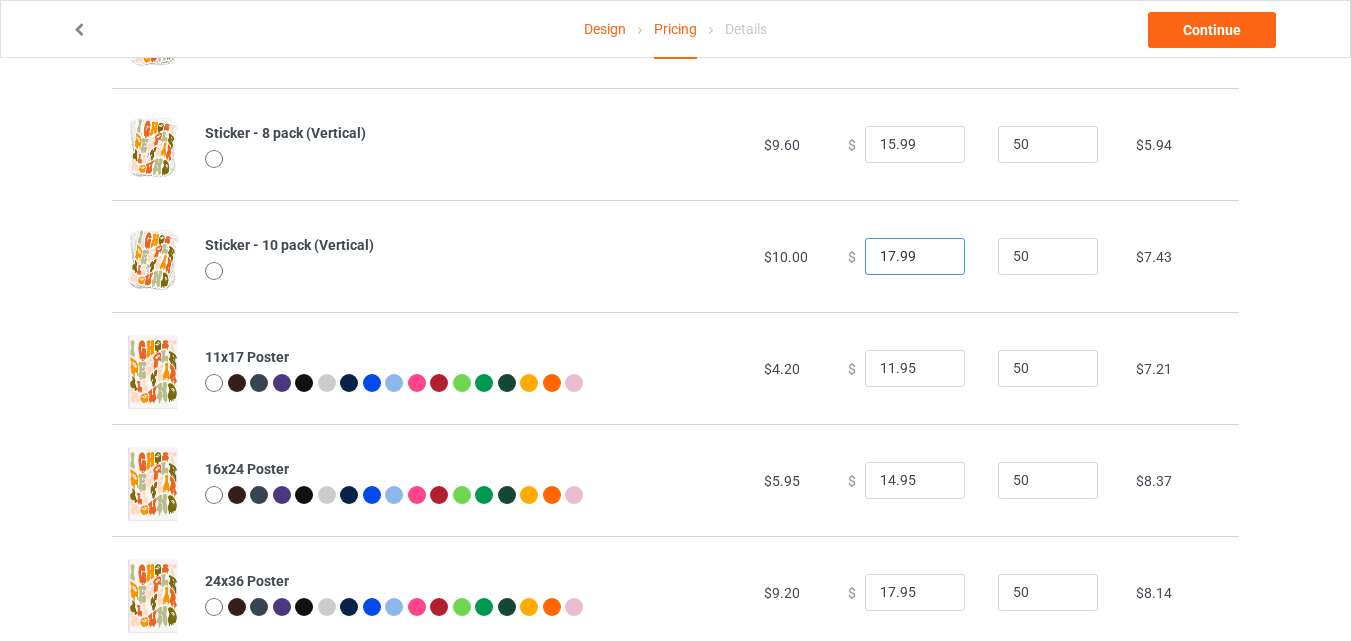 type on "17.99" 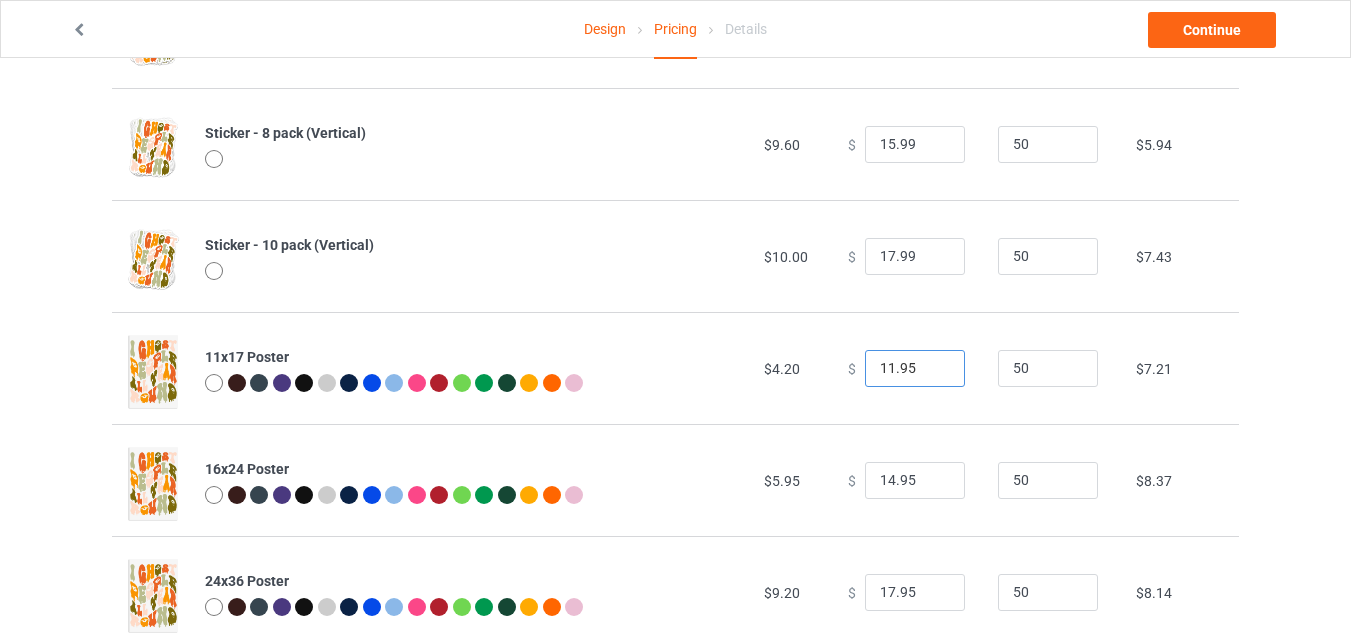drag, startPoint x: 883, startPoint y: 363, endPoint x: 834, endPoint y: 368, distance: 49.25444 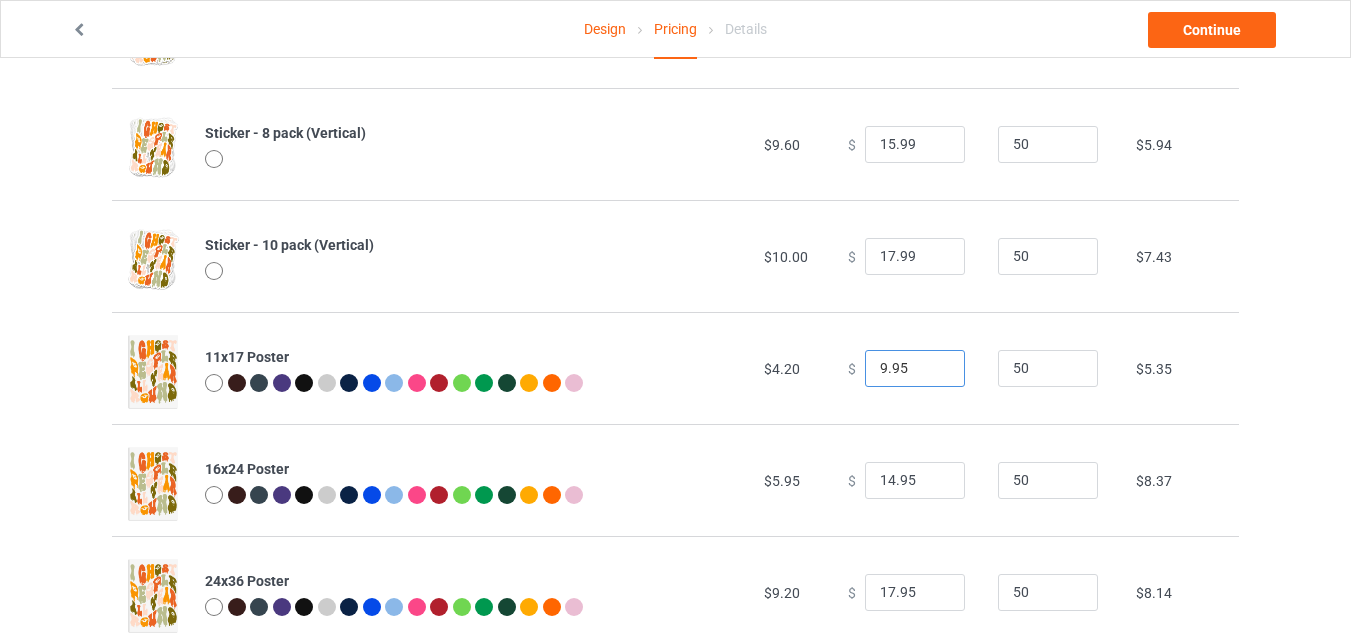 click on "9.95" at bounding box center [915, 369] 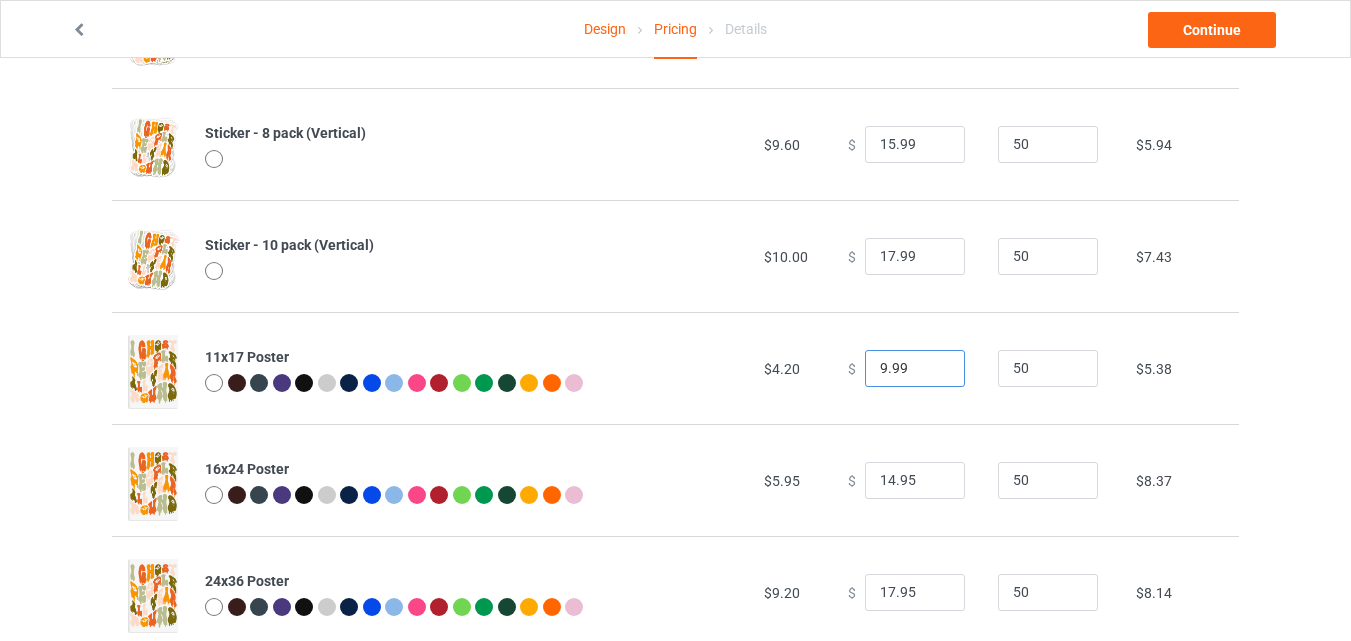type on "9.99" 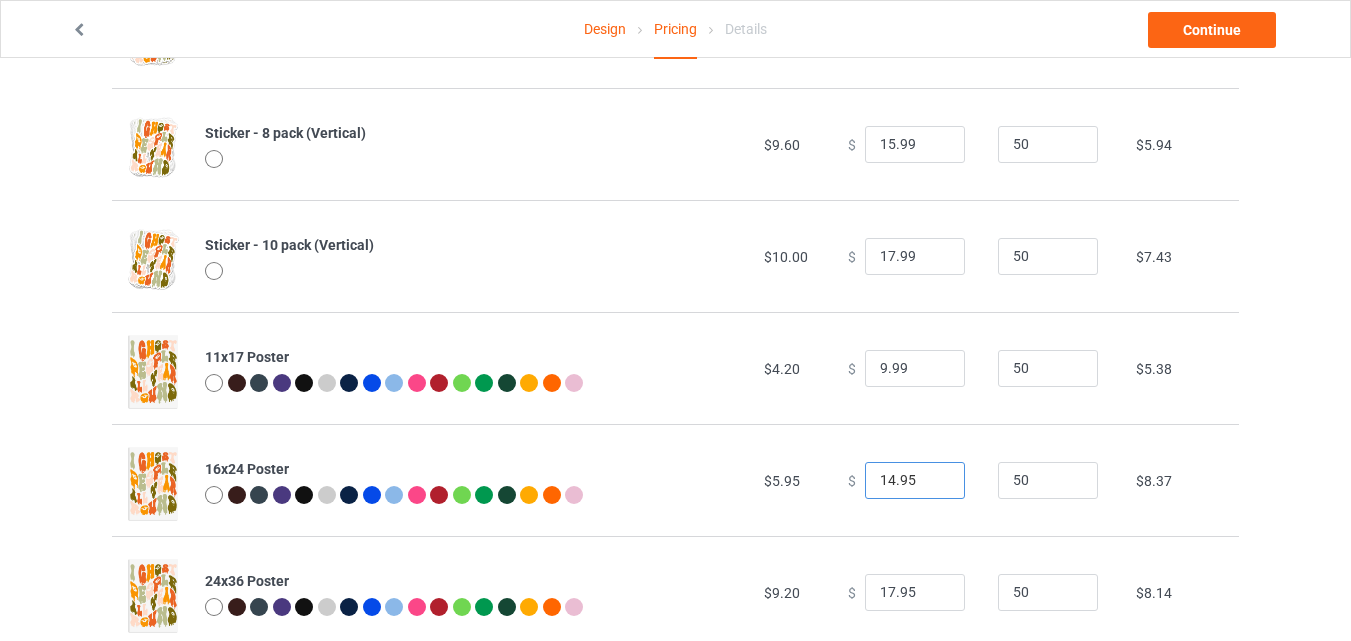 click on "14.95" at bounding box center (915, 481) 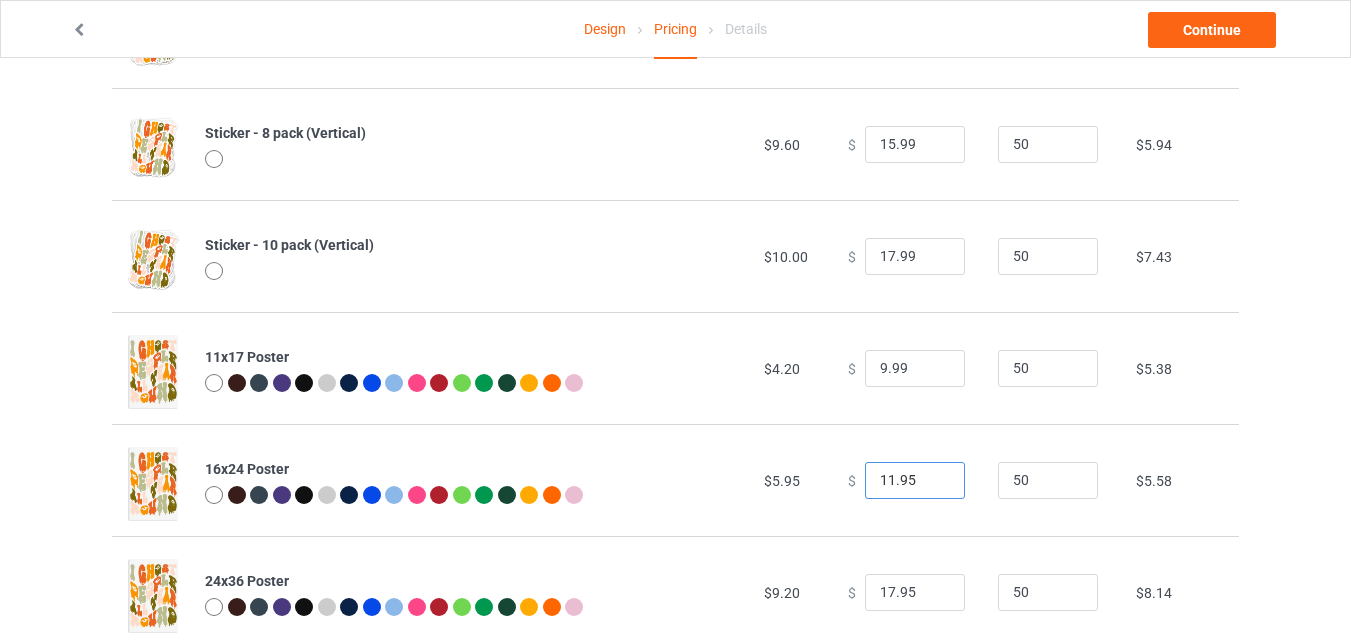 drag, startPoint x: 894, startPoint y: 479, endPoint x: 910, endPoint y: 480, distance: 16.03122 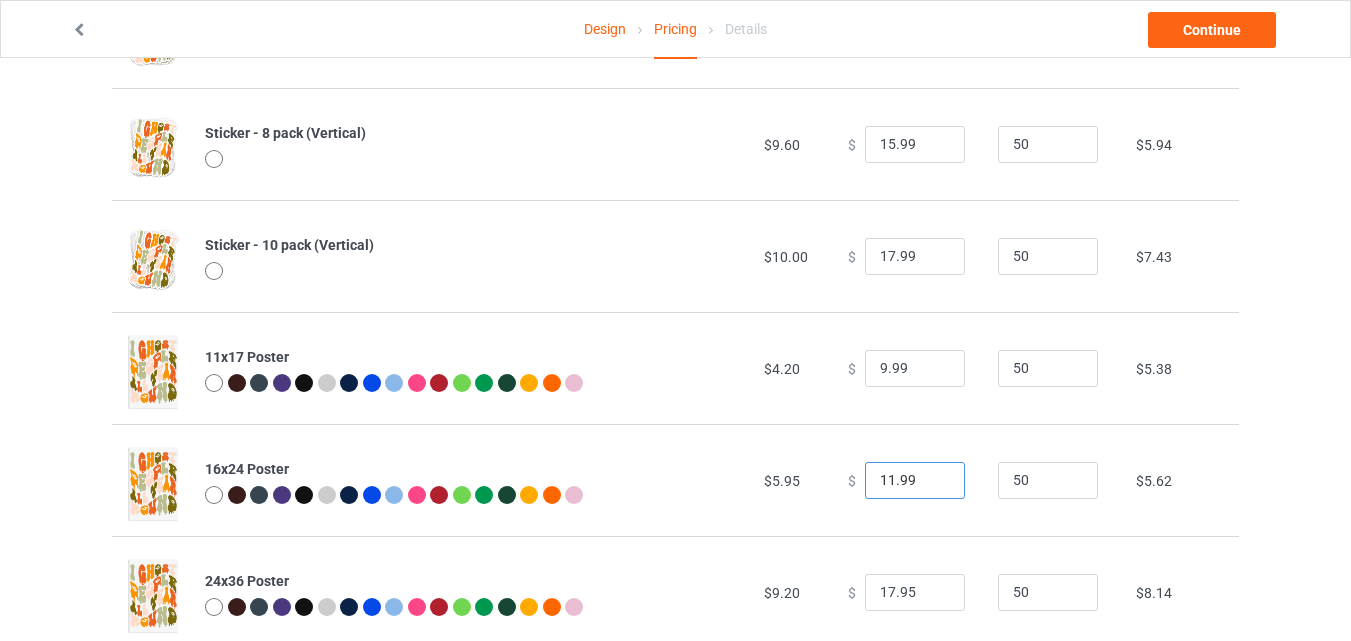 type on "11.99" 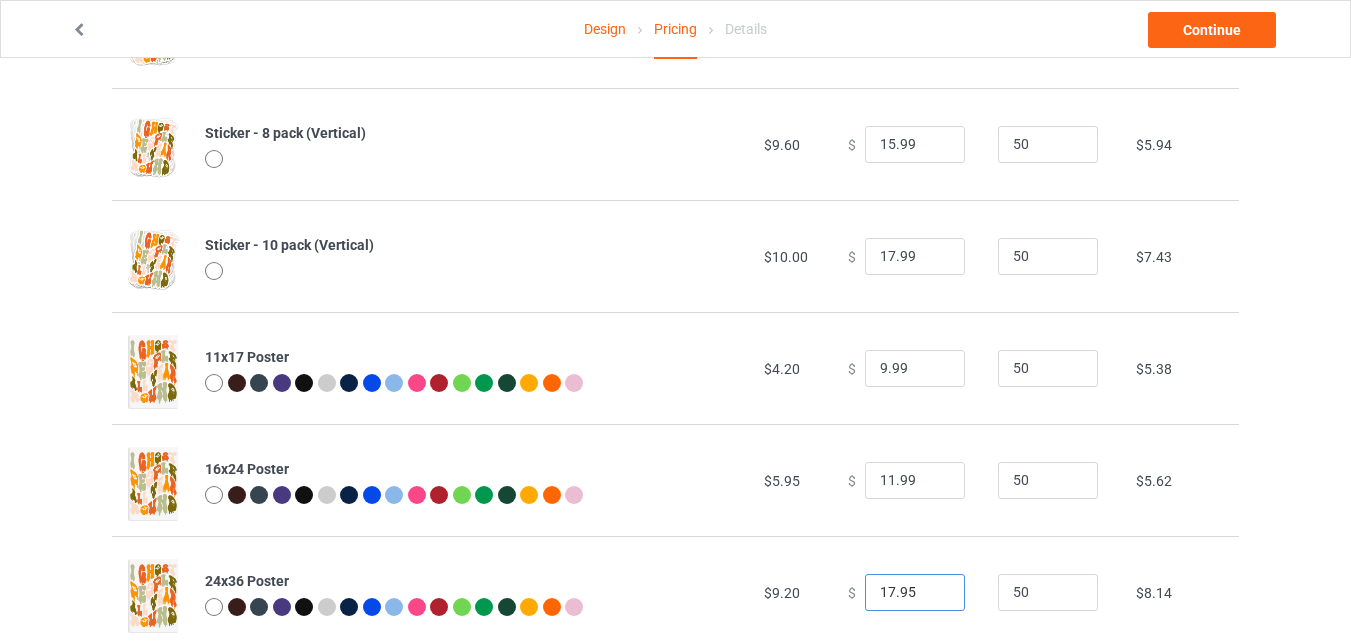 click on "17.95" at bounding box center (915, 593) 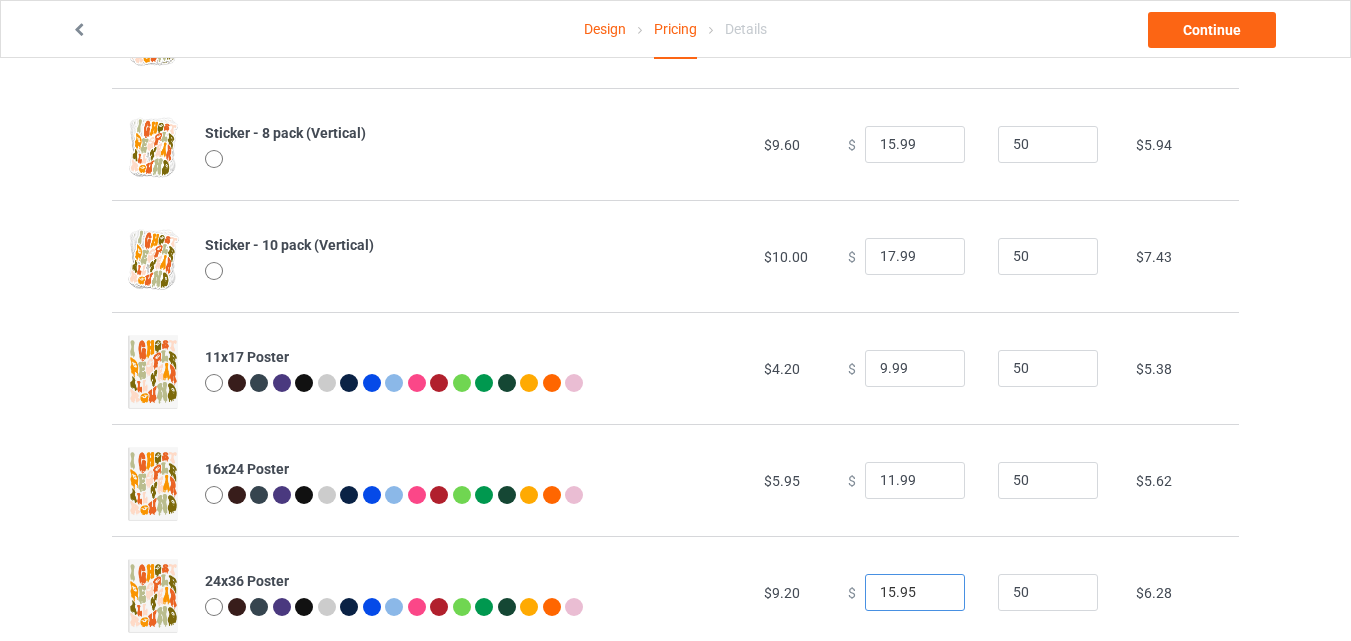 drag, startPoint x: 895, startPoint y: 593, endPoint x: 915, endPoint y: 594, distance: 20.024984 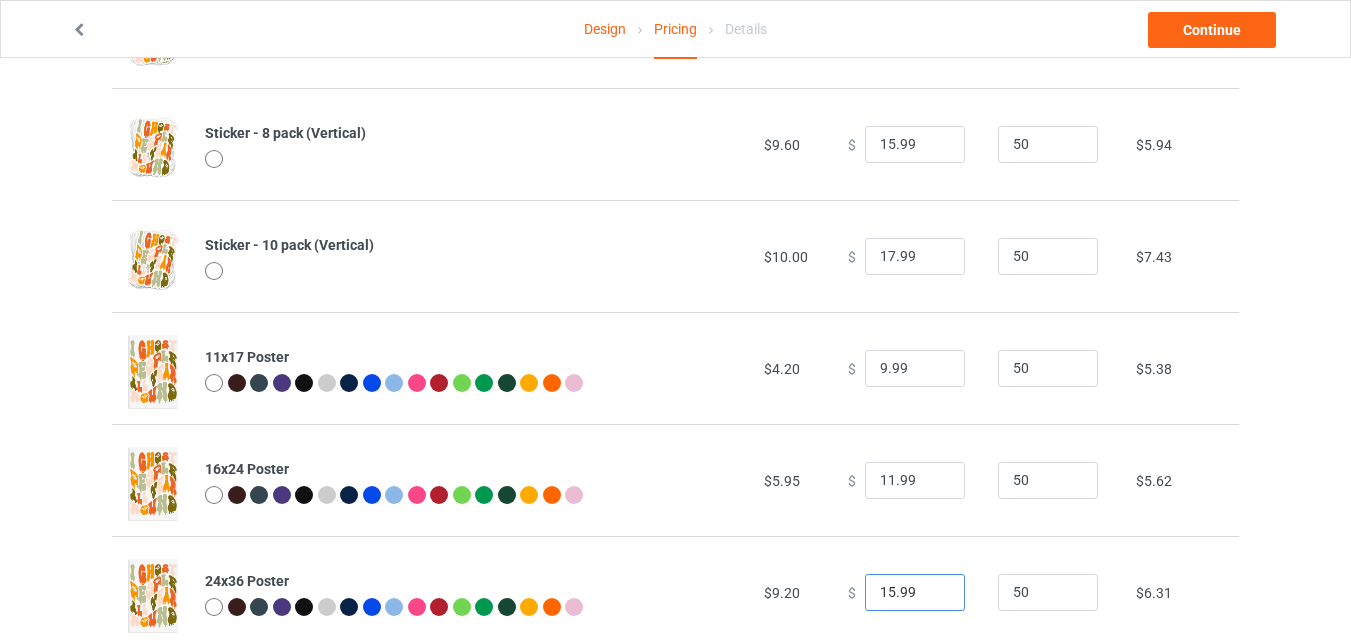 type on "15.99" 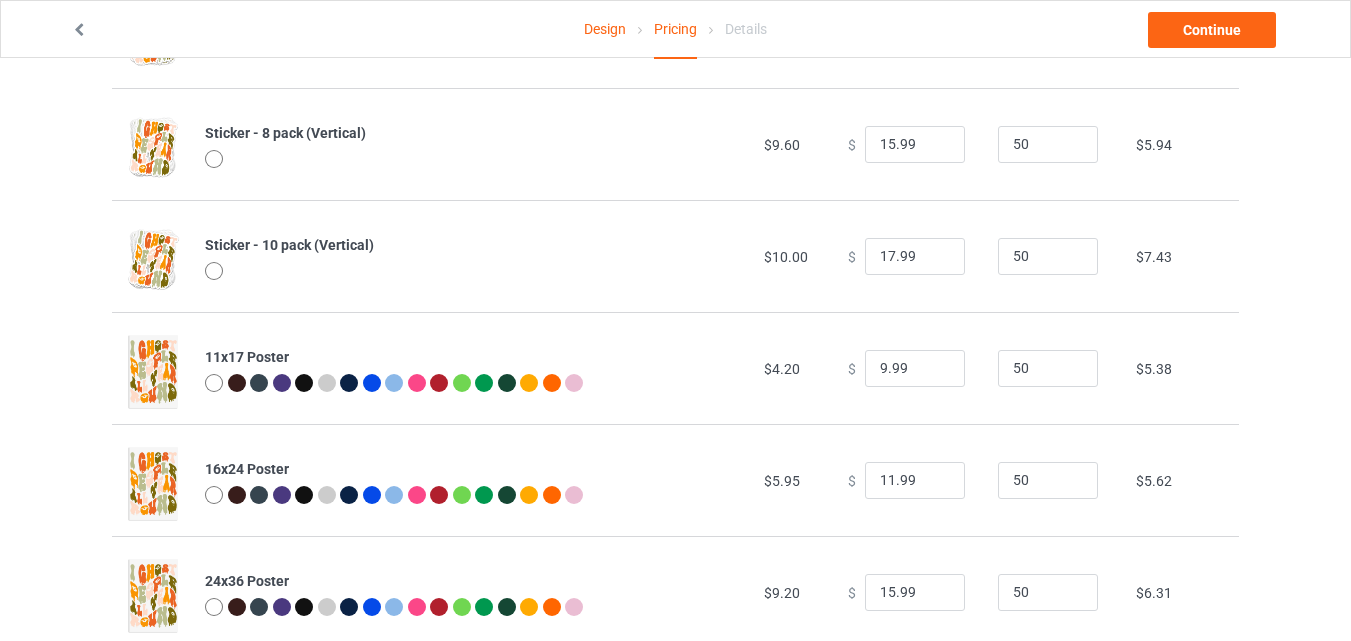 click on "50" at bounding box center [1056, 592] 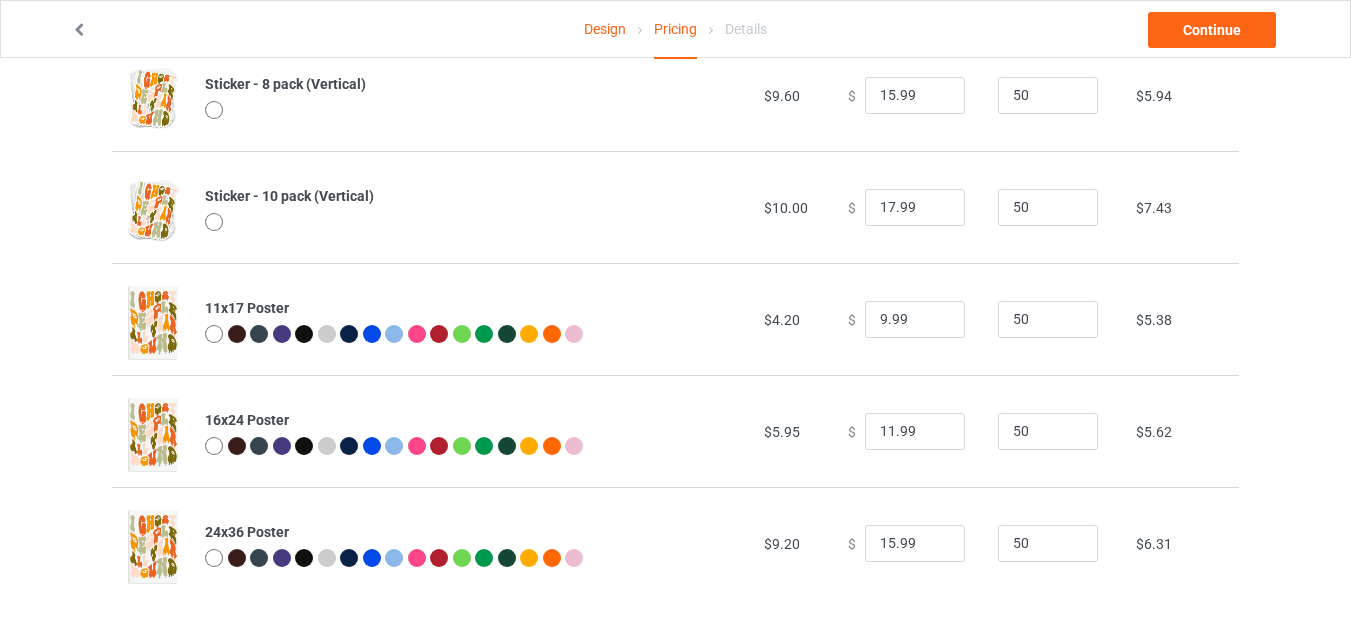 click on "Design Pricing Details Continue Pricing Estimated total profit $4,626.00 Product Base cost Sale price Expected sales   Your expected sales will change your profit estimate (on the right), but will not affect the actual amount of profit you earn. Profit / Unit   Your profit is your sale price minus your base cost and processing fee. Classic T-Shirt $6.00 $     11.99 50 $5.57 Premium Fit Mens Tee $11.50 $     17.99 50 $6.04 Hooded Sweatshirt $15.00 $     25.99 50 $10.22 Ladies T-Shirt $6.50 $     11.99 50 $5.11 Long Sleeve Tee $9.00 $     15.99 50 $6.50 Crewneck Sweatshirt $13.00 $     20.99 50 $7.43 Youth T-Shirt $7.00 $     13.99 50 $6.50 Sticker - Single (Vertical) $2.00 $     4.99 50 $2.78 Sticker - 2 pack (Vertical) $3.60 $     6.99 50 $3.15 Sticker - 4 pack (Vertical) $6.40 $     10.99 50 $4.27 Sticker - 6 pack (Vertical) $8.40 $     12.99 50 $4.27 Sticker - 8 pack (Vertical) $9.60 $     15.99 50 $5.94 Sticker - 10 pack (Vertical) $10.00 $     17.99 50 $7.43 $4.20" at bounding box center [675, -346] 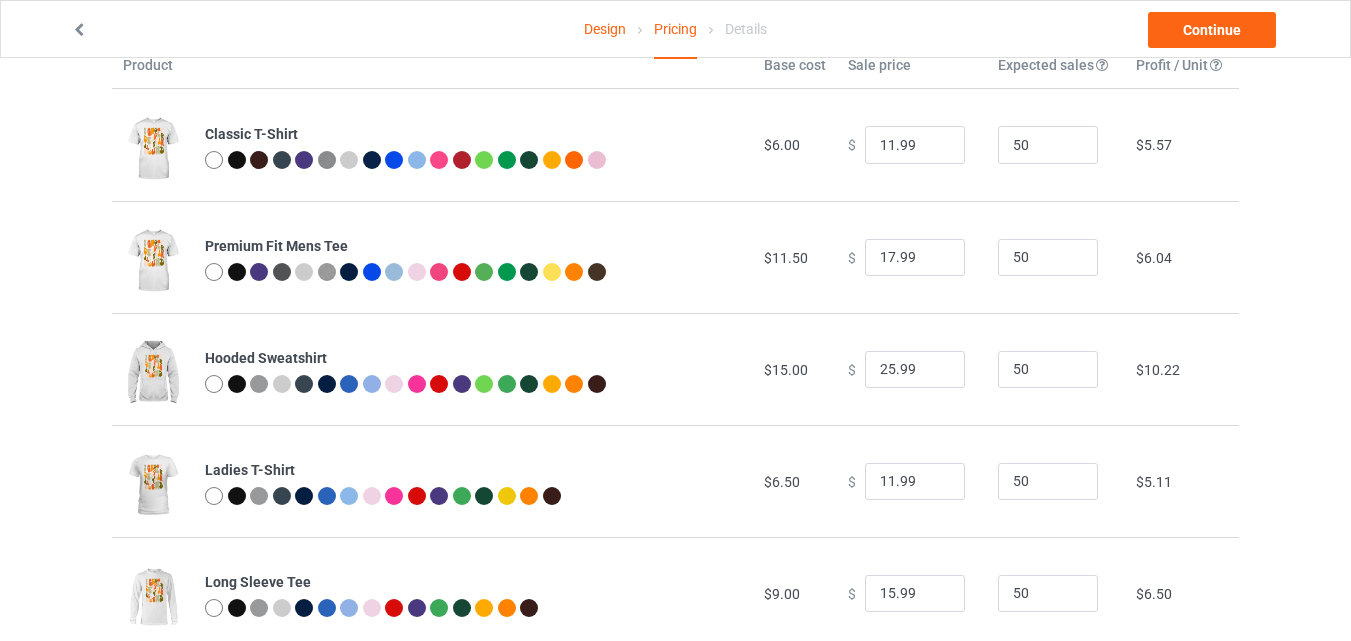 scroll, scrollTop: 0, scrollLeft: 0, axis: both 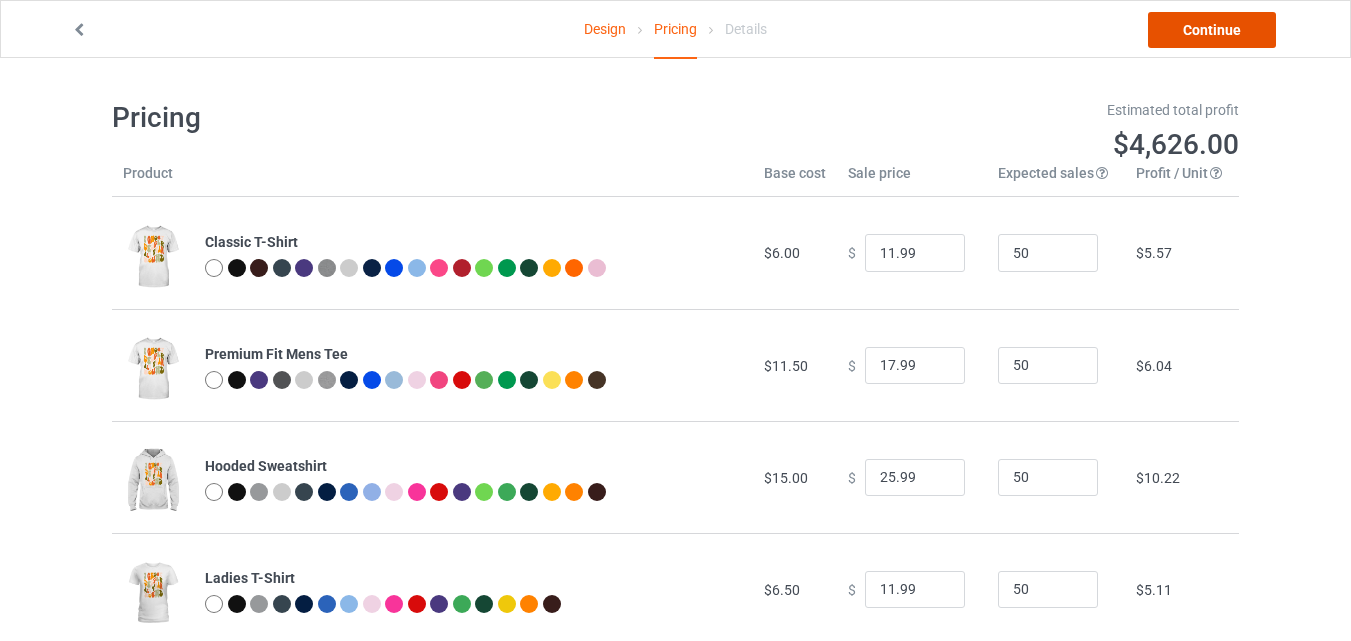 click on "Continue" at bounding box center (1212, 30) 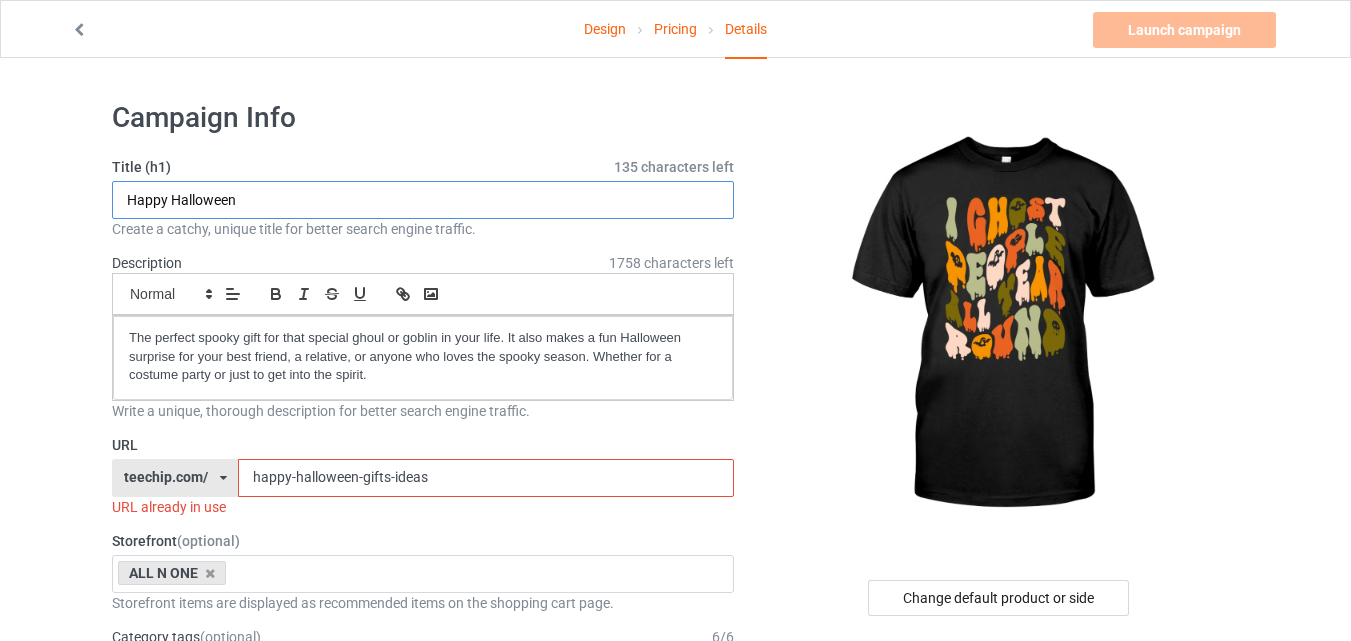 drag, startPoint x: 98, startPoint y: 195, endPoint x: 17, endPoint y: 195, distance: 81 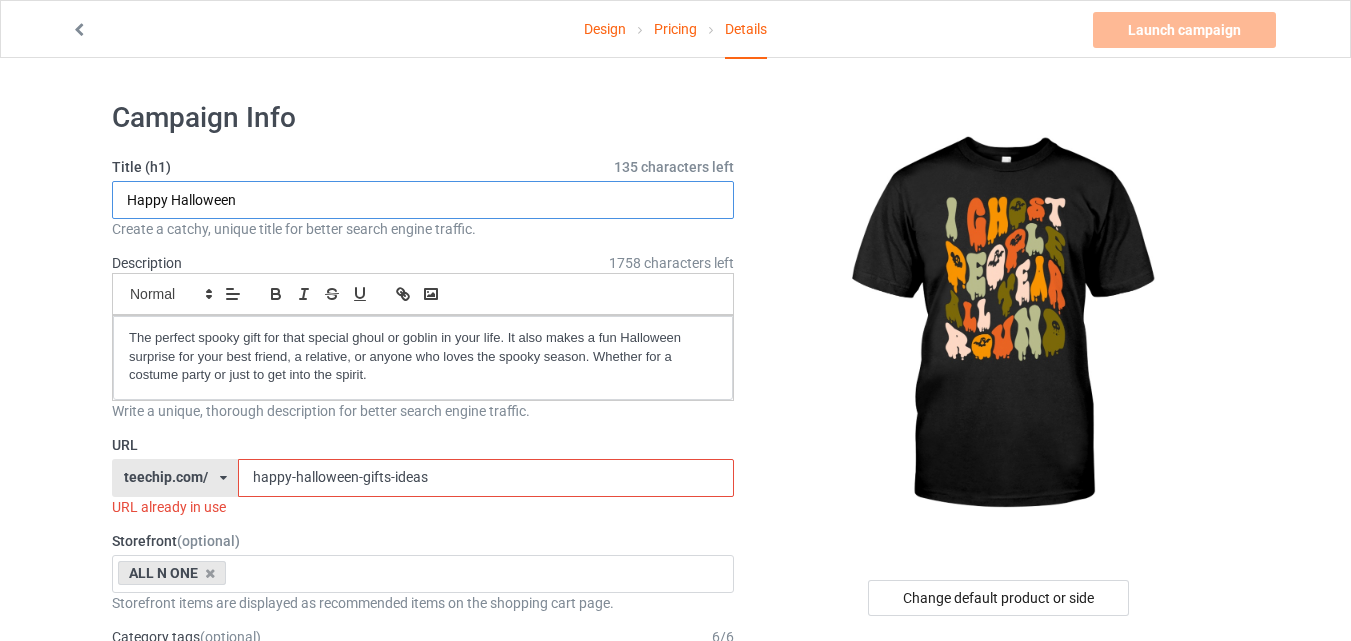 click on "Create a catchy, unique title for better search engine traffic. Description 1758   characters left       Small Normal Large Big Huge                                                                                     The perfect spooky gift for that special ghoul or goblin in your life. It also makes a fun Halloween surprise for your best friend, a relative, or anyone who loves the spooky season. Whether for a costume party or just to get into the spirit. Write a unique, thorough description for better search engine traffic. URL teechip.com/ teechip.com/ [URL] happy-halloween-gifts-ideas URL already in use Storefront (optional) ALL N ONE Dim And Bright [ID] [ID] Storefront items are displayed as recommended items on the shopping cart page. Category tags (optional) 6 / 6 Halloween Holidays & Events US Holidays Funny Quotes Age Jobs" at bounding box center (675, 1118) 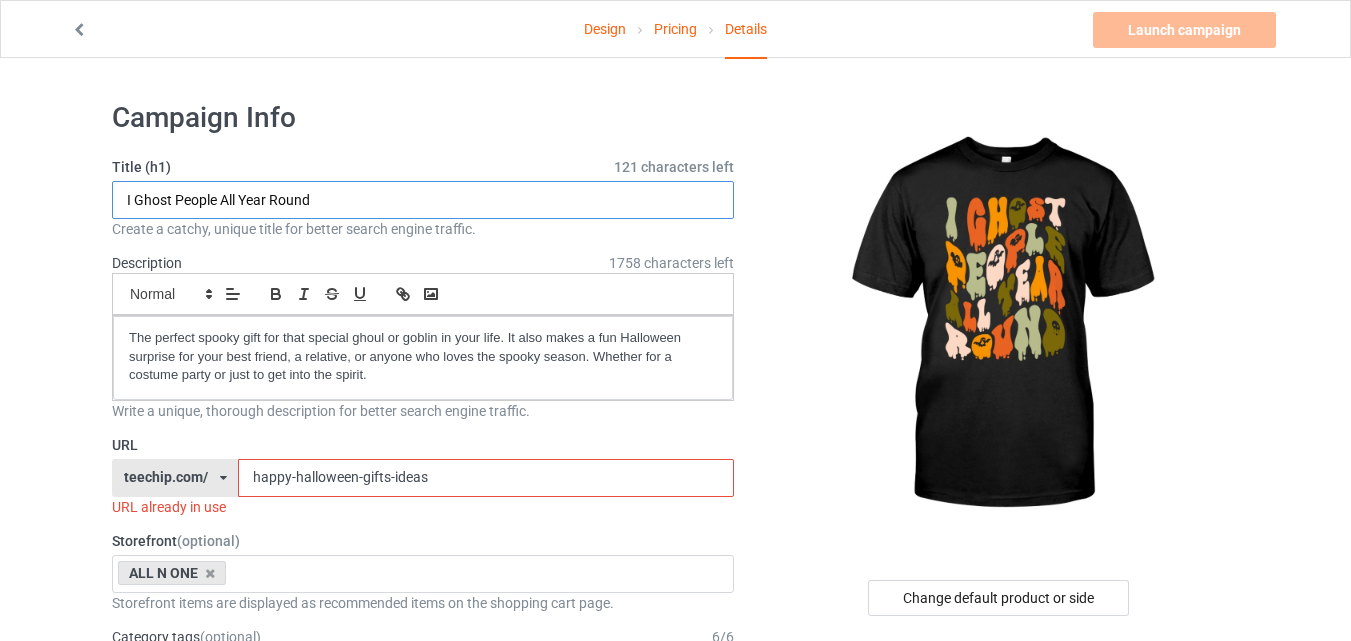 type on "I Ghost People All Year Round" 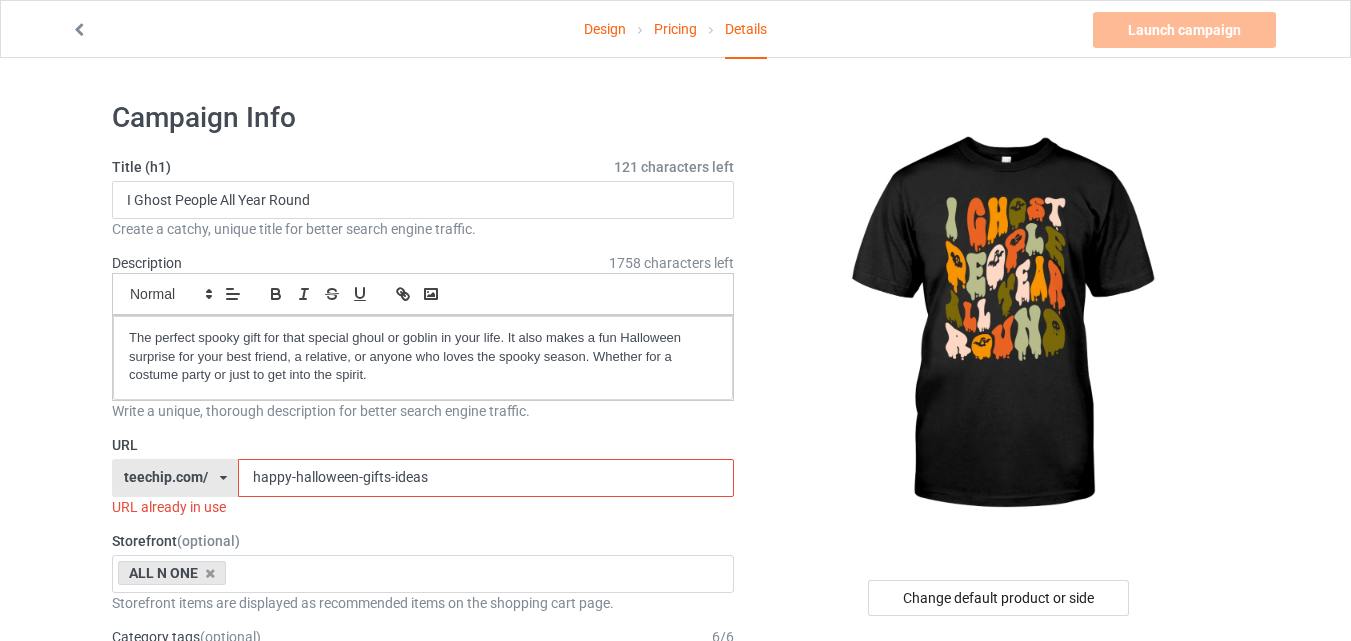 click on "I Ghost People All Year Round Create a catchy, unique title for better search engine traffic. Description 1758   characters left       Small Normal Large Big Huge                                                                                     The perfect spooky gift for that special ghoul or goblin in your life. It also makes a fun Halloween surprise for your best friend, a relative, or anyone who loves the spooky season. Whether for a costume party or just to get into the spirit. Write a unique, thorough description for better search engine traffic. URL teechip.com/ teechip.com/ [URL] happy-halloween-gifts-ideas URL already in use Storefront (optional) ALL N ONE Dim And Bright [ID] [ID] Storefront items are displayed as recommended items on the shopping cart page. Category tags (optional) 6 / 6 Halloween Holidays & Events US Holidays Age BLM" at bounding box center [675, 1118] 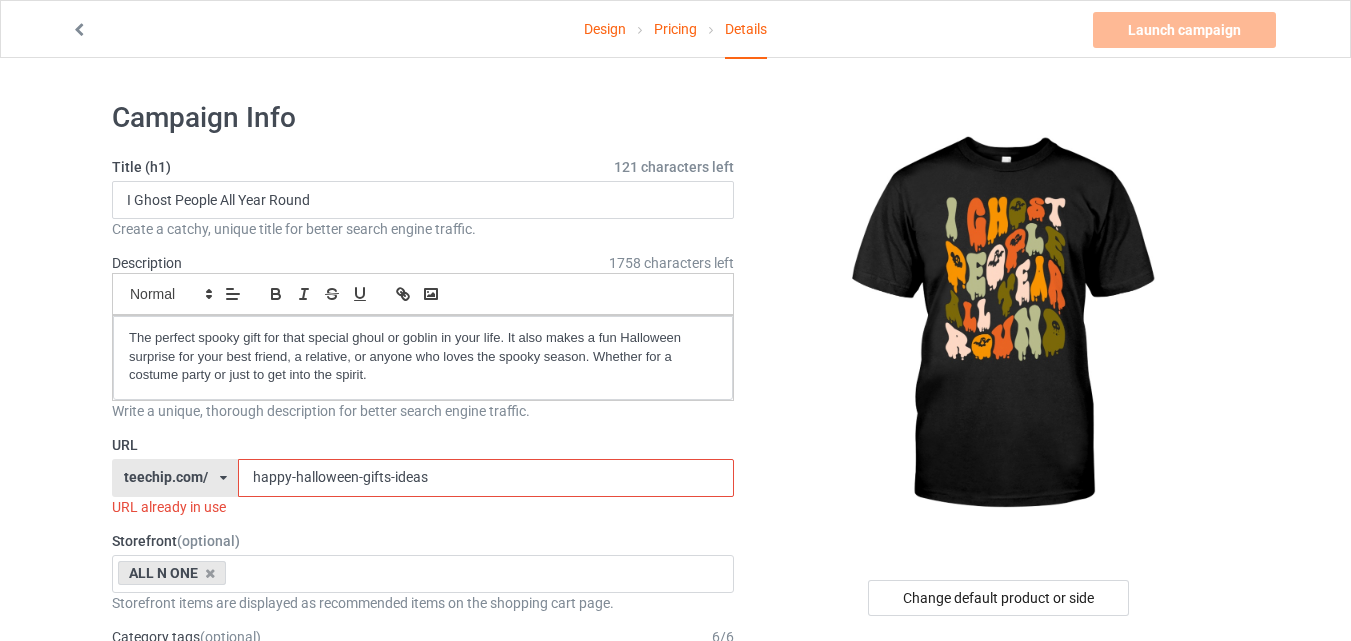 drag, startPoint x: 454, startPoint y: 482, endPoint x: 197, endPoint y: 478, distance: 257.03113 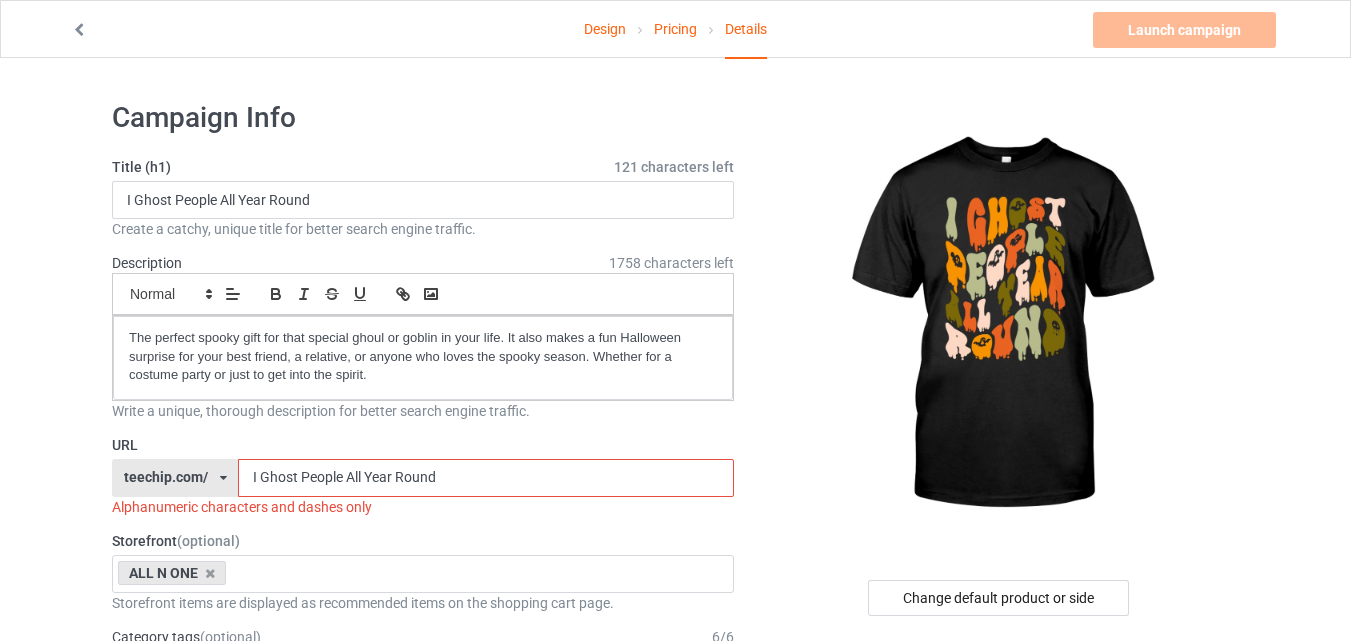 click on "I Ghost People All Year Round" at bounding box center (485, 478) 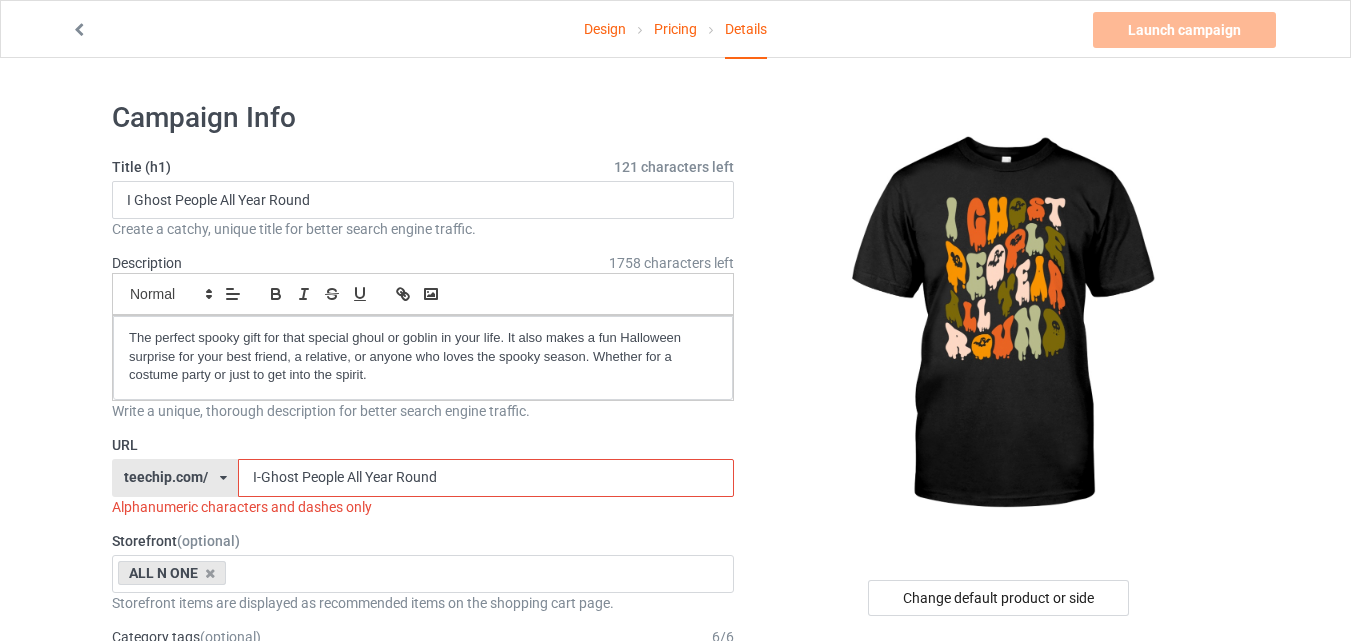 click on "I-Ghost People All Year Round" at bounding box center (485, 478) 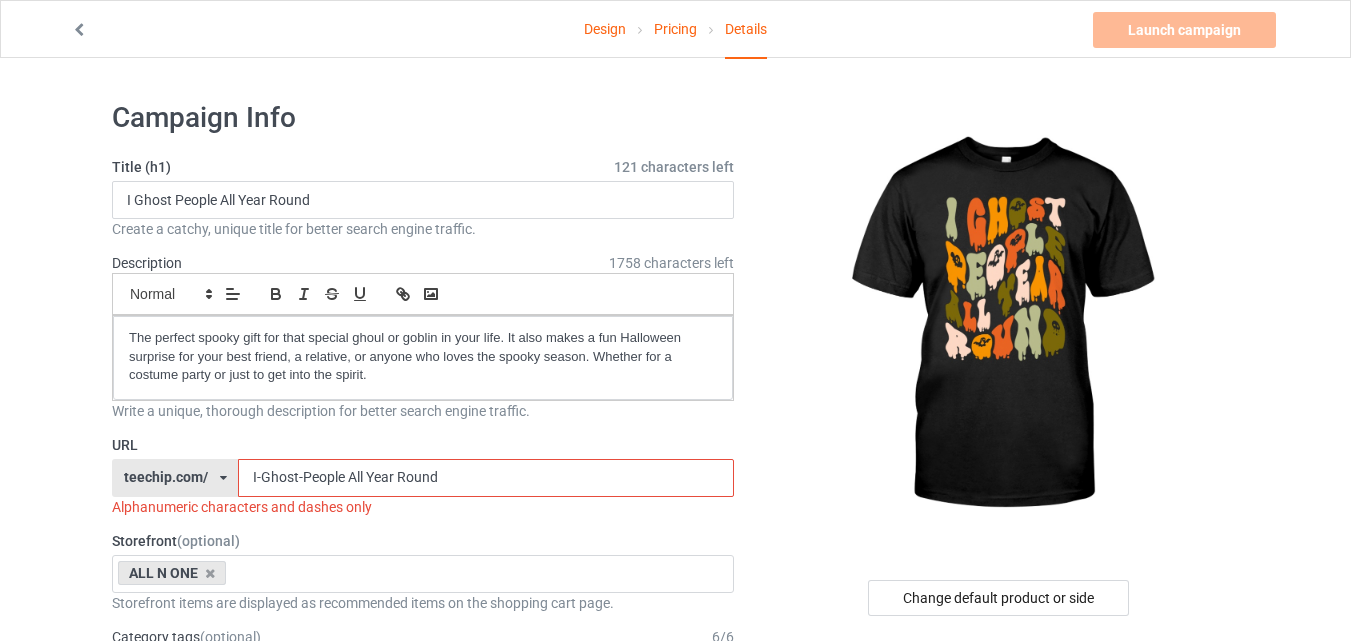 click on "I-Ghost-People All Year Round" at bounding box center (485, 478) 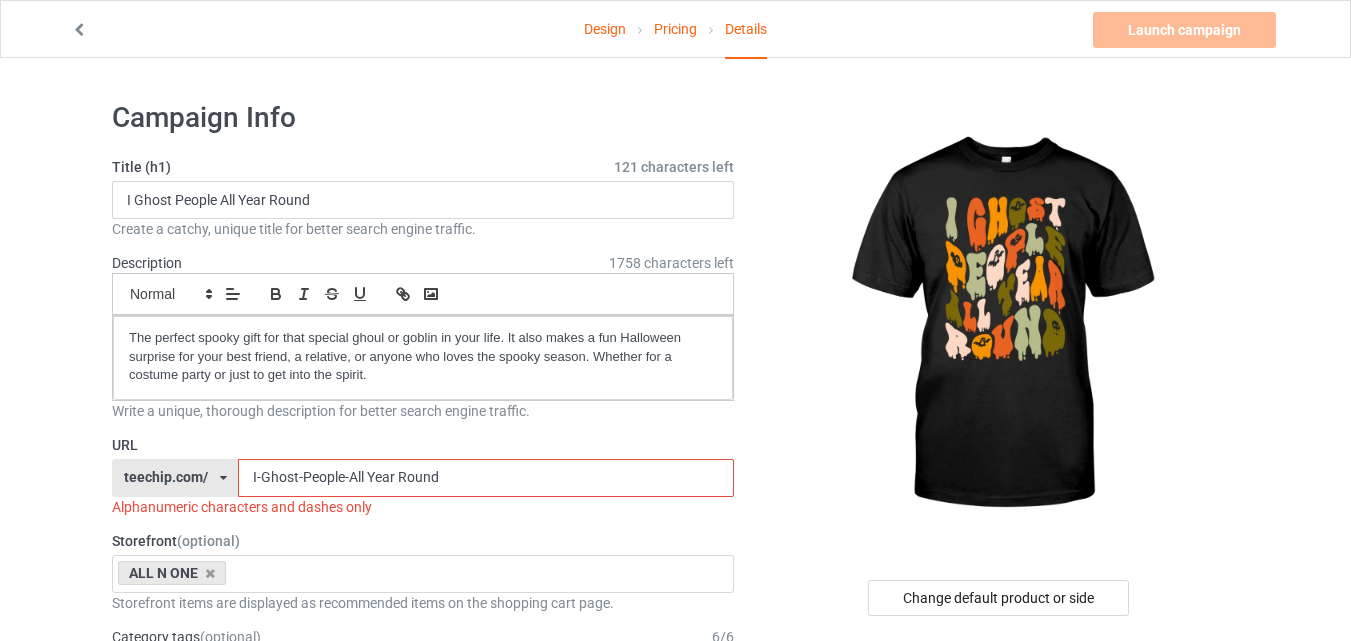 click on "I-Ghost-People-All Year Round" at bounding box center (485, 478) 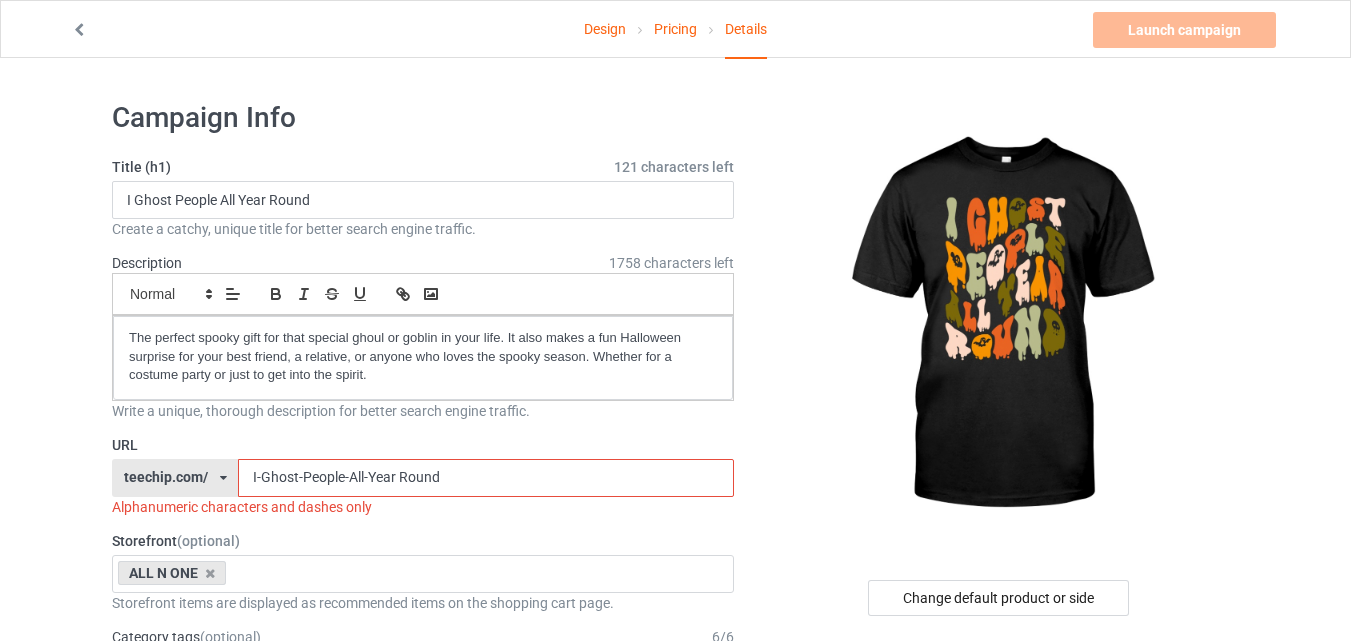 click on "I-Ghost-People-All-Year Round" at bounding box center (485, 478) 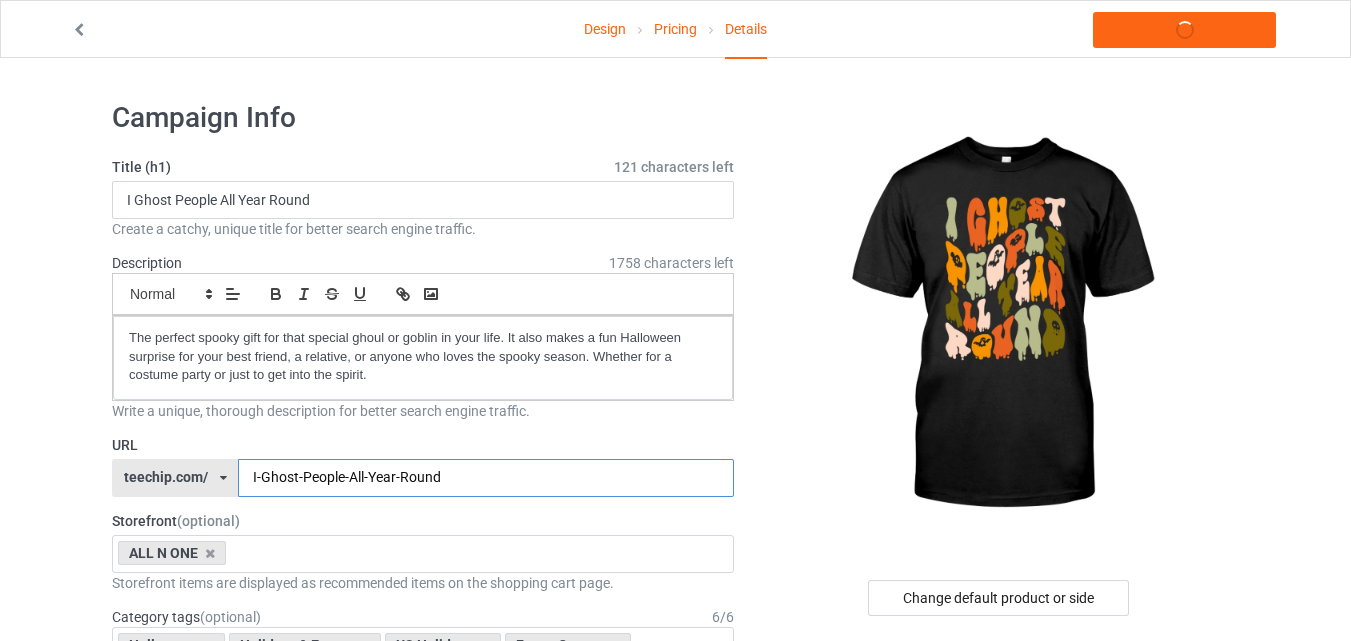 type on "I-Ghost-People-All-Year-Round" 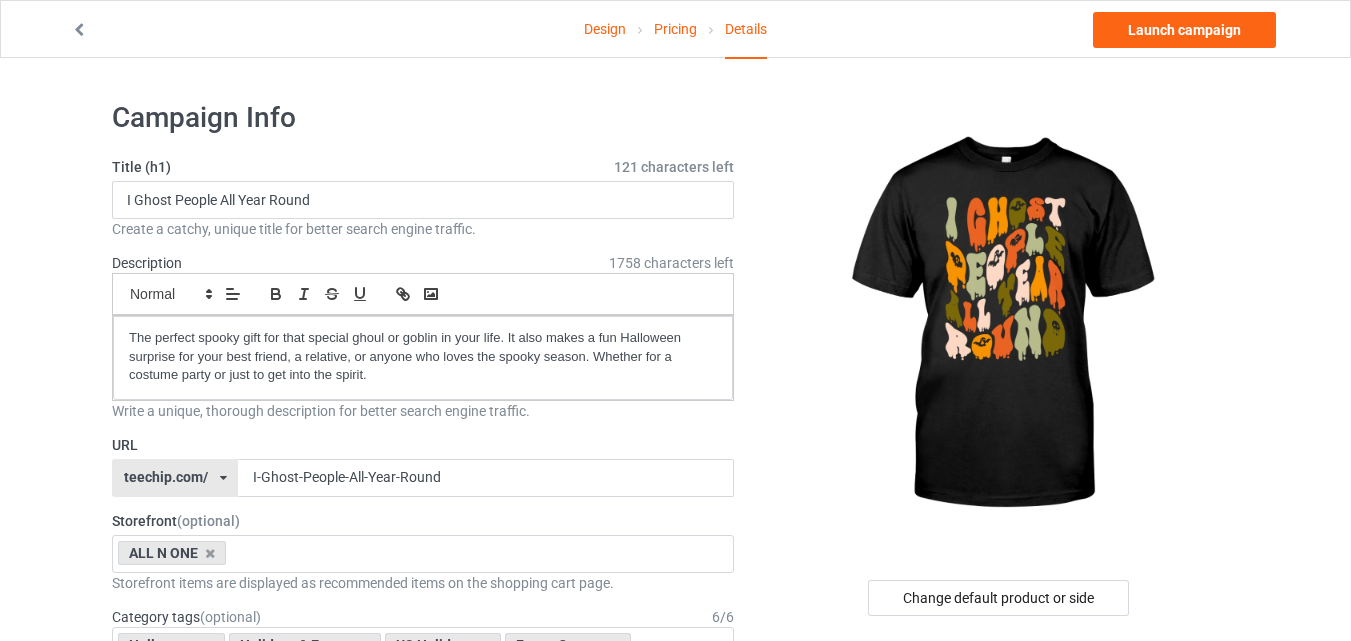 click on "I-Ghost-People-All Year Round Create a catchy, unique title for better search engine traffic. Description 1758   characters left       Small Normal Large Big Huge                                                                                     The perfect spooky gift for that special ghoul or goblin in your life. It also makes a fun Halloween surprise for your best friend, a relative, or anyone who loves the spooky season. Whether for a costume party or just to get into the spirit. Write a unique, thorough description for better search engine traffic. URL teechip.com/ teechip.com/ [URL] I-Ghost-People-All-Year-Round Storefront (optional) ALL N ONE Dim And Bright [ID] [ID] Storefront items are displayed as recommended items on the shopping cart page. Category tags (optional) 6 / 6 Halloween Holidays & Events US Holidays Funny Quotes New Year Humor Spooky season Age" at bounding box center [675, 1108] 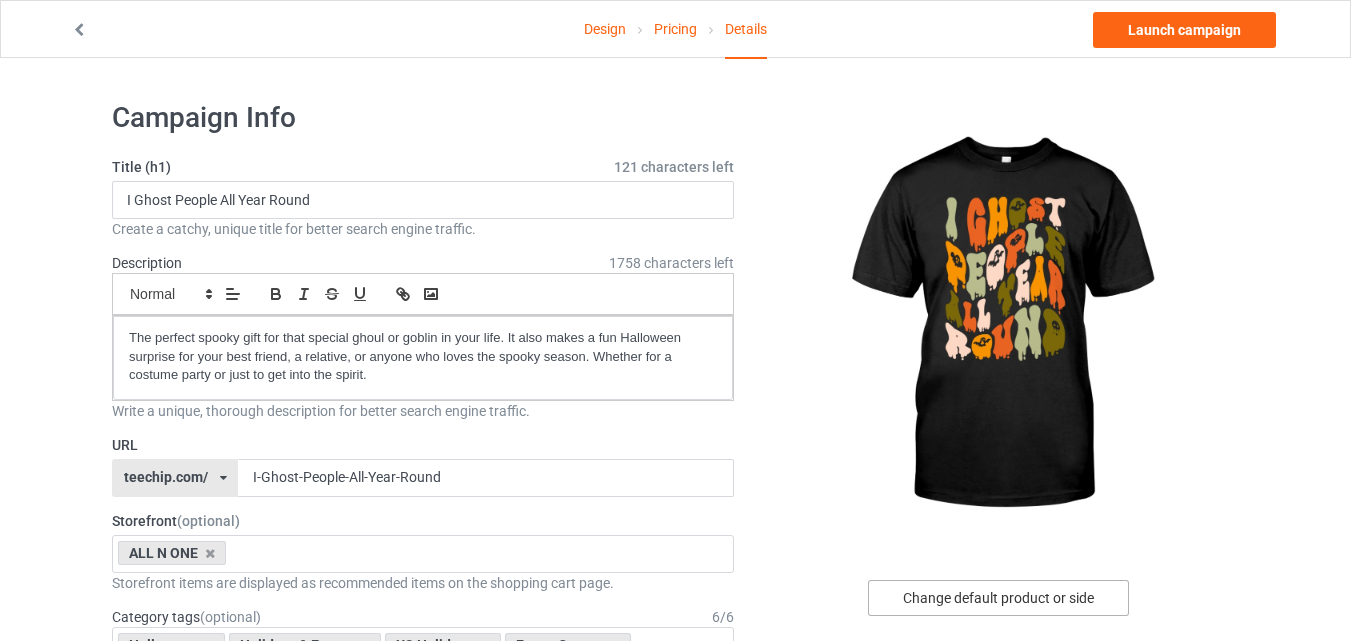 click on "Change default product or side" at bounding box center (998, 598) 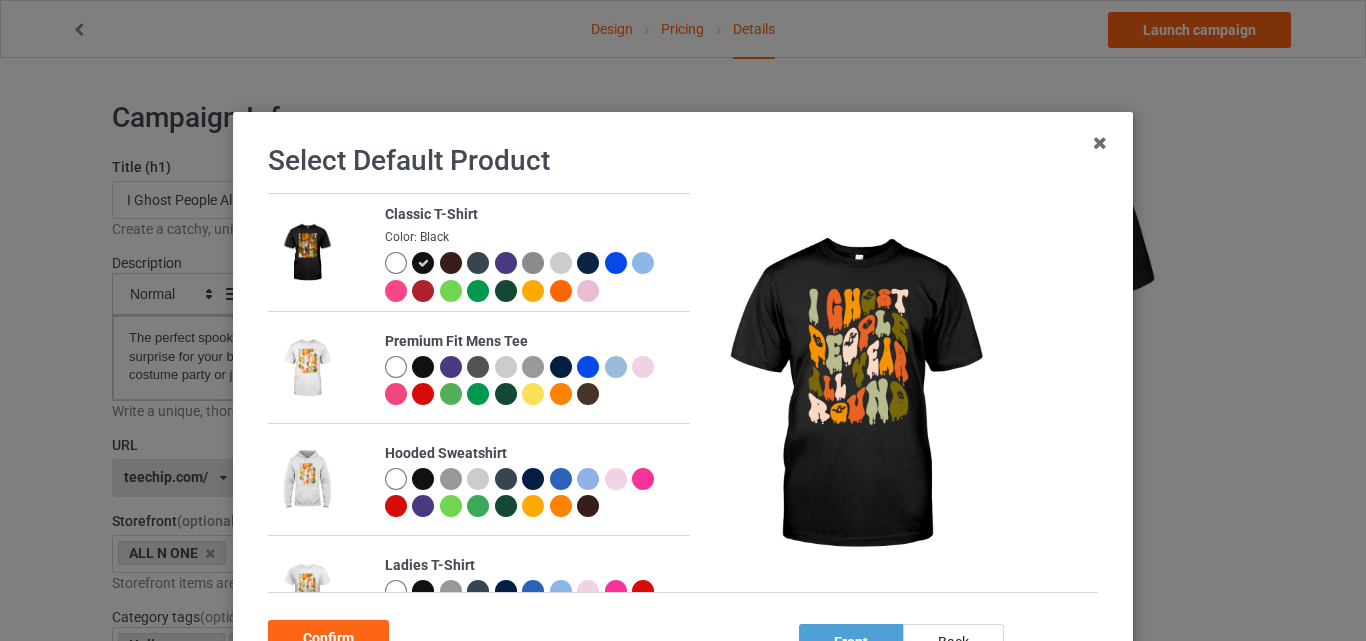 click at bounding box center [588, 263] 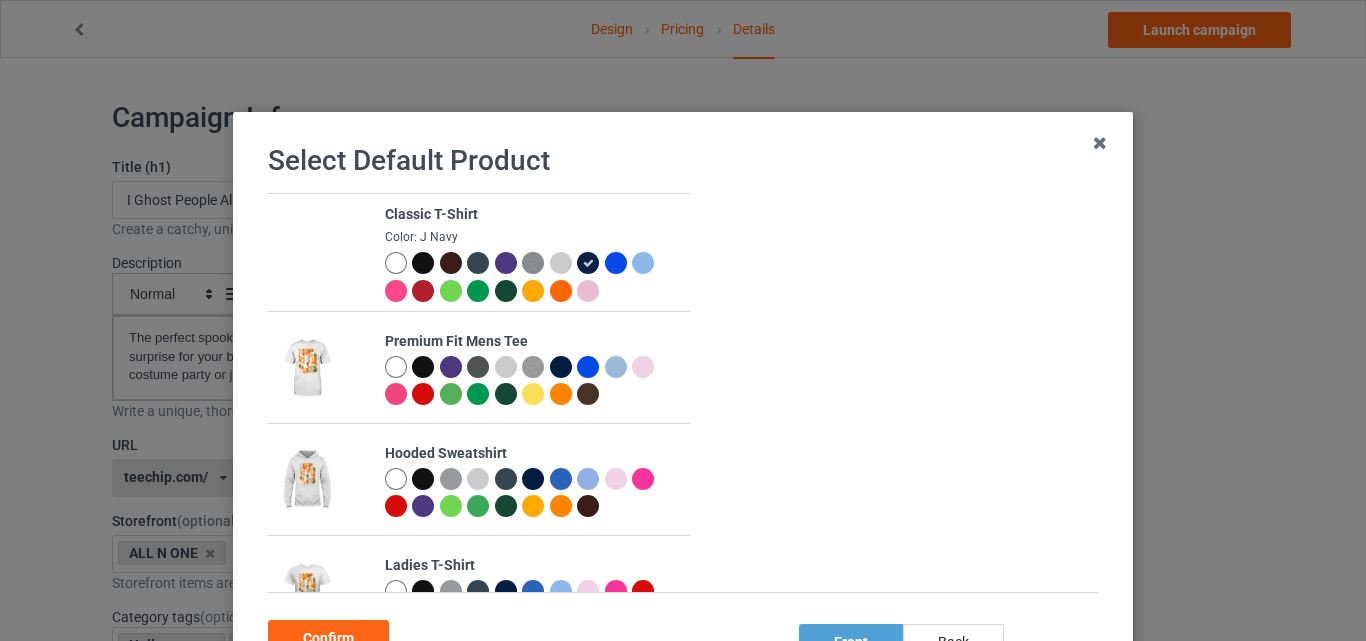 click at bounding box center [506, 291] 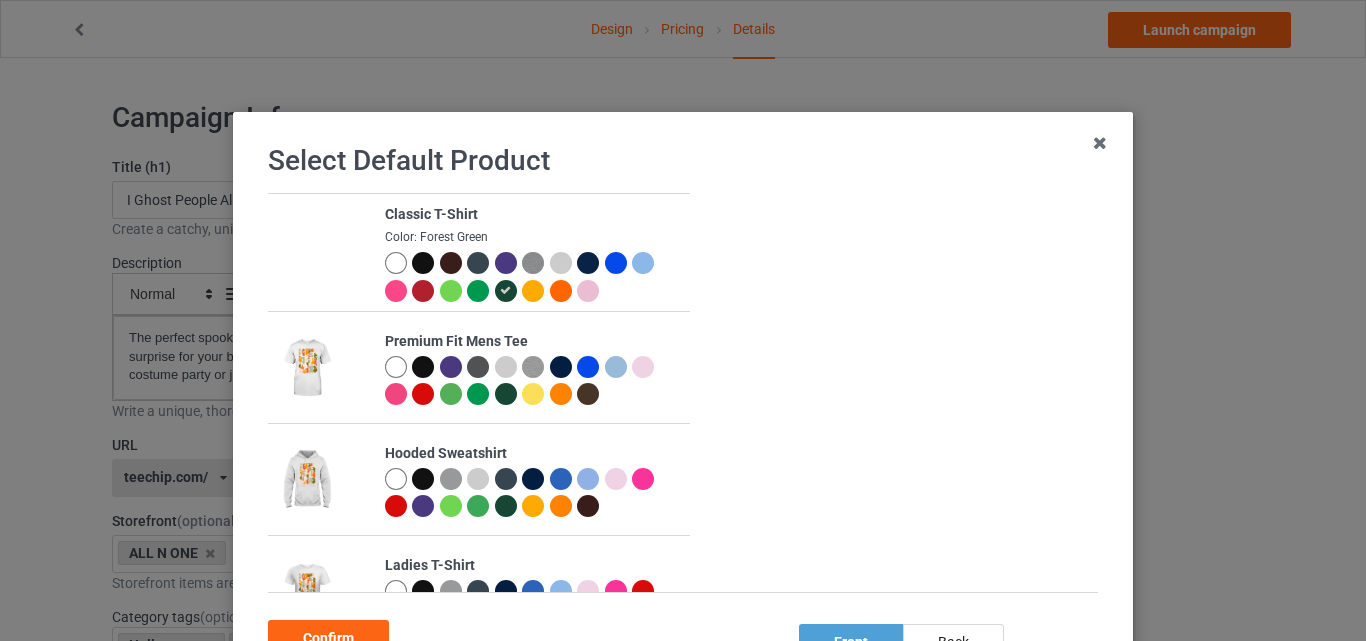 click at bounding box center (588, 263) 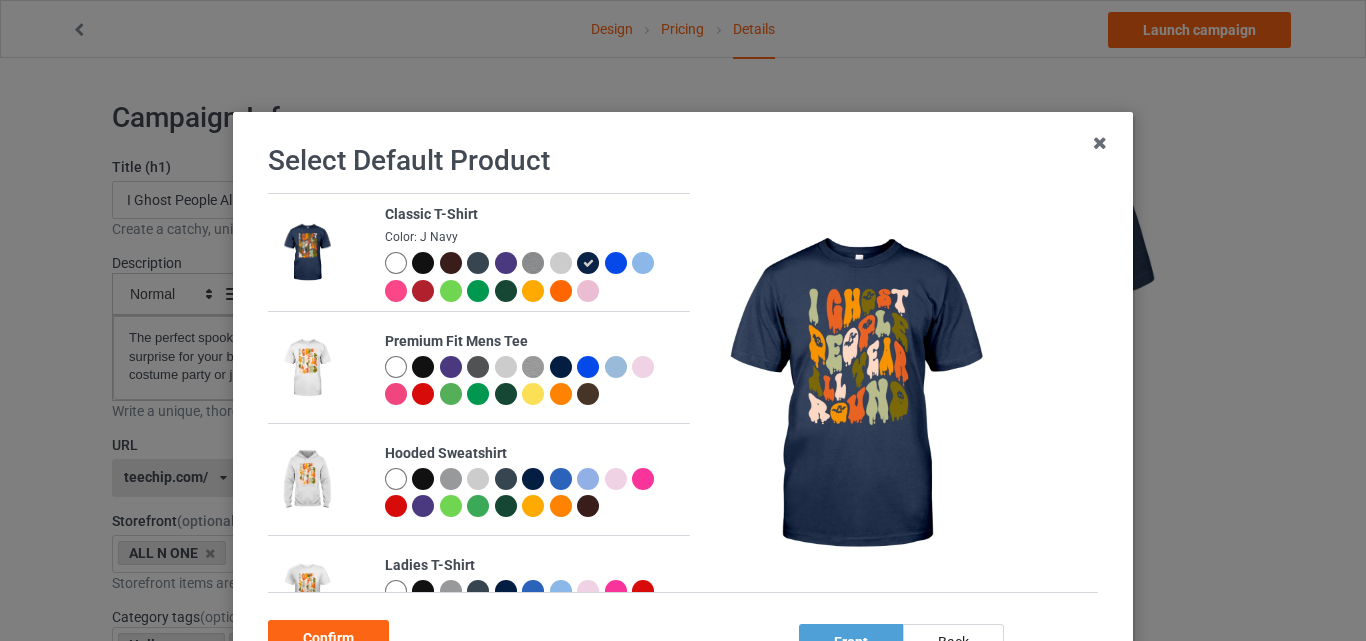 click at bounding box center (423, 263) 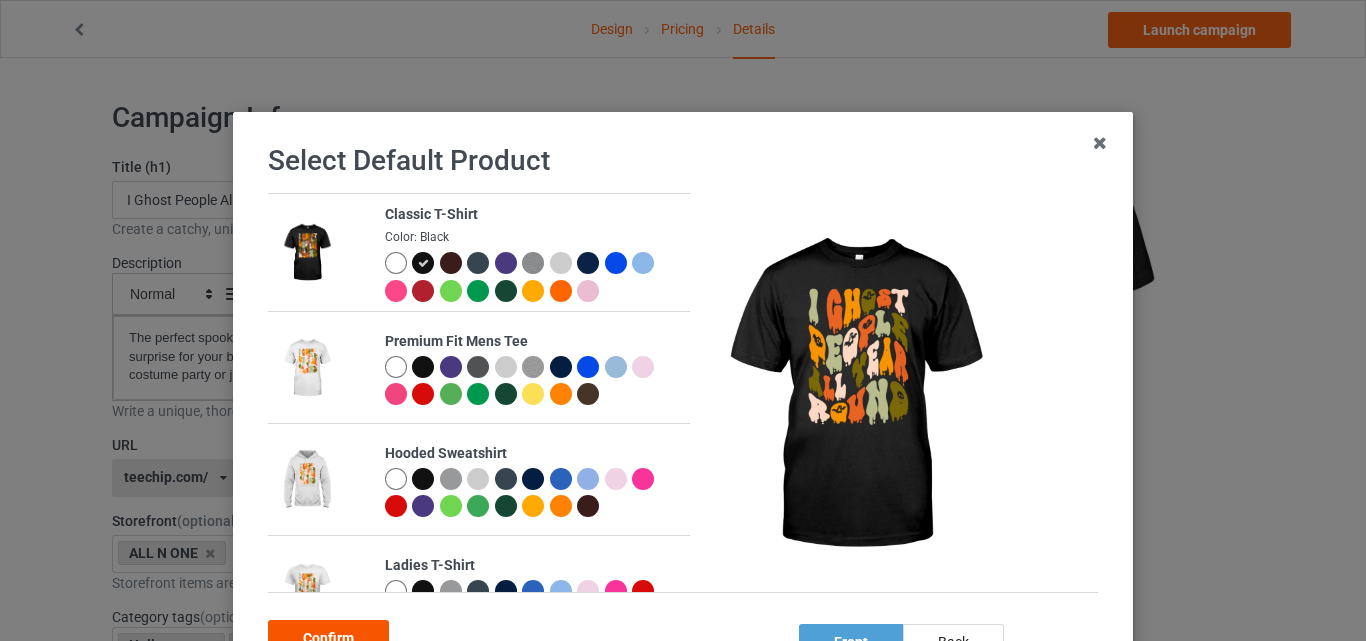 click on "Confirm" at bounding box center [328, 638] 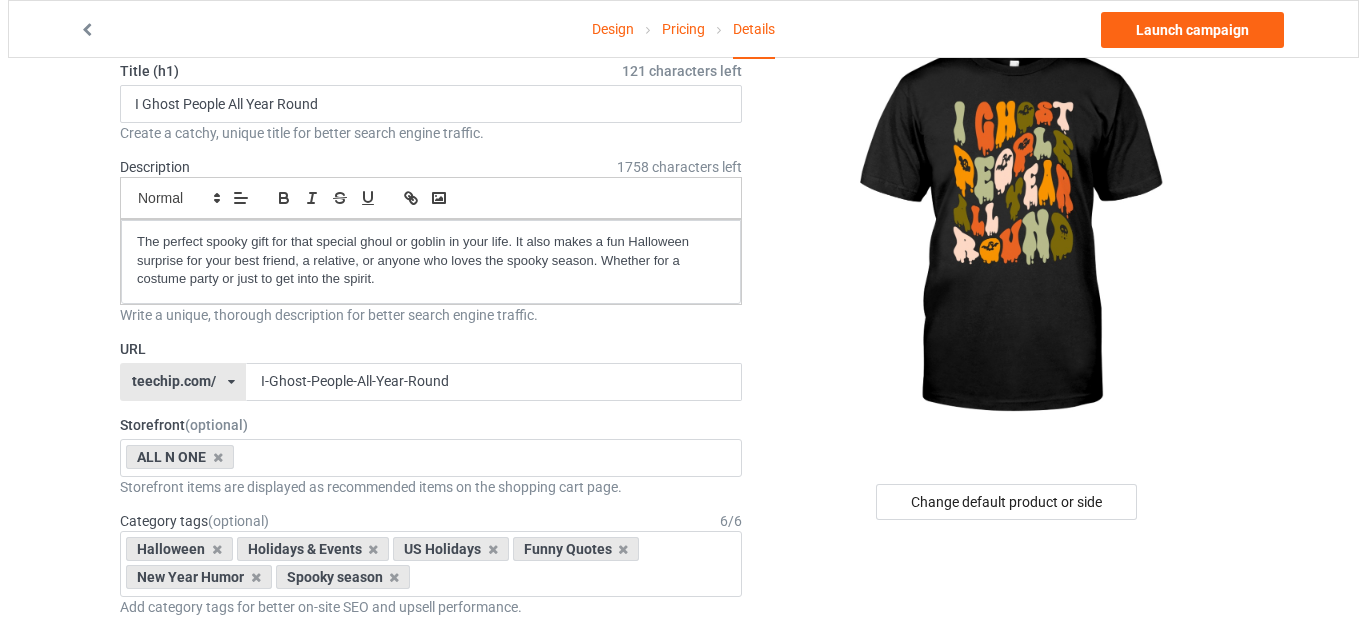 scroll, scrollTop: 0, scrollLeft: 0, axis: both 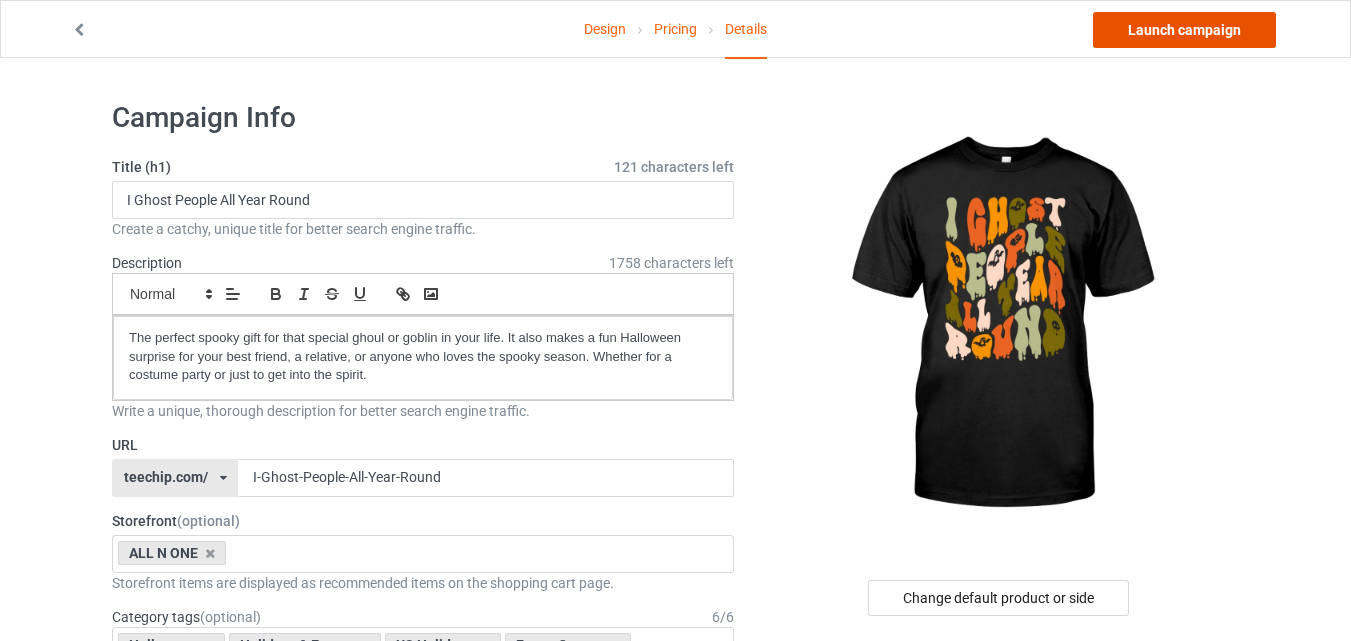click on "Launch campaign" at bounding box center (1184, 30) 